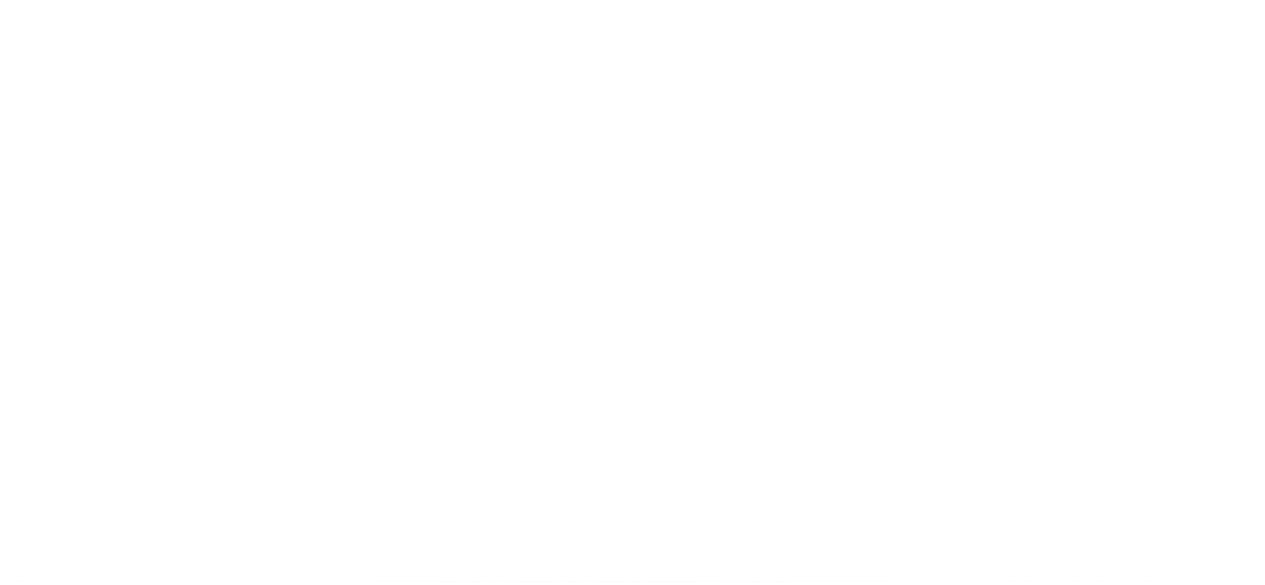 scroll, scrollTop: 0, scrollLeft: 0, axis: both 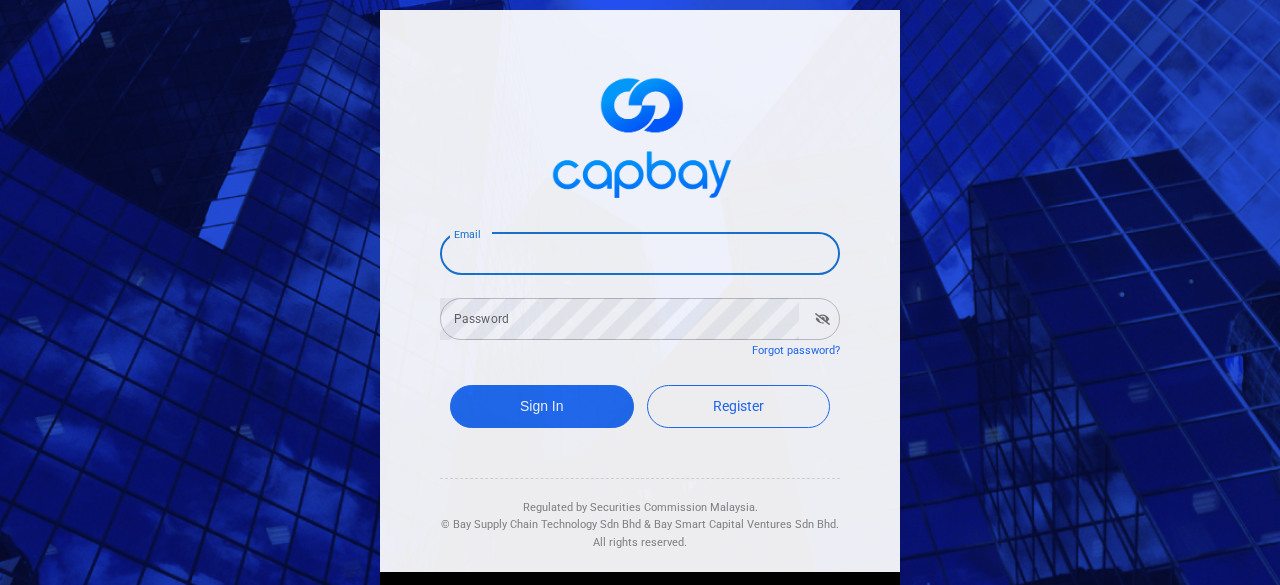 drag, startPoint x: 544, startPoint y: 263, endPoint x: 580, endPoint y: 273, distance: 37.363083 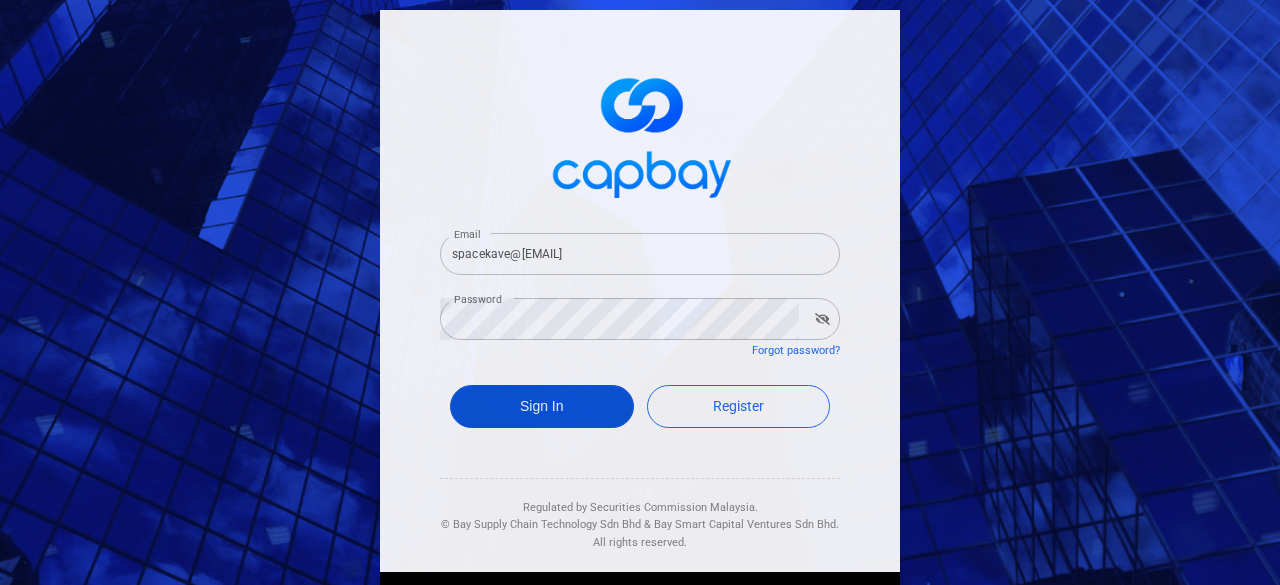 click on "Sign In" at bounding box center (542, 406) 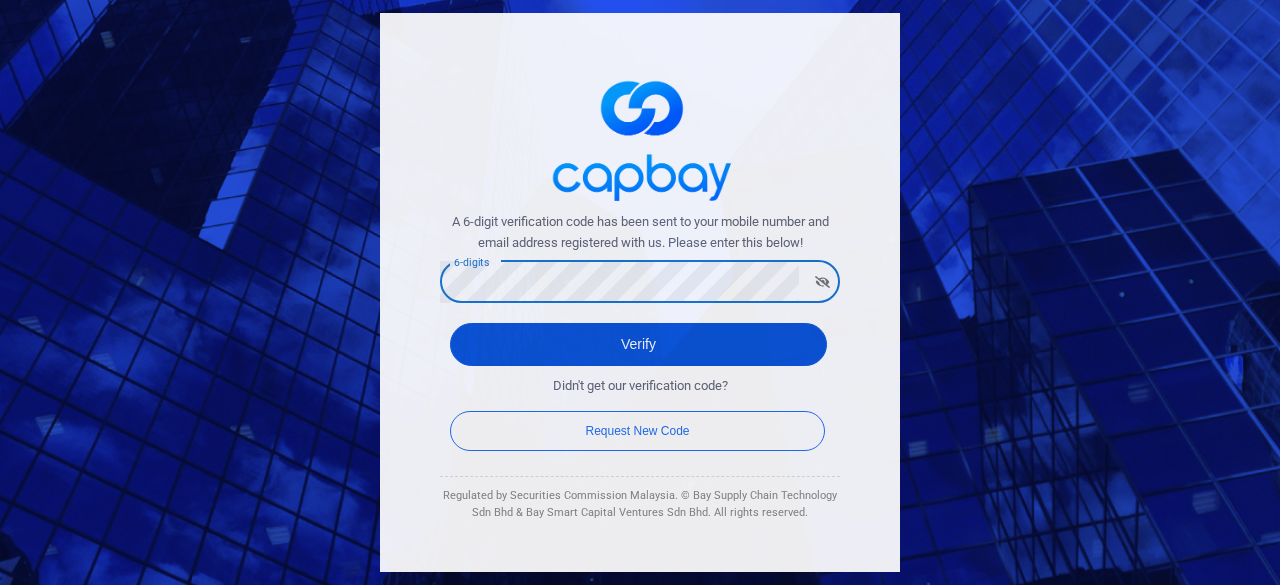 type 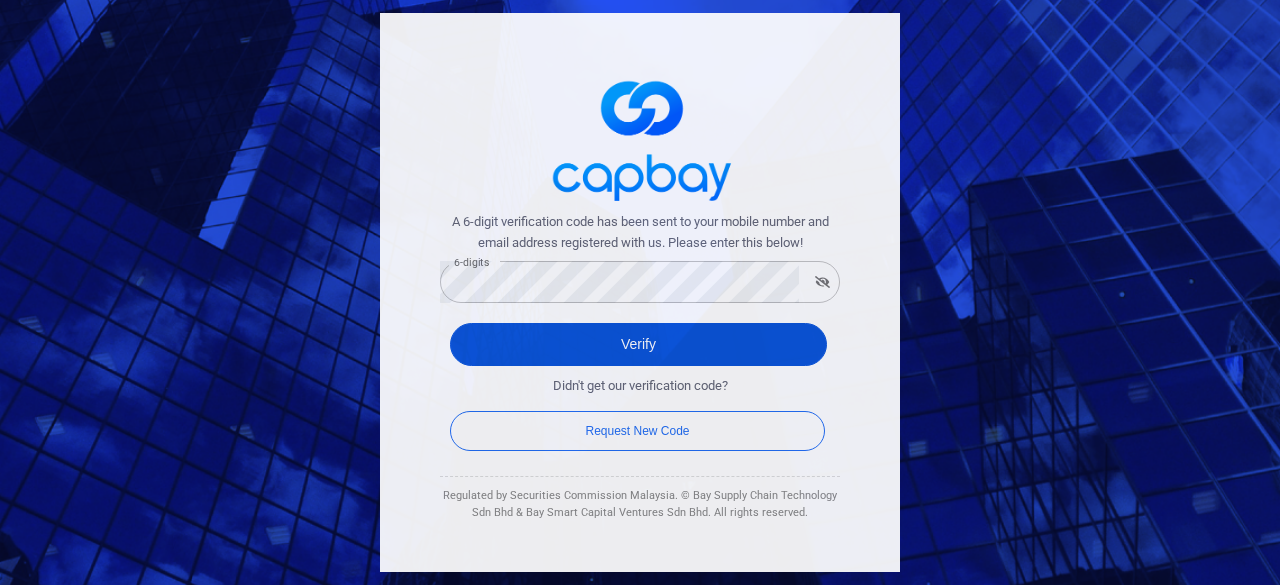 click on "Verify" at bounding box center [638, 344] 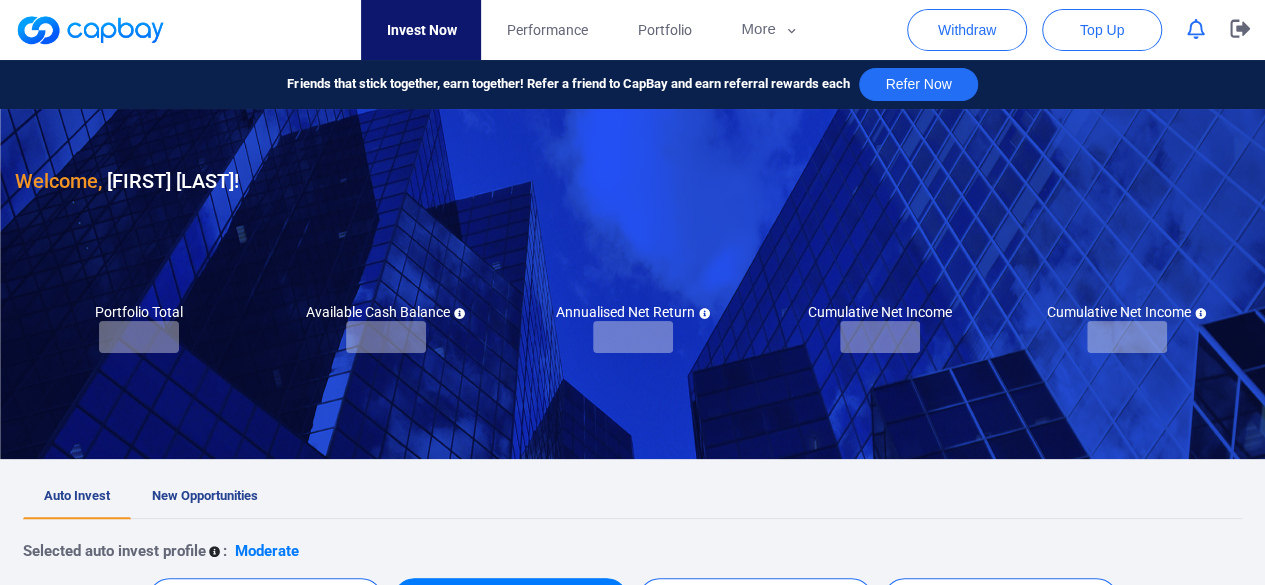 checkbox on "true" 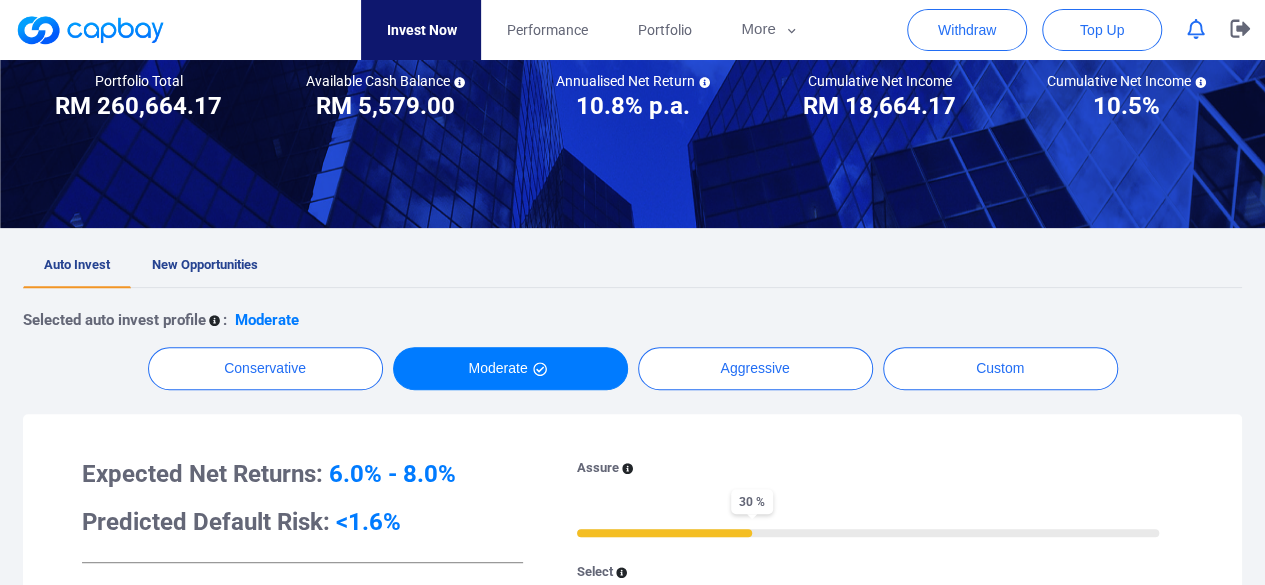scroll, scrollTop: 200, scrollLeft: 0, axis: vertical 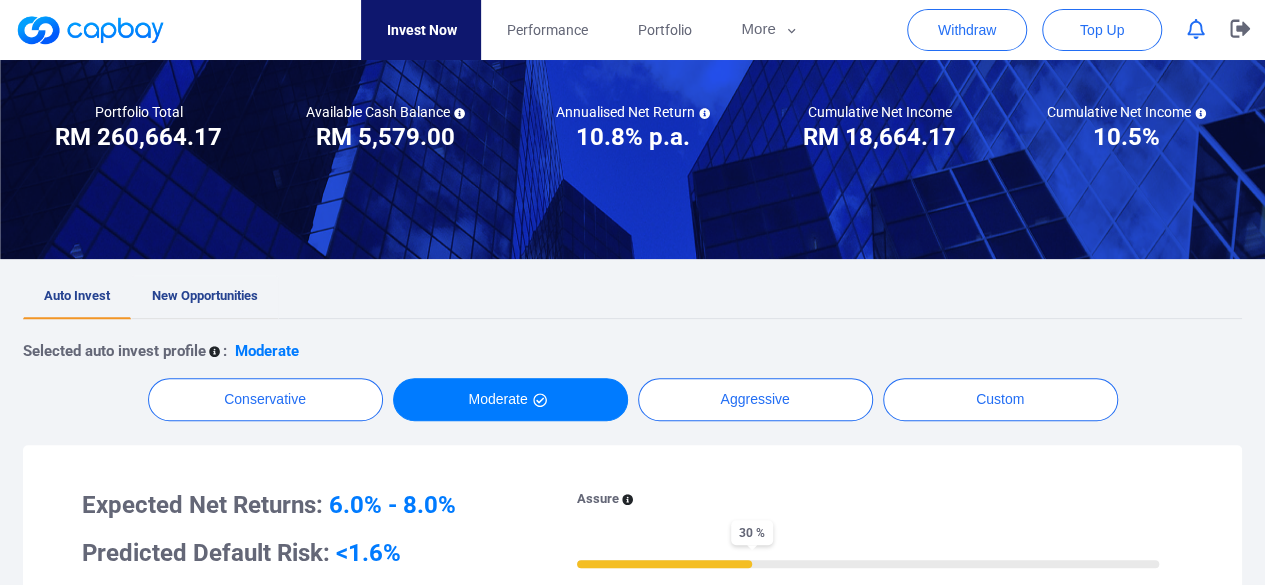 click on "New Opportunities" at bounding box center (205, 297) 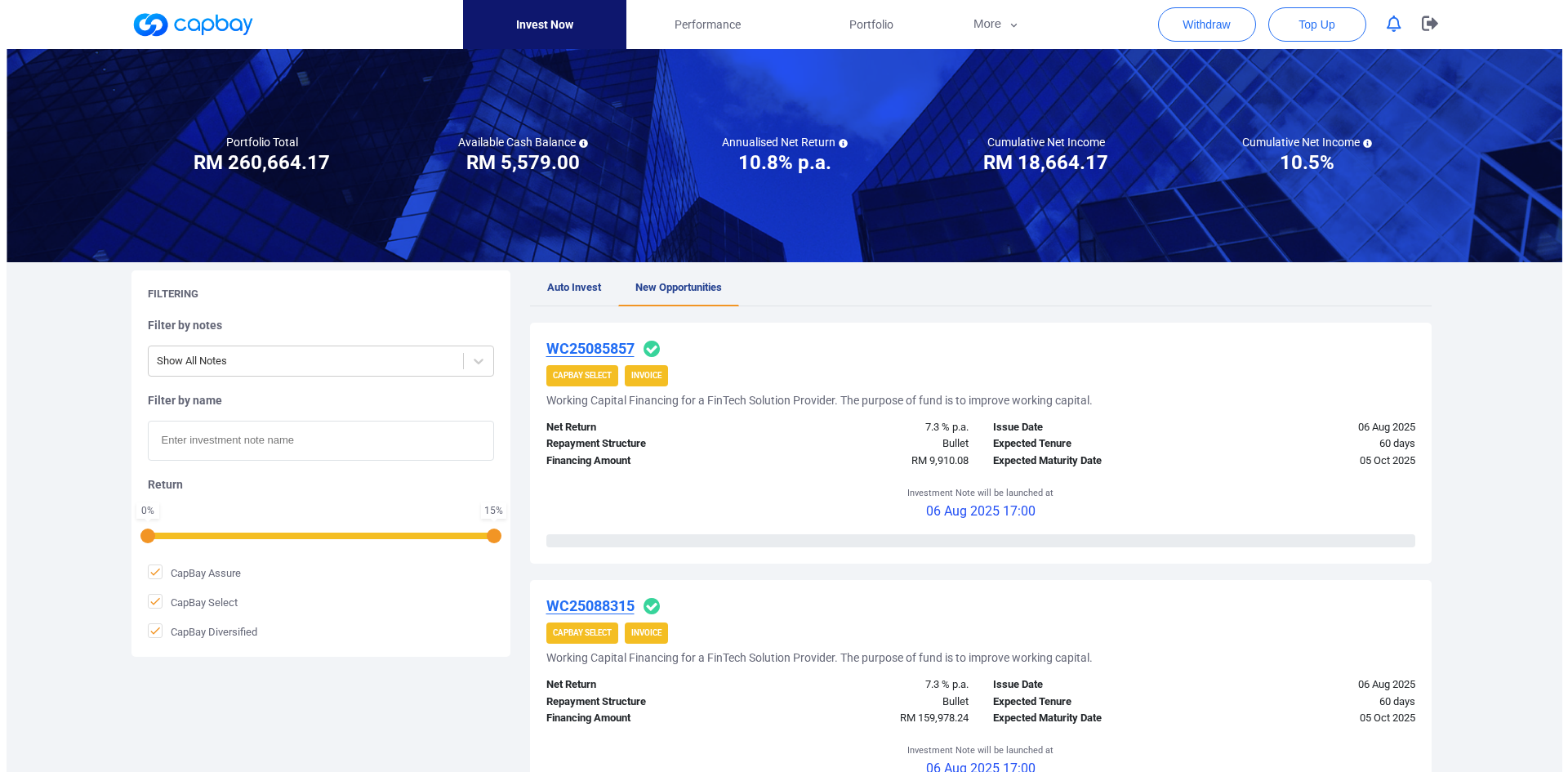 scroll, scrollTop: 163, scrollLeft: 0, axis: vertical 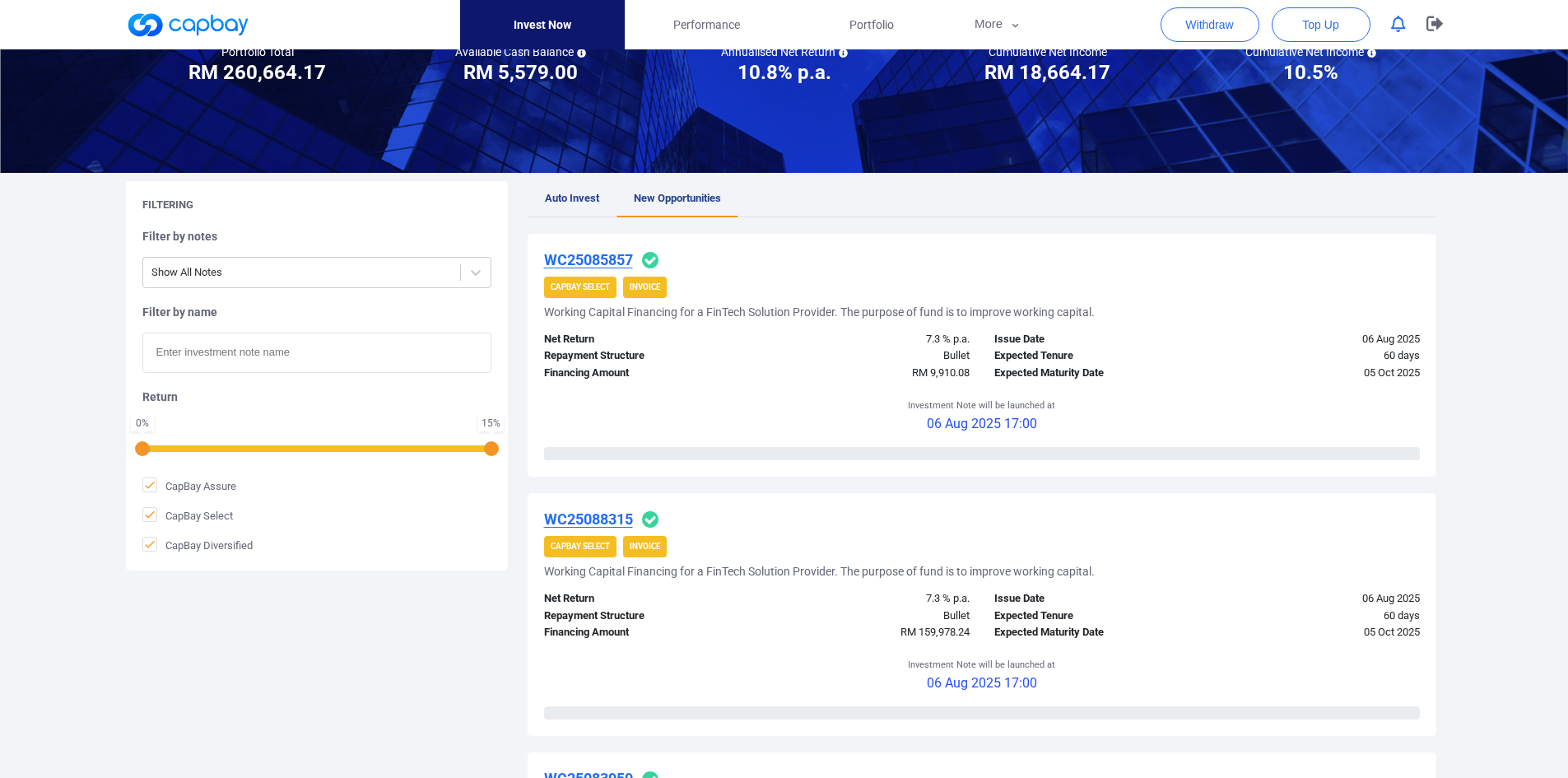 click on "WC25085857" at bounding box center [589, 259] 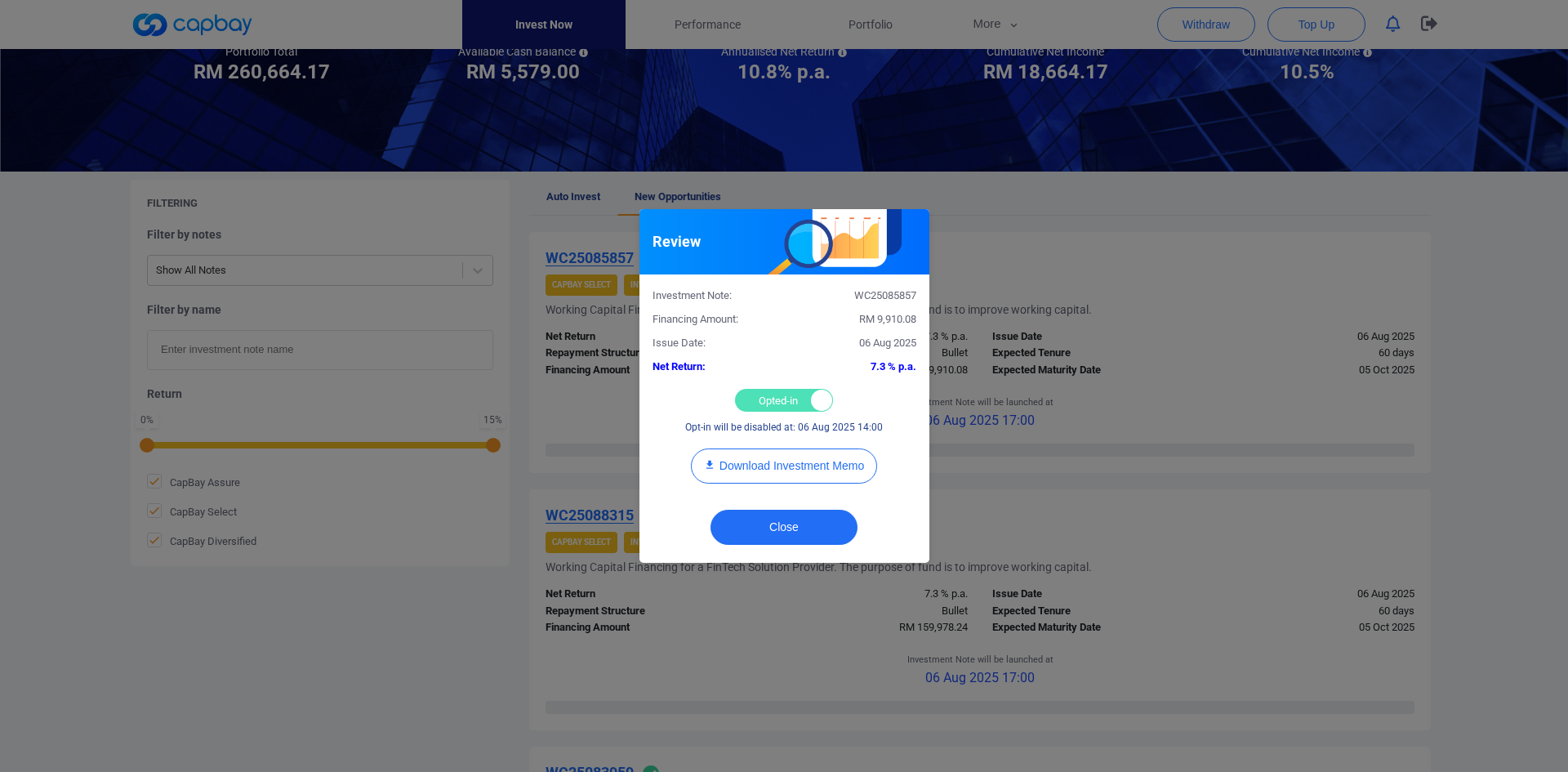 click on "Opted-in Opted-out" at bounding box center [784, 400] 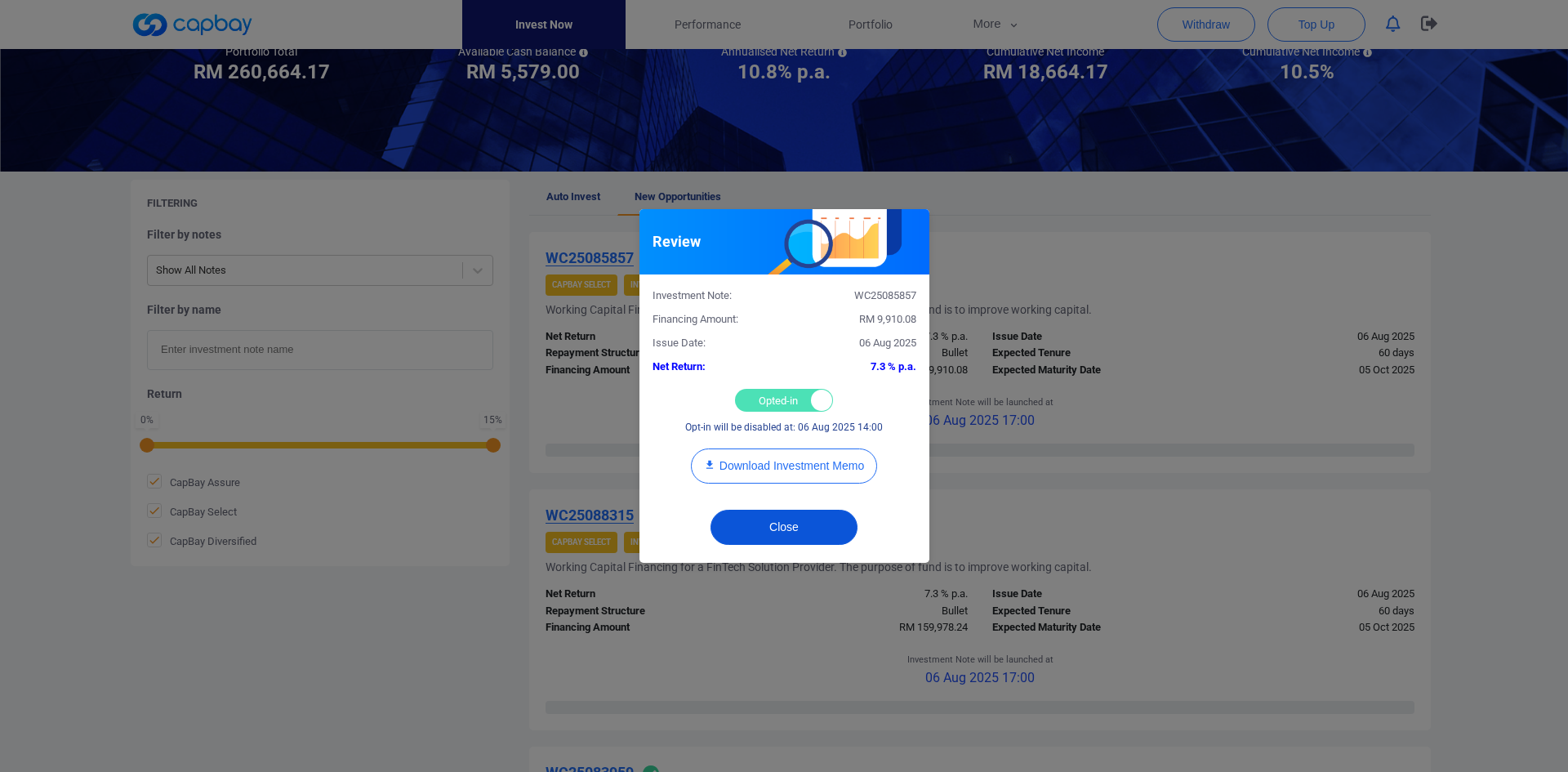 checkbox on "false" 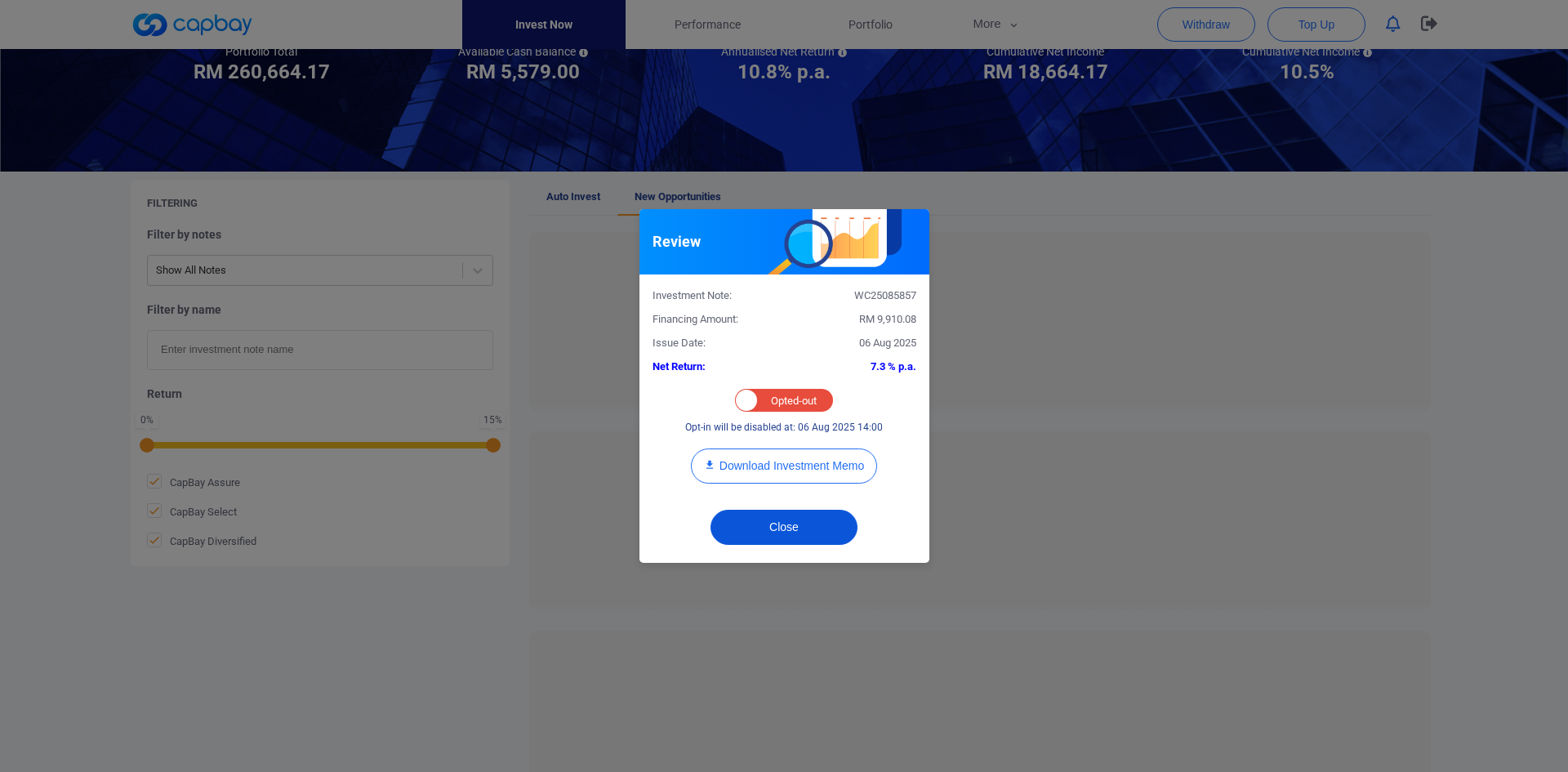 click on "Close" at bounding box center (784, 527) 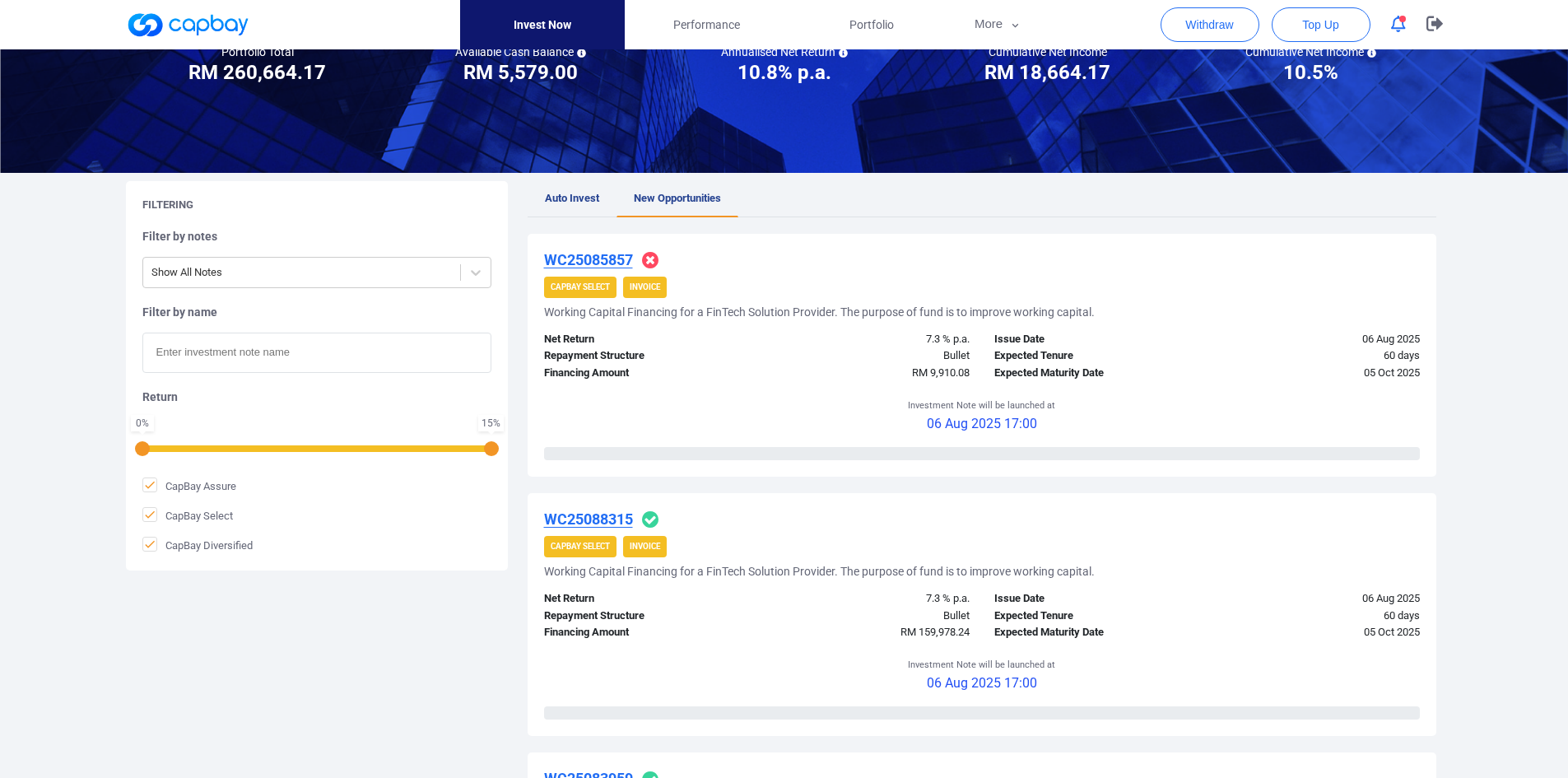 click on "WC25088315" at bounding box center (589, 519) 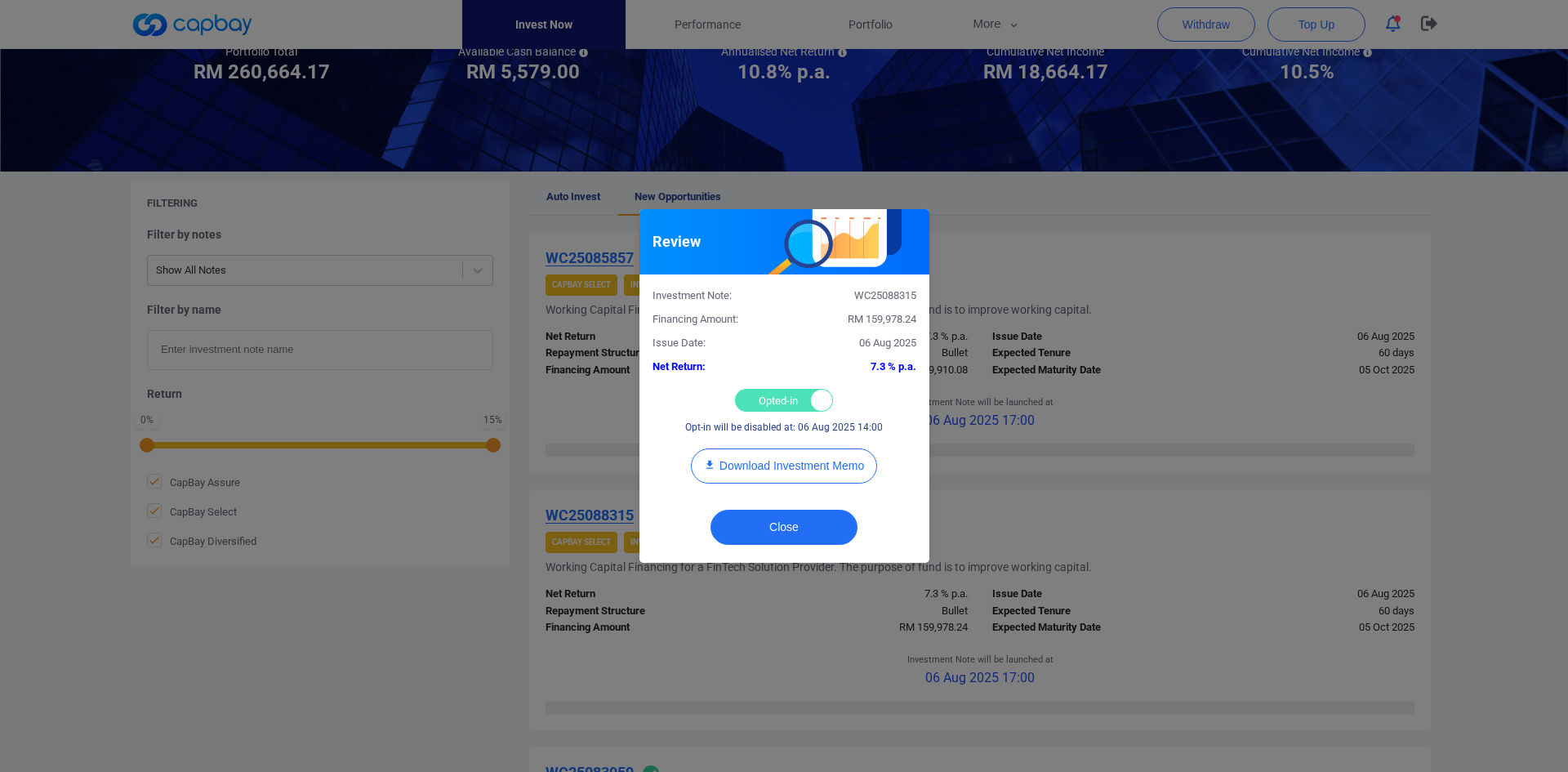 click on "Opted-in Opted-out" at bounding box center [784, 400] 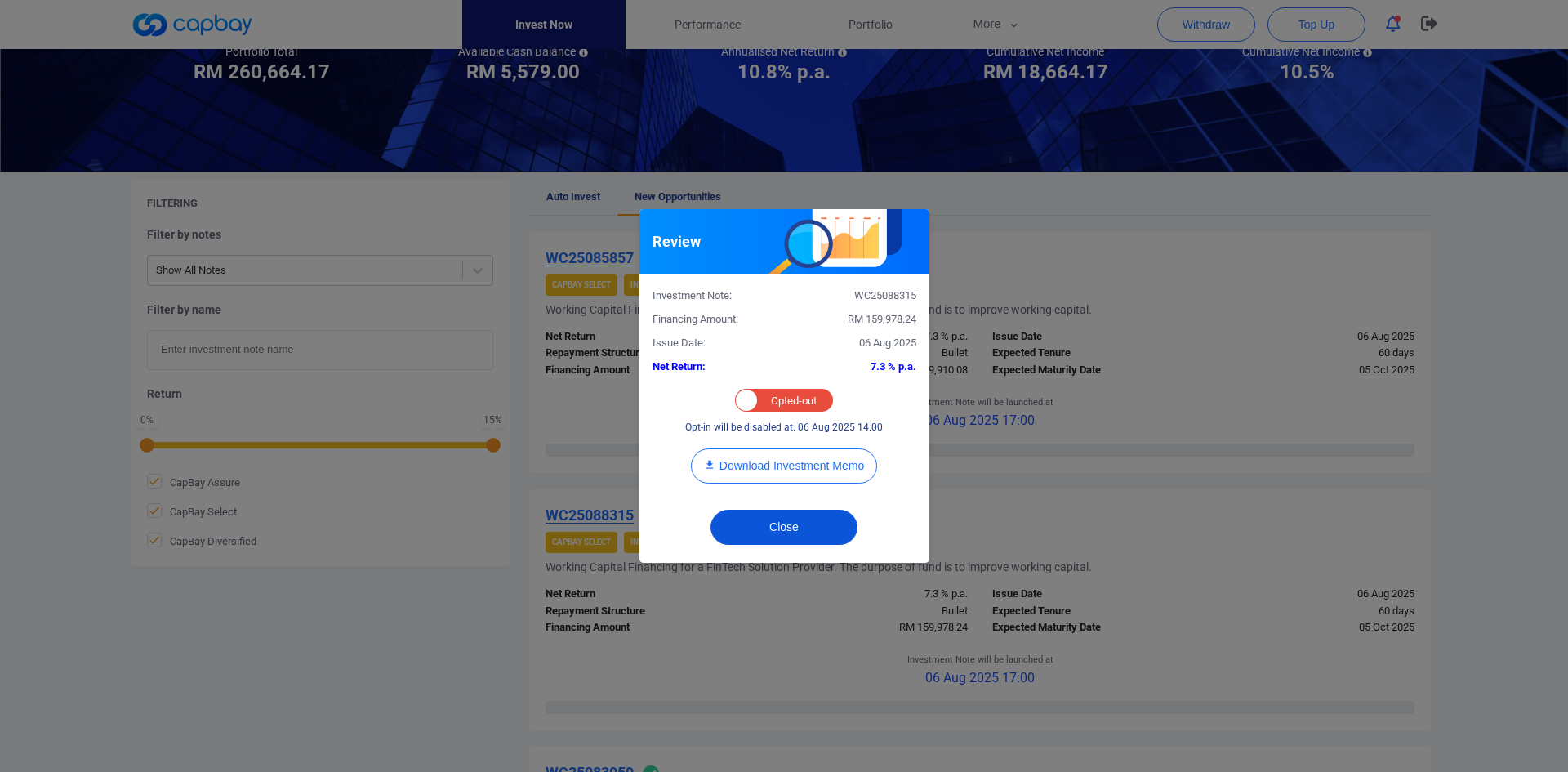 drag, startPoint x: 768, startPoint y: 525, endPoint x: 753, endPoint y: 474, distance: 53.160135 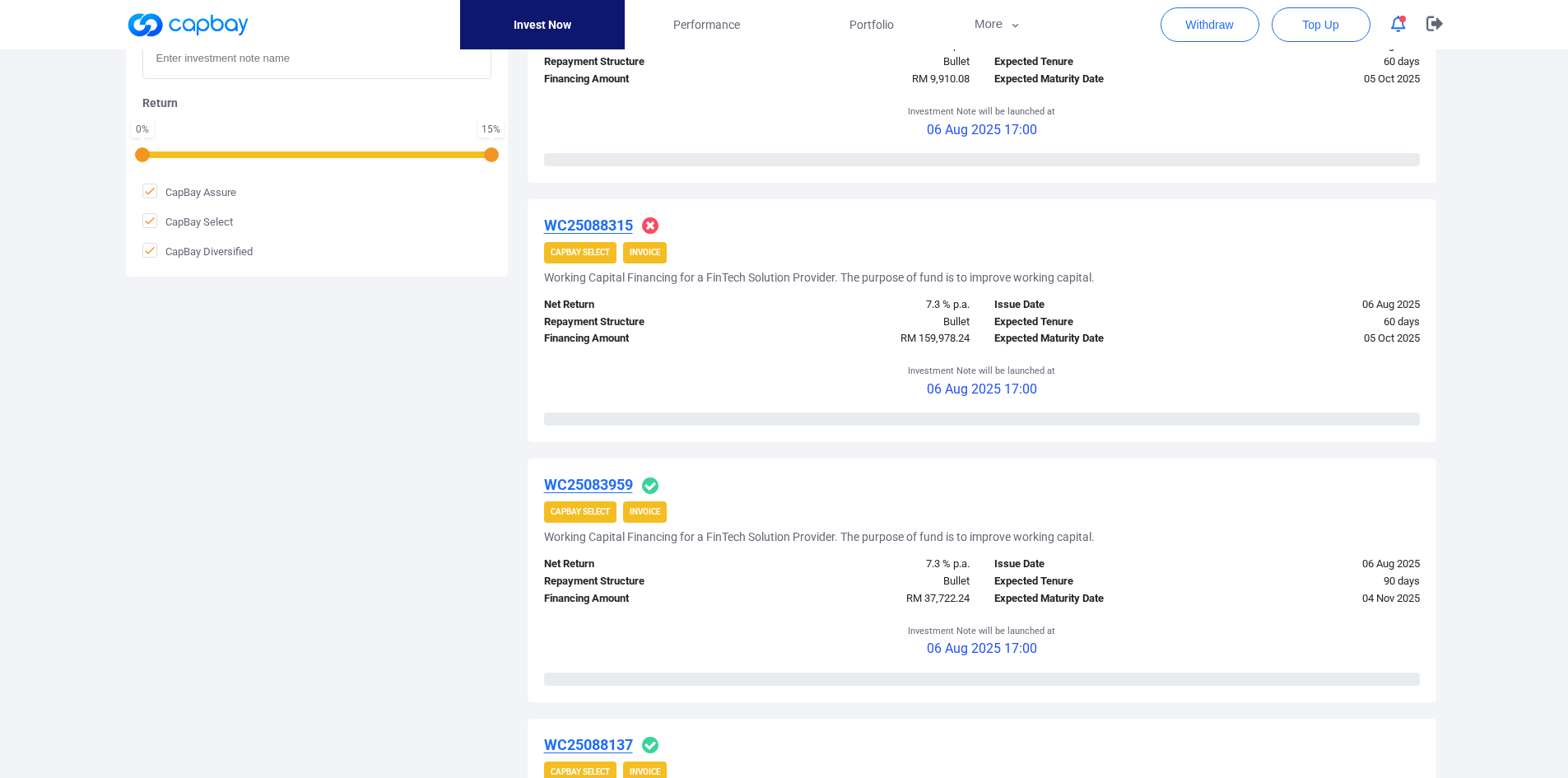 scroll, scrollTop: 576, scrollLeft: 0, axis: vertical 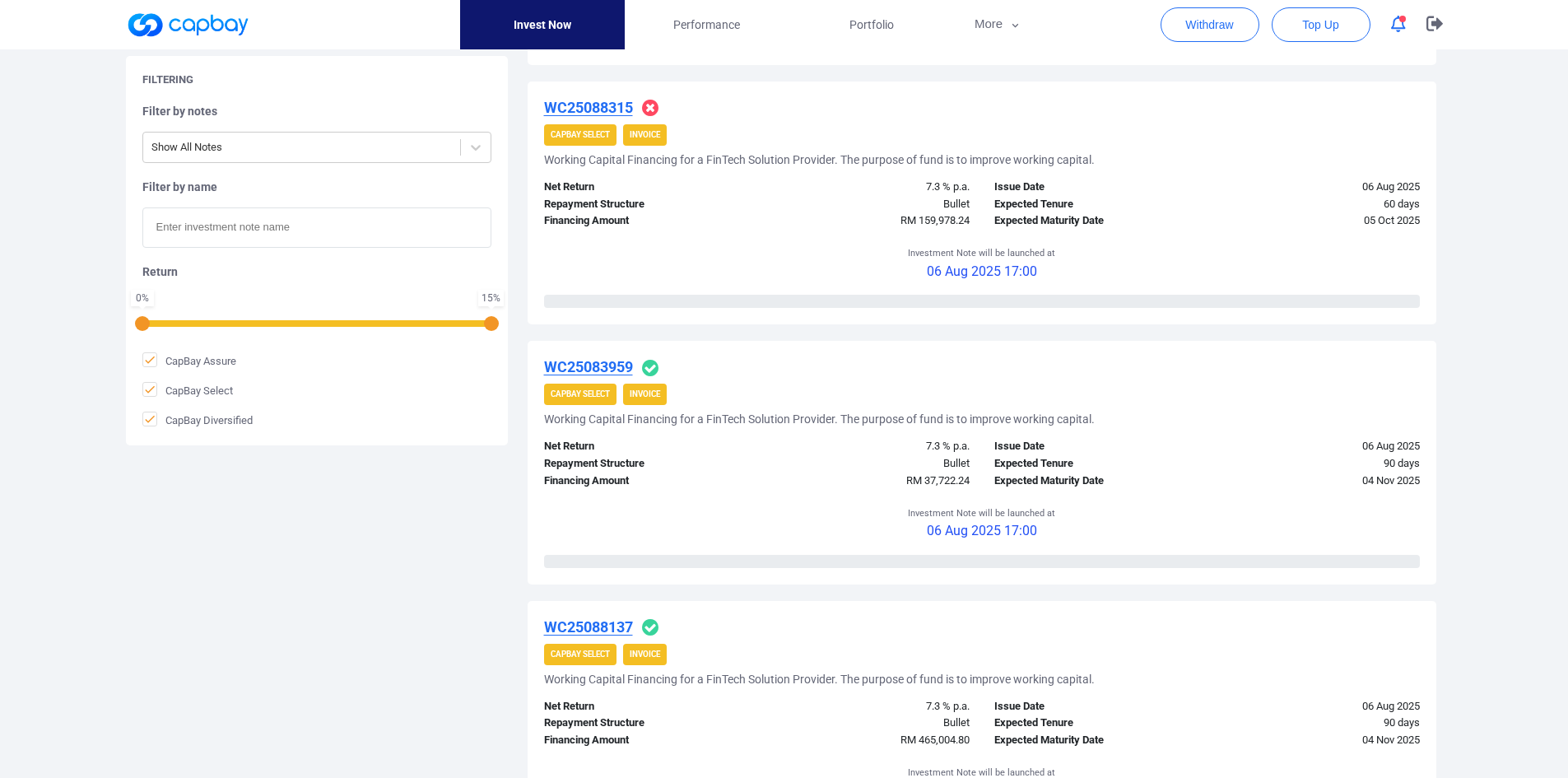 click on "WC25083959" at bounding box center [589, 366] 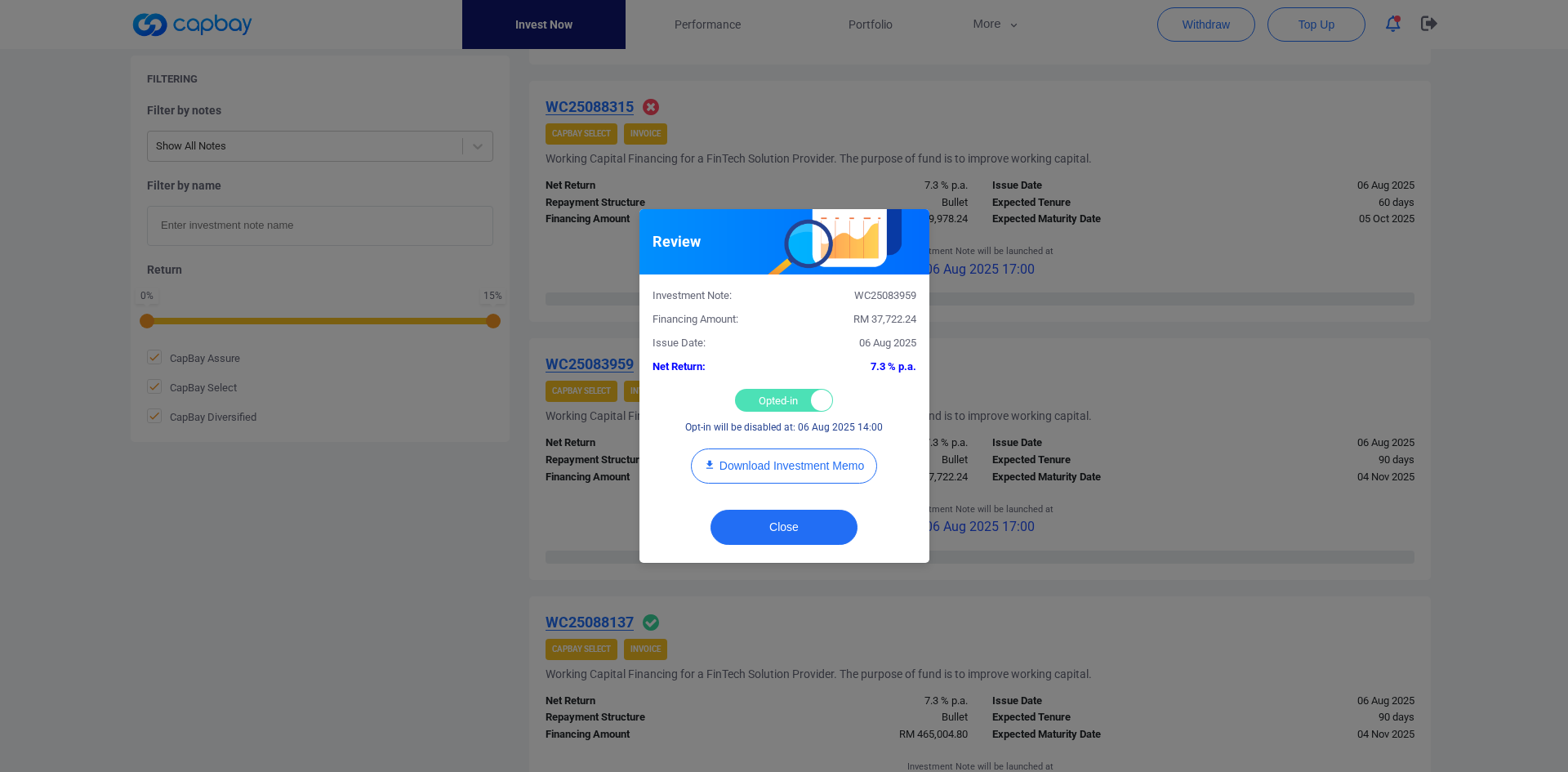 click on "Opted-in Opted-out" at bounding box center (784, 400) 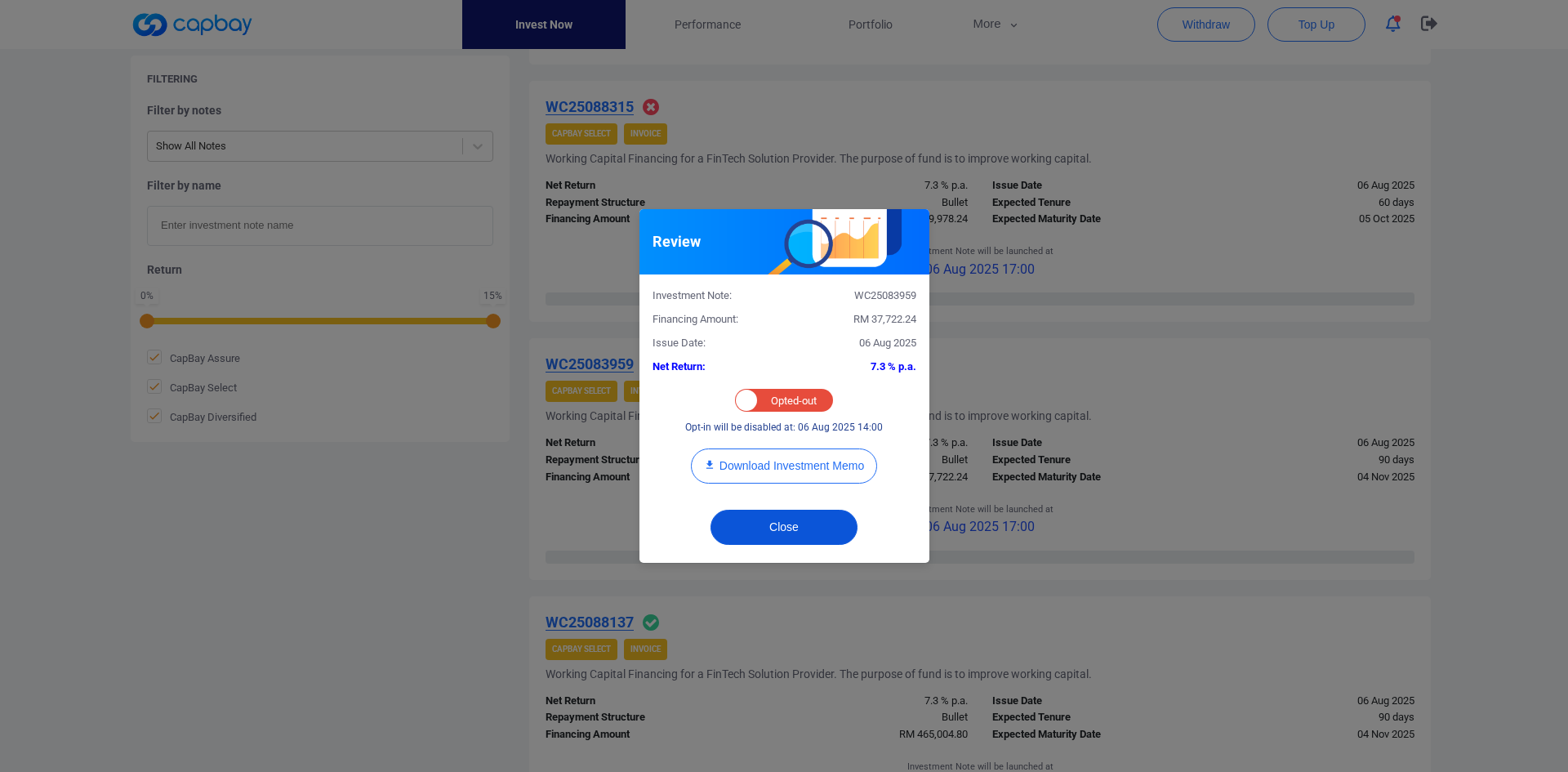 click on "Close" at bounding box center [784, 527] 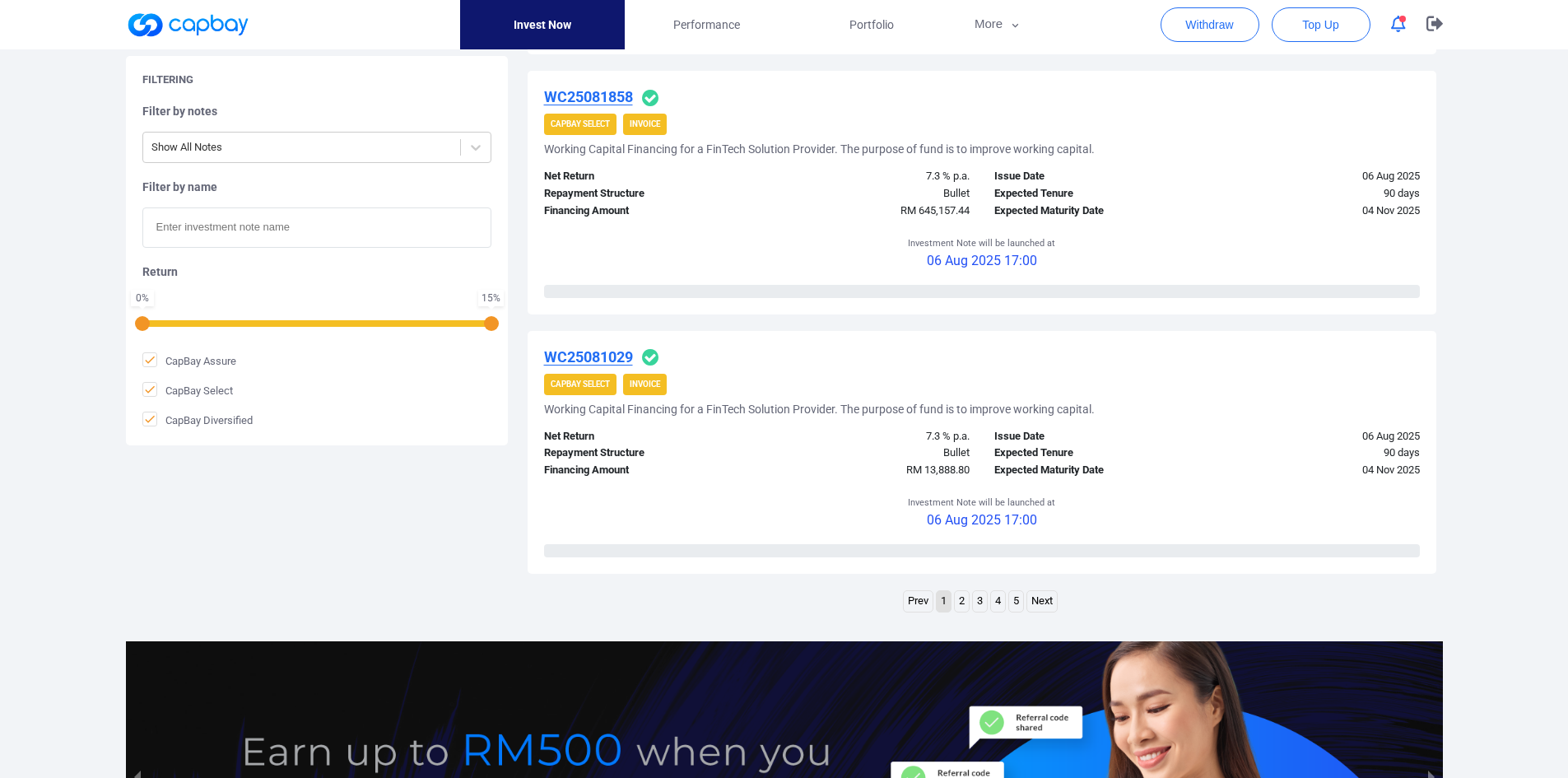 scroll, scrollTop: 2638, scrollLeft: 0, axis: vertical 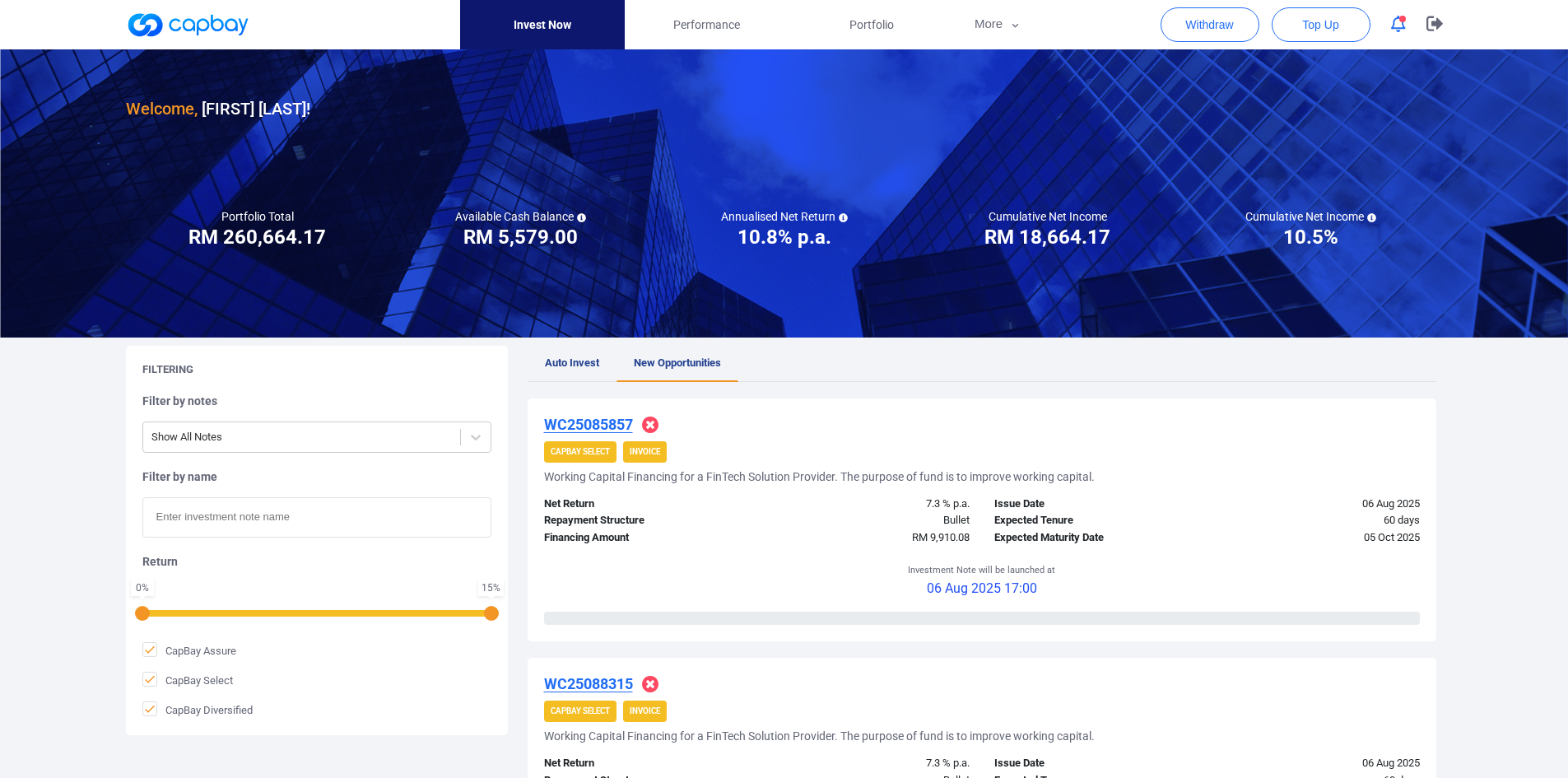 click at bounding box center [317, 517] 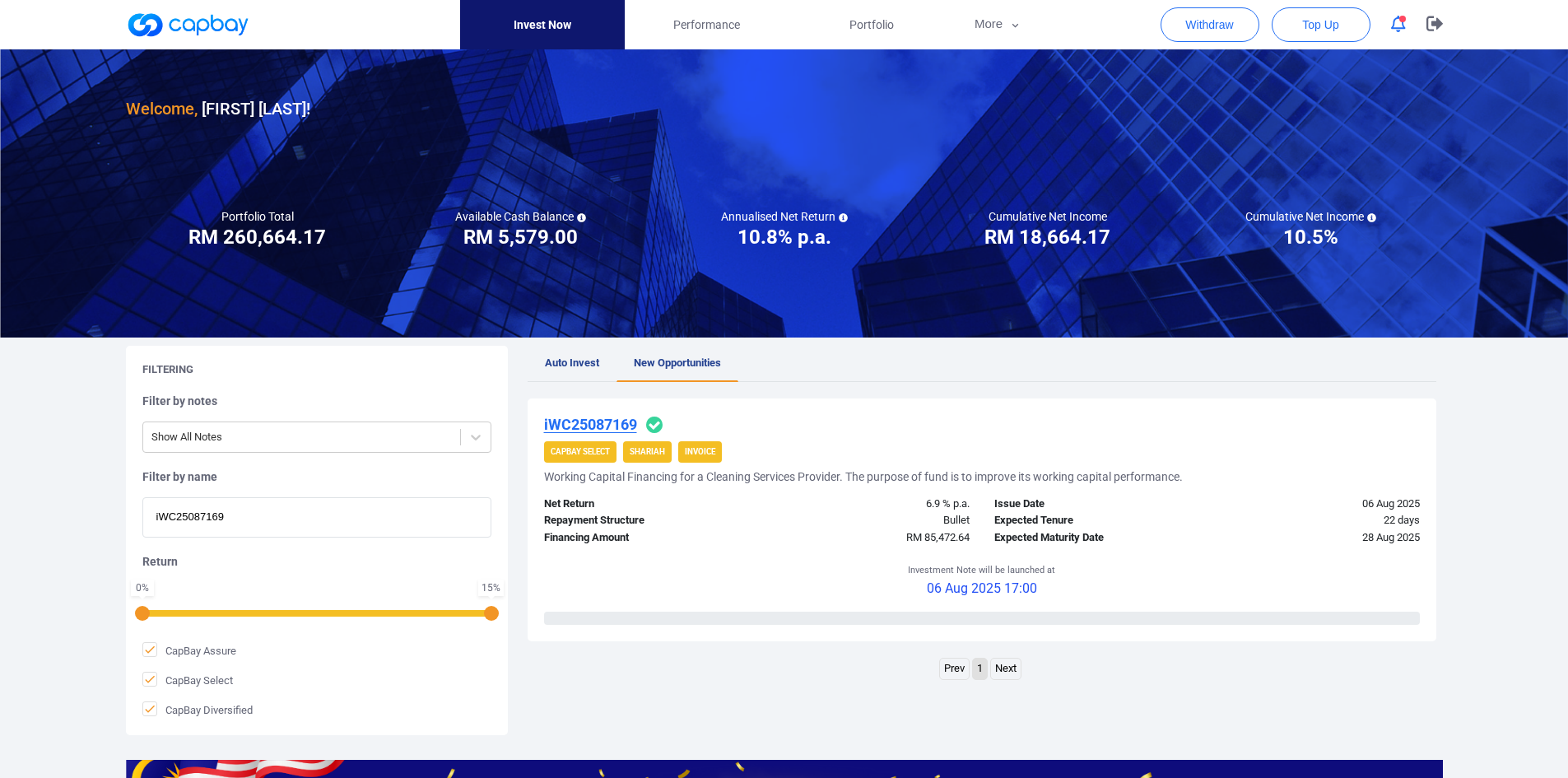 type on "iWC25087169" 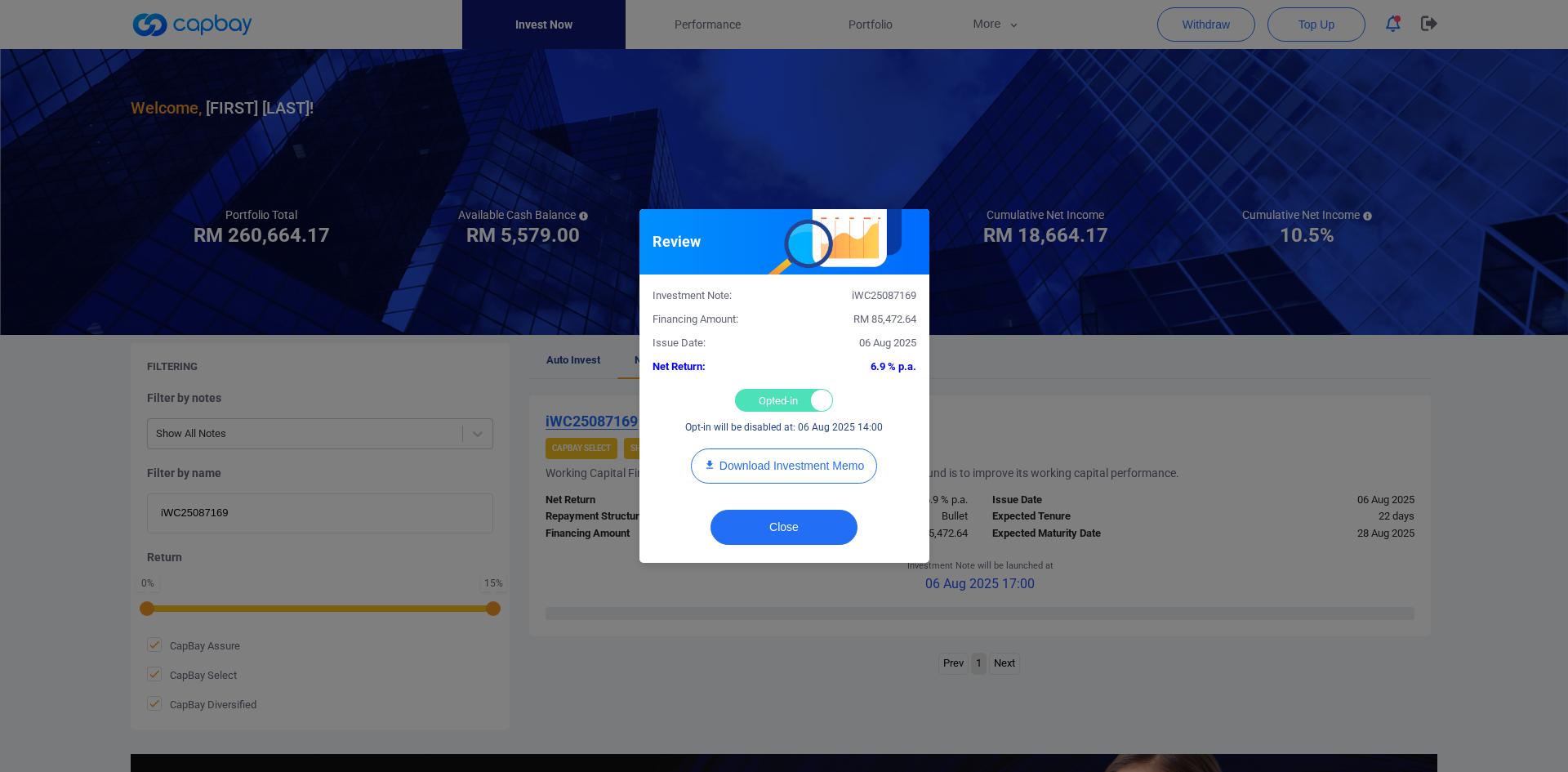 click on "Opted-in Opted-out" at bounding box center [784, 400] 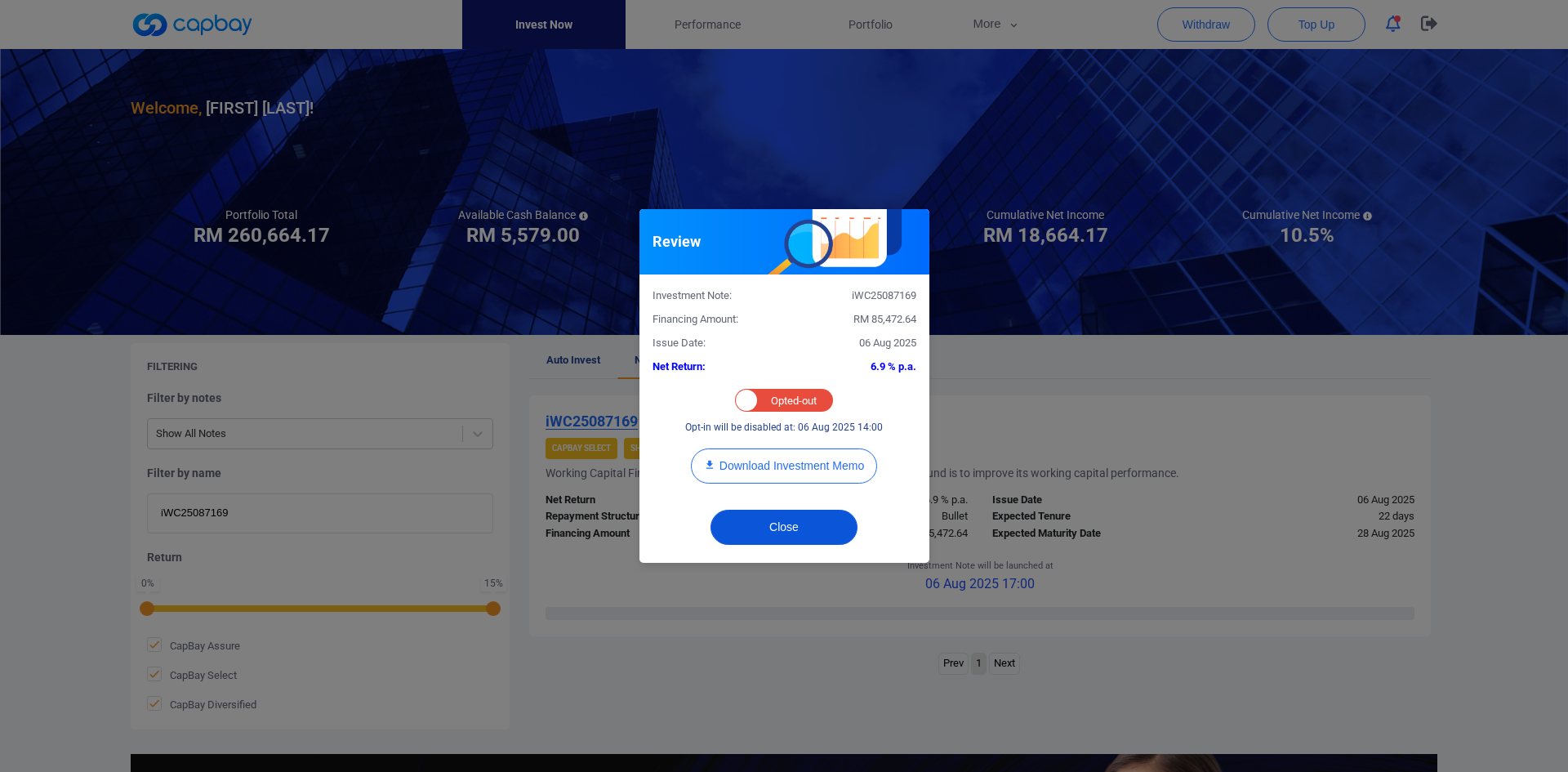 click on "Close" at bounding box center (784, 527) 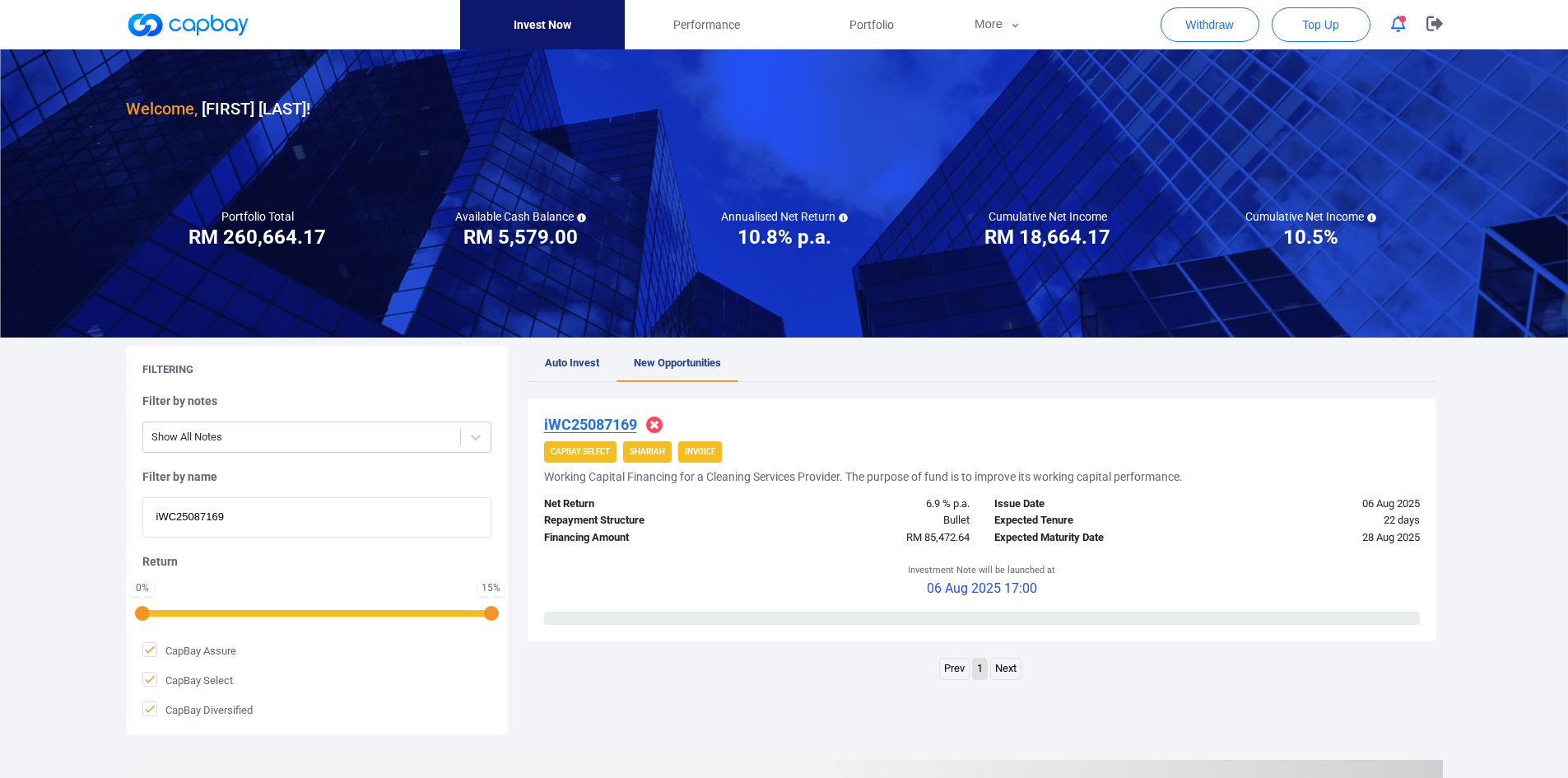 drag, startPoint x: 269, startPoint y: 519, endPoint x: -35, endPoint y: 498, distance: 304.72447 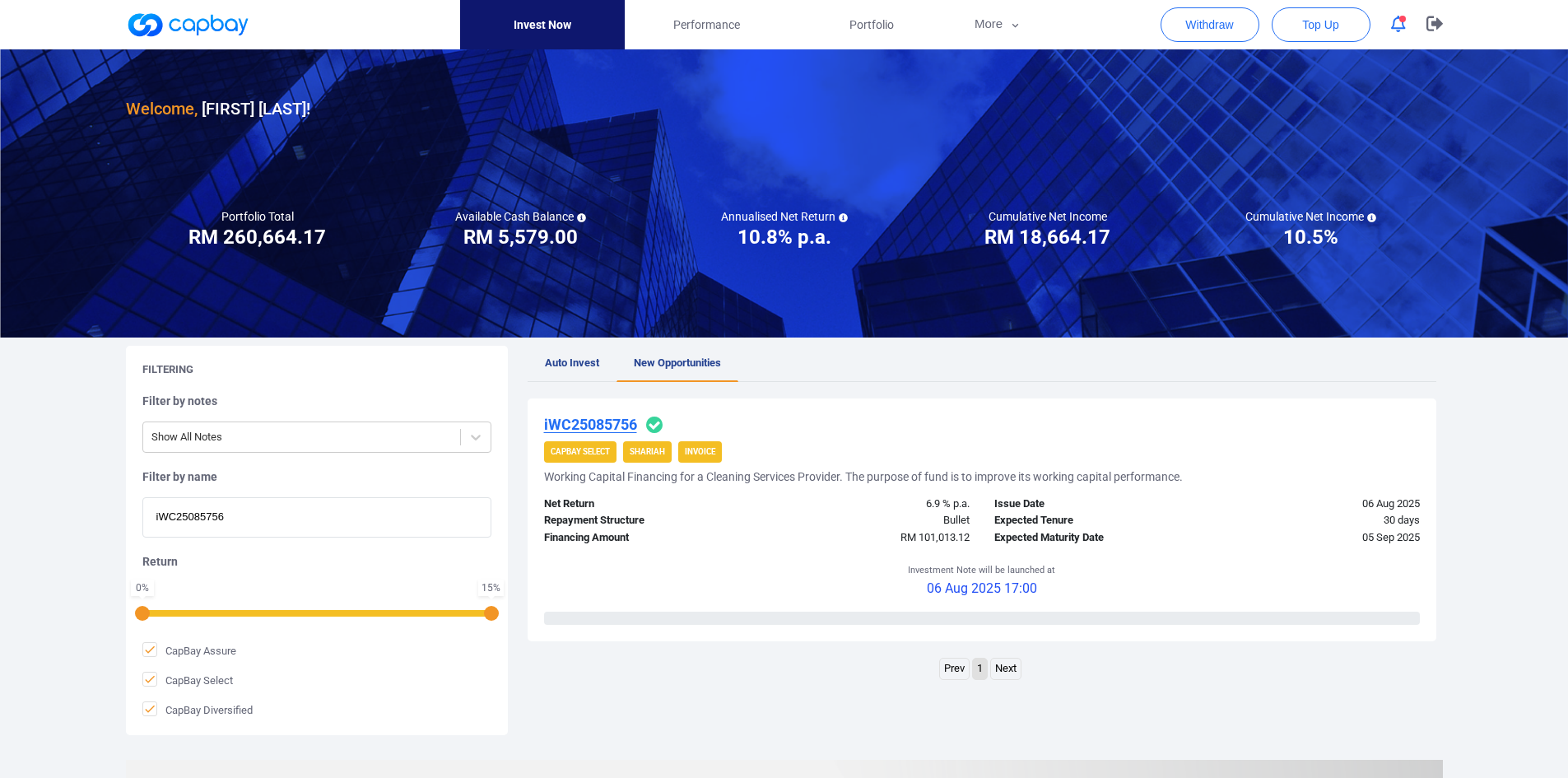 type on "iWC25085756" 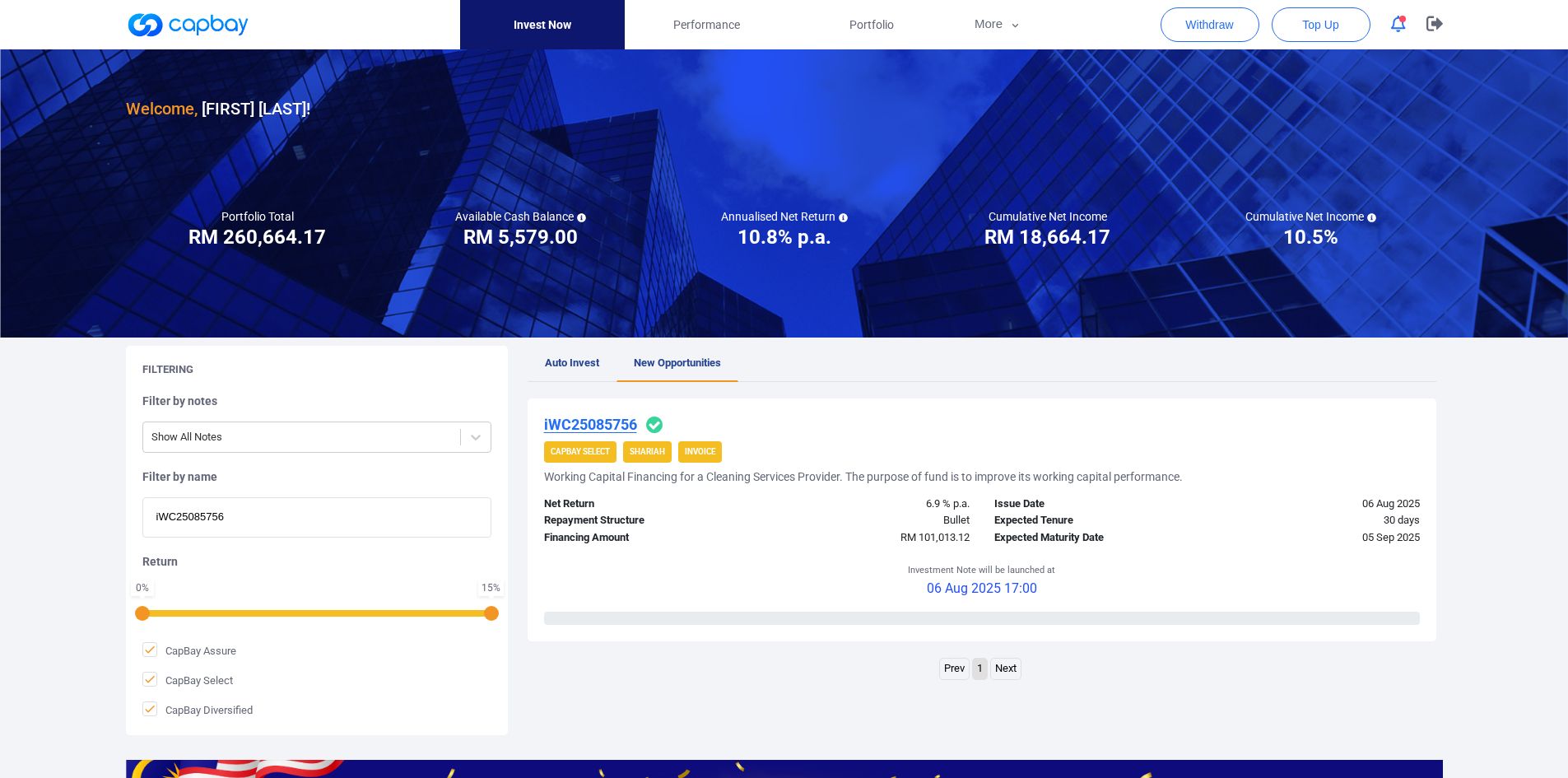click on "iWC25085756" at bounding box center [590, 424] 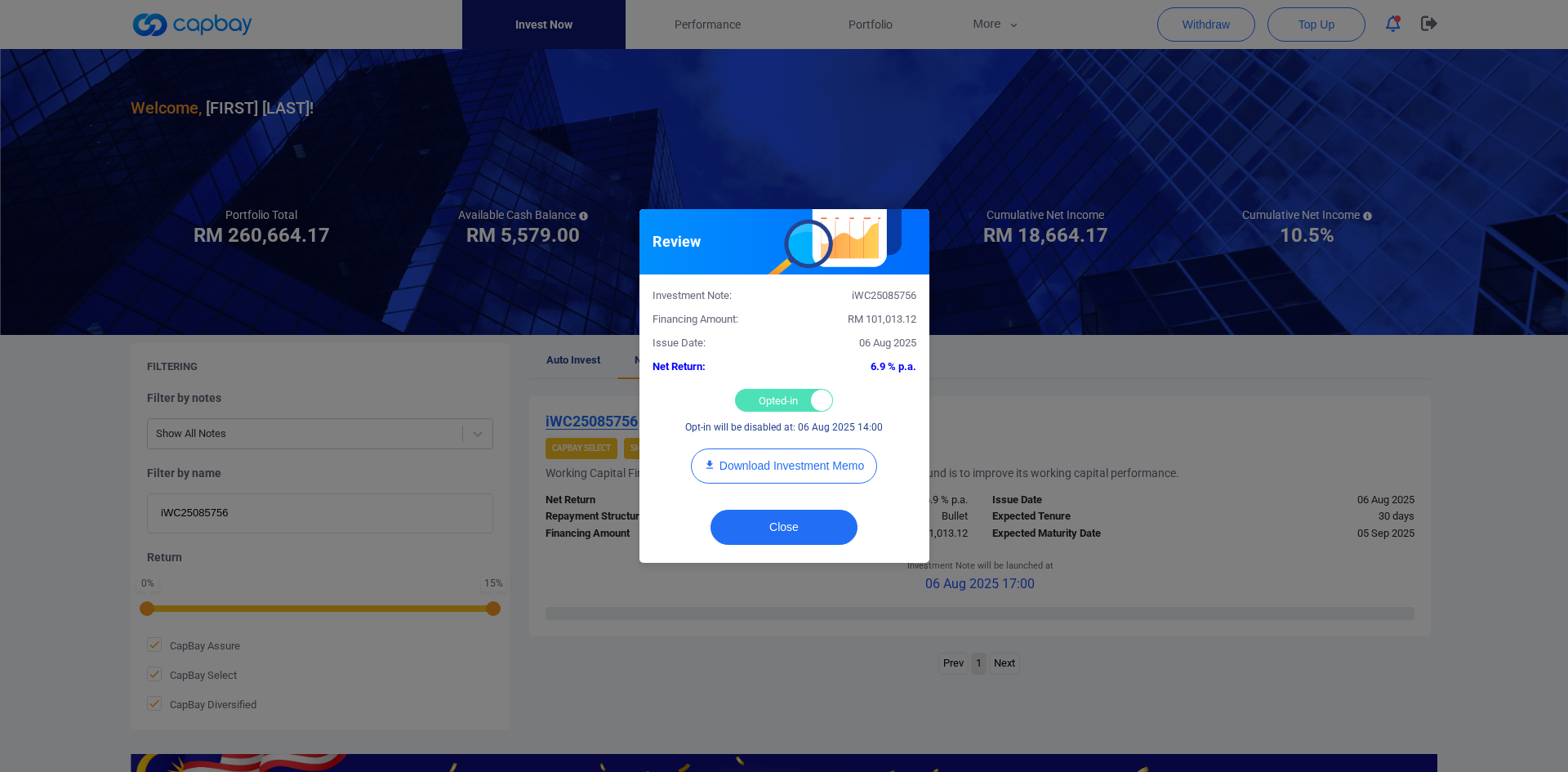 click on "Opted-in Opted-out" at bounding box center [784, 400] 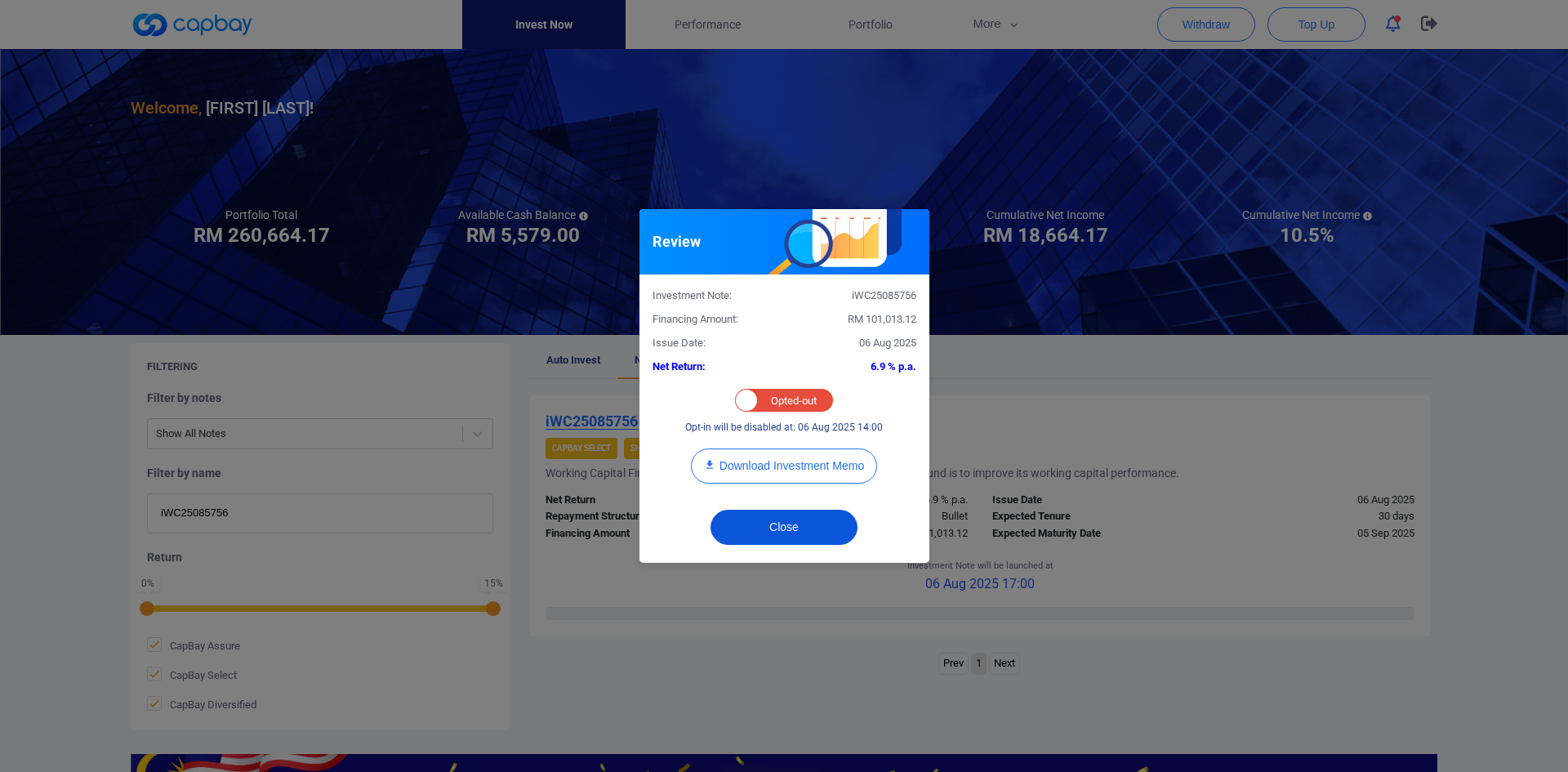 click on "Close" at bounding box center (784, 527) 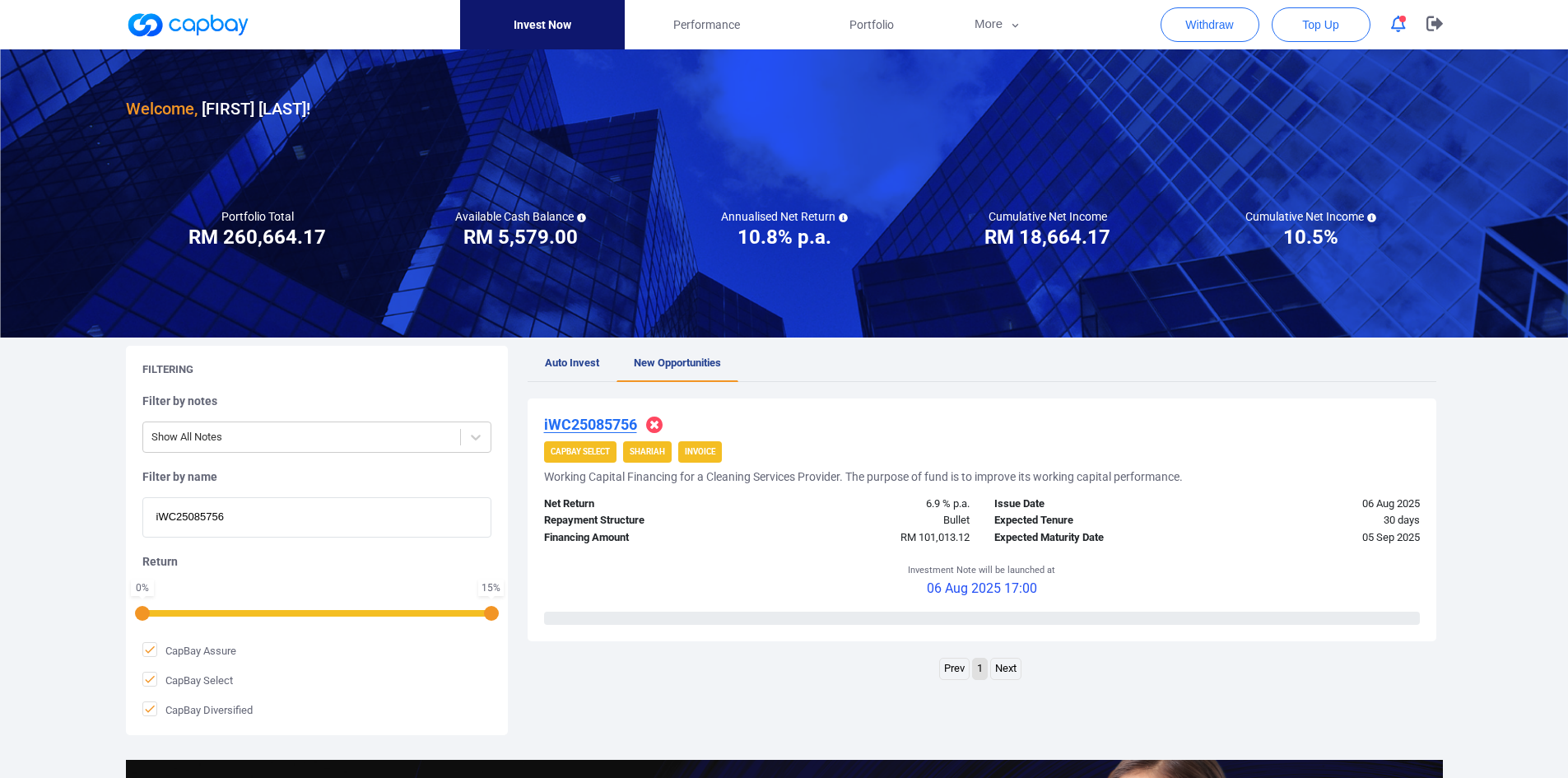 drag, startPoint x: 252, startPoint y: 512, endPoint x: 95, endPoint y: 498, distance: 157.62297 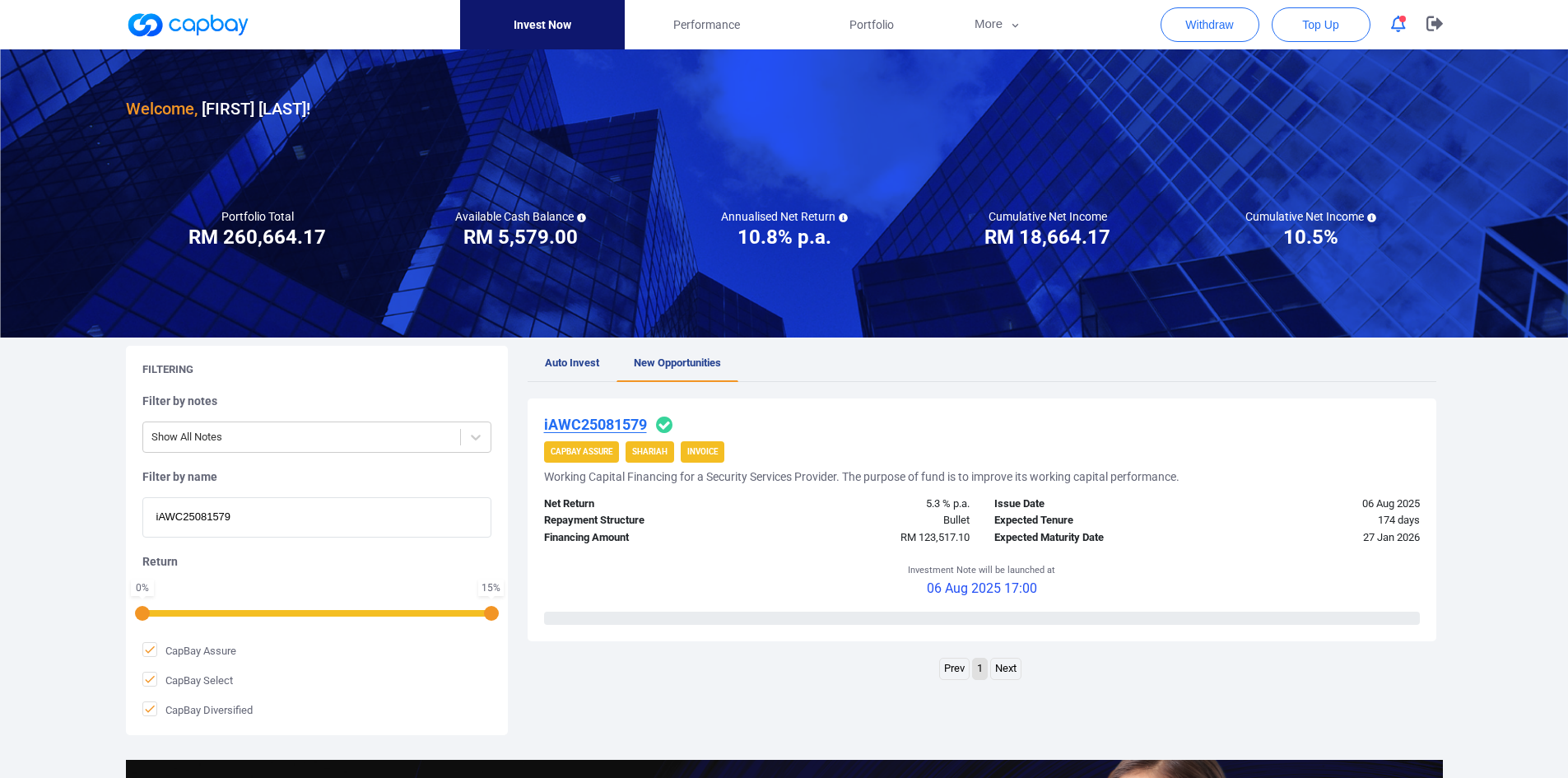 type on "iAWC25081579" 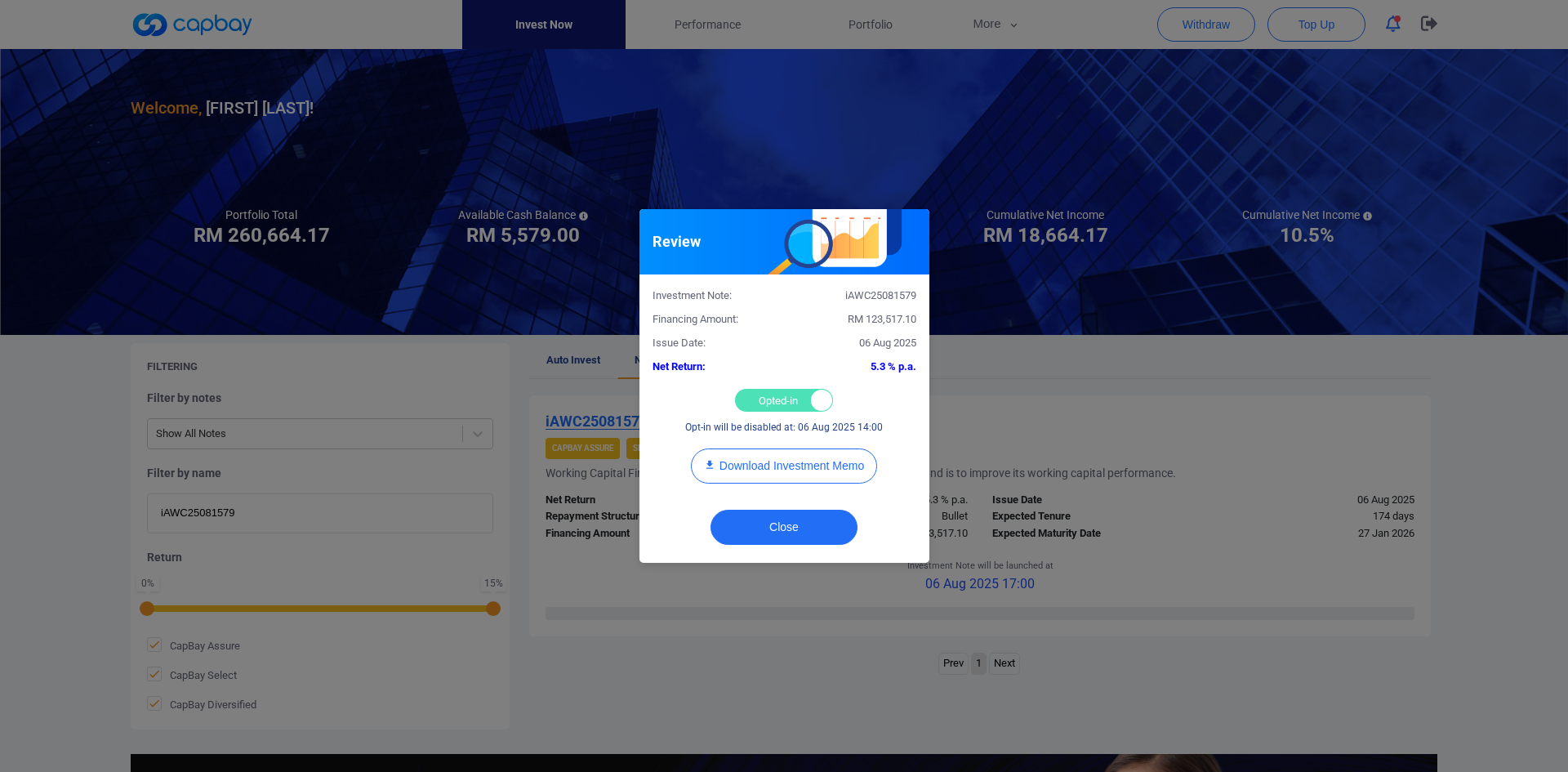 click on "Opted-in Opted-out Opt-in will be disabled at:   06 Aug 2025 14:00" at bounding box center [784, 412] 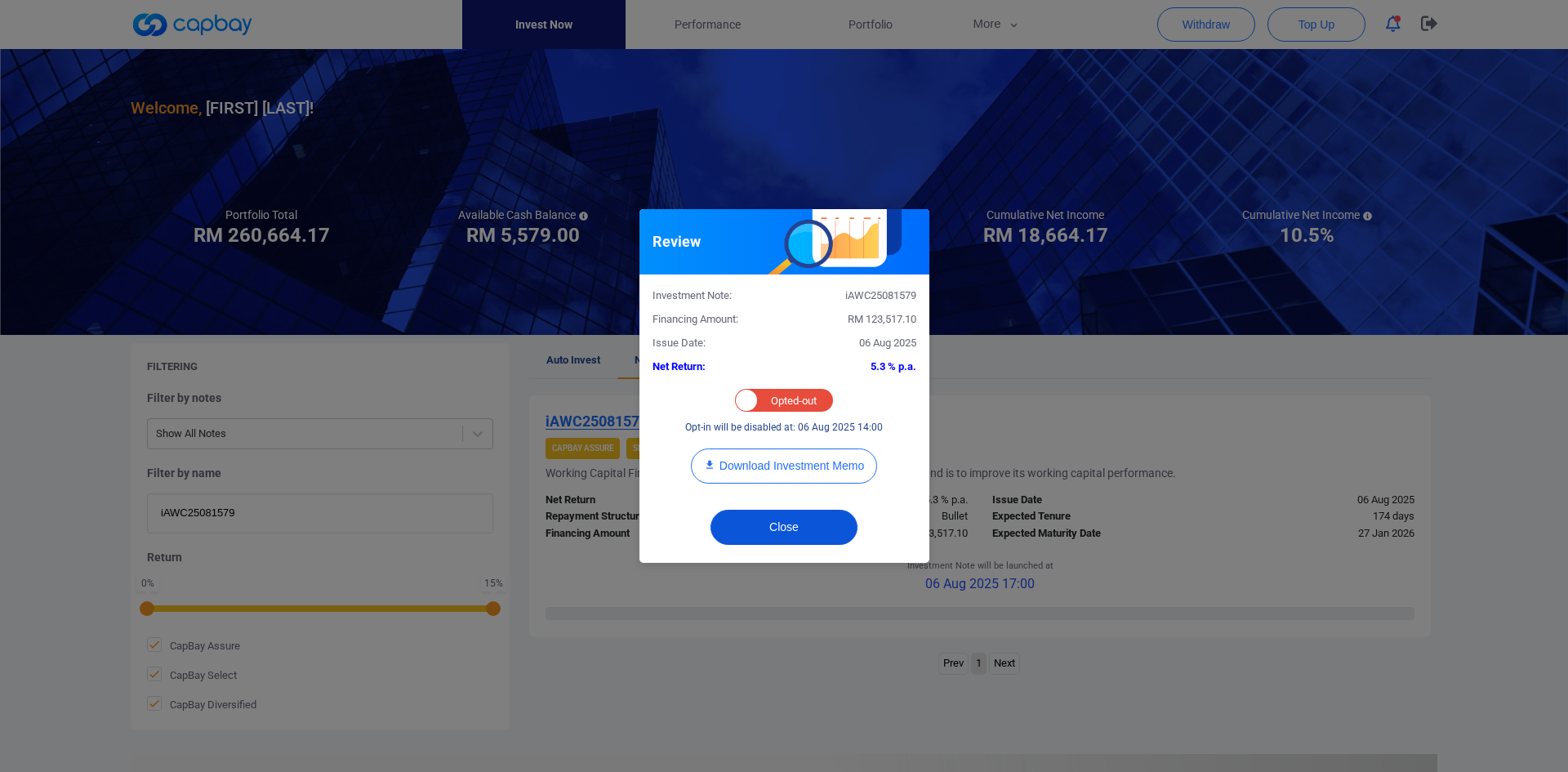click on "Close" at bounding box center (784, 527) 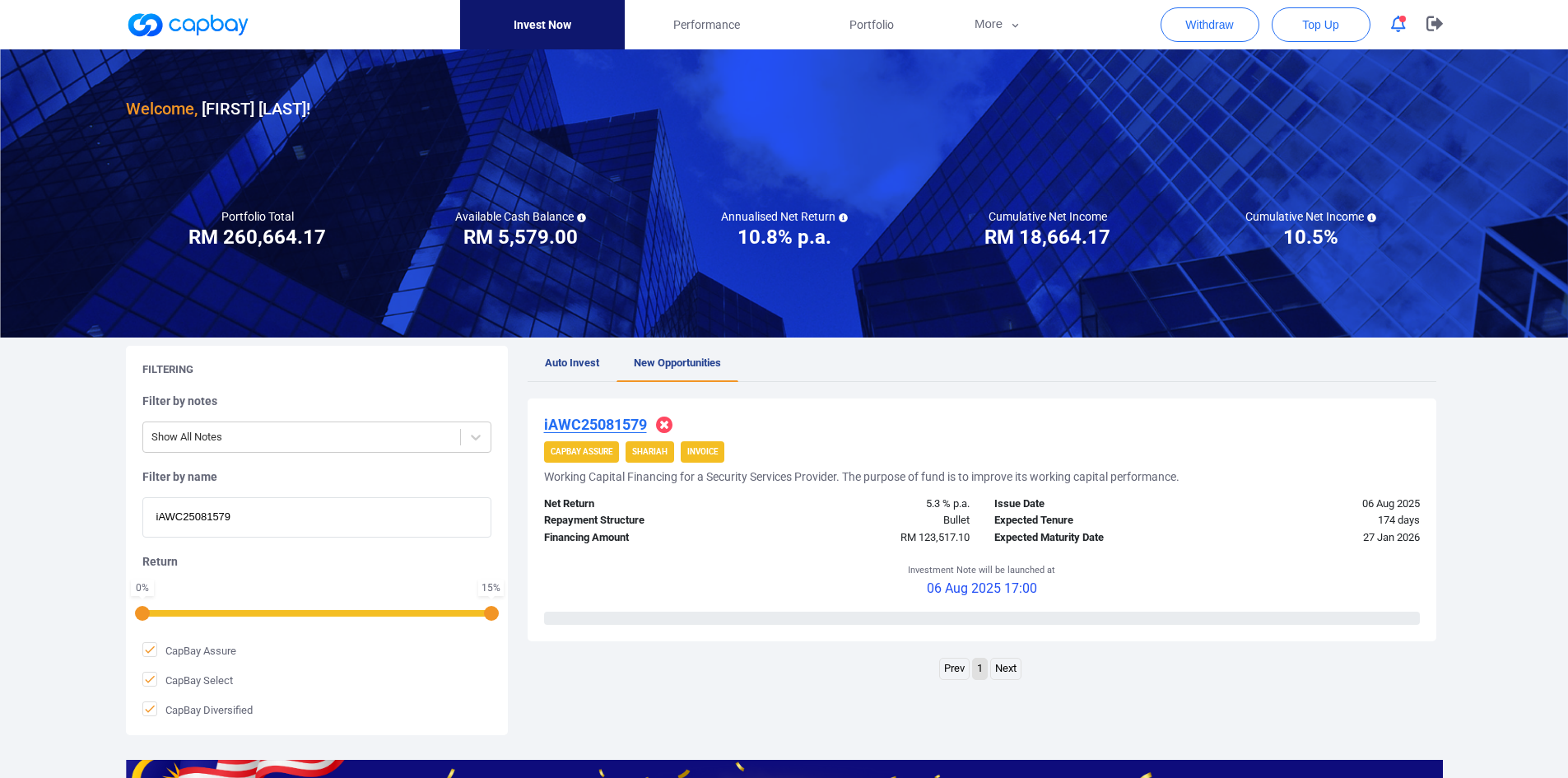 drag, startPoint x: 259, startPoint y: 519, endPoint x: -24, endPoint y: 514, distance: 283.0442 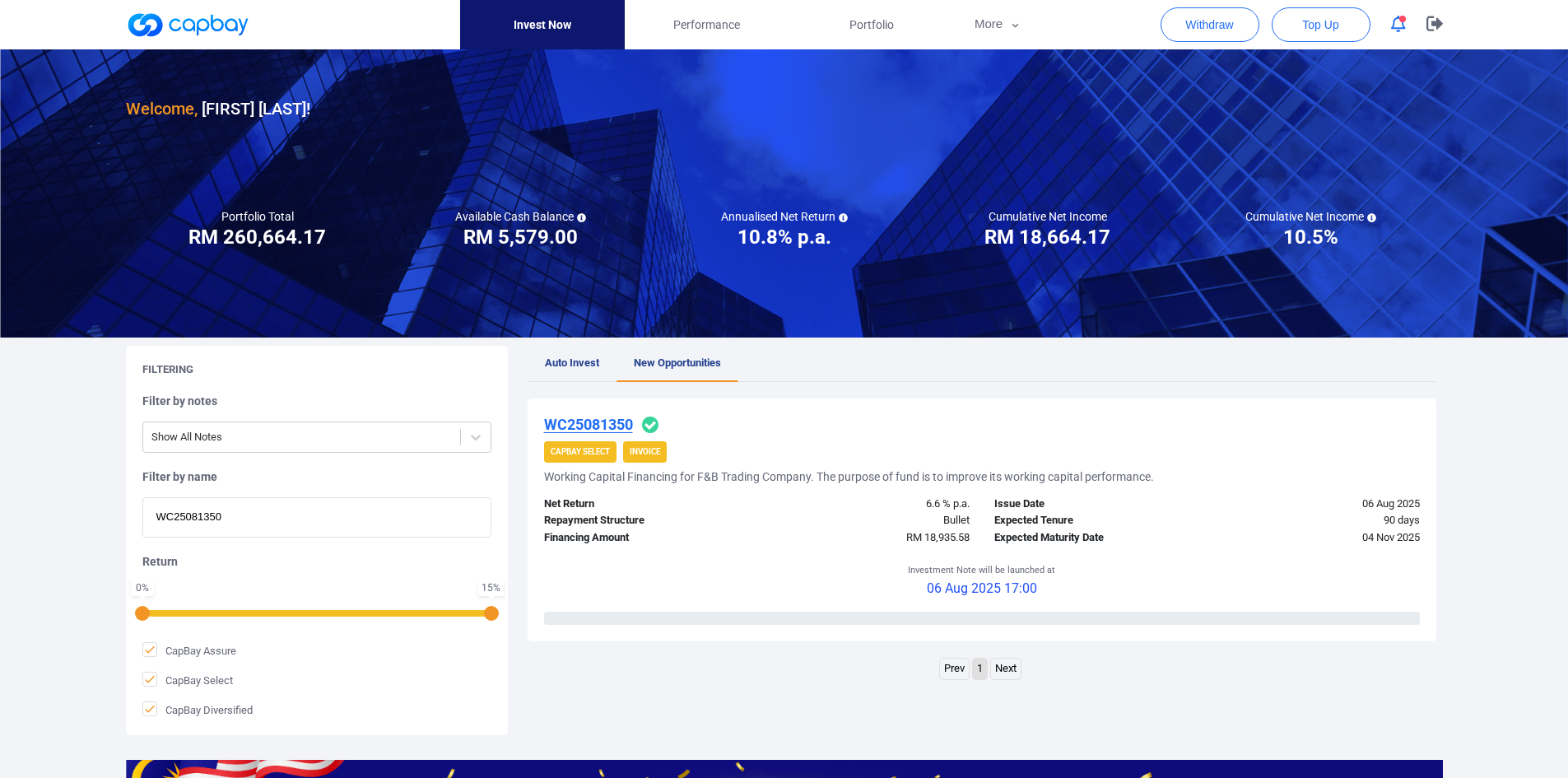 type on "WC25081350" 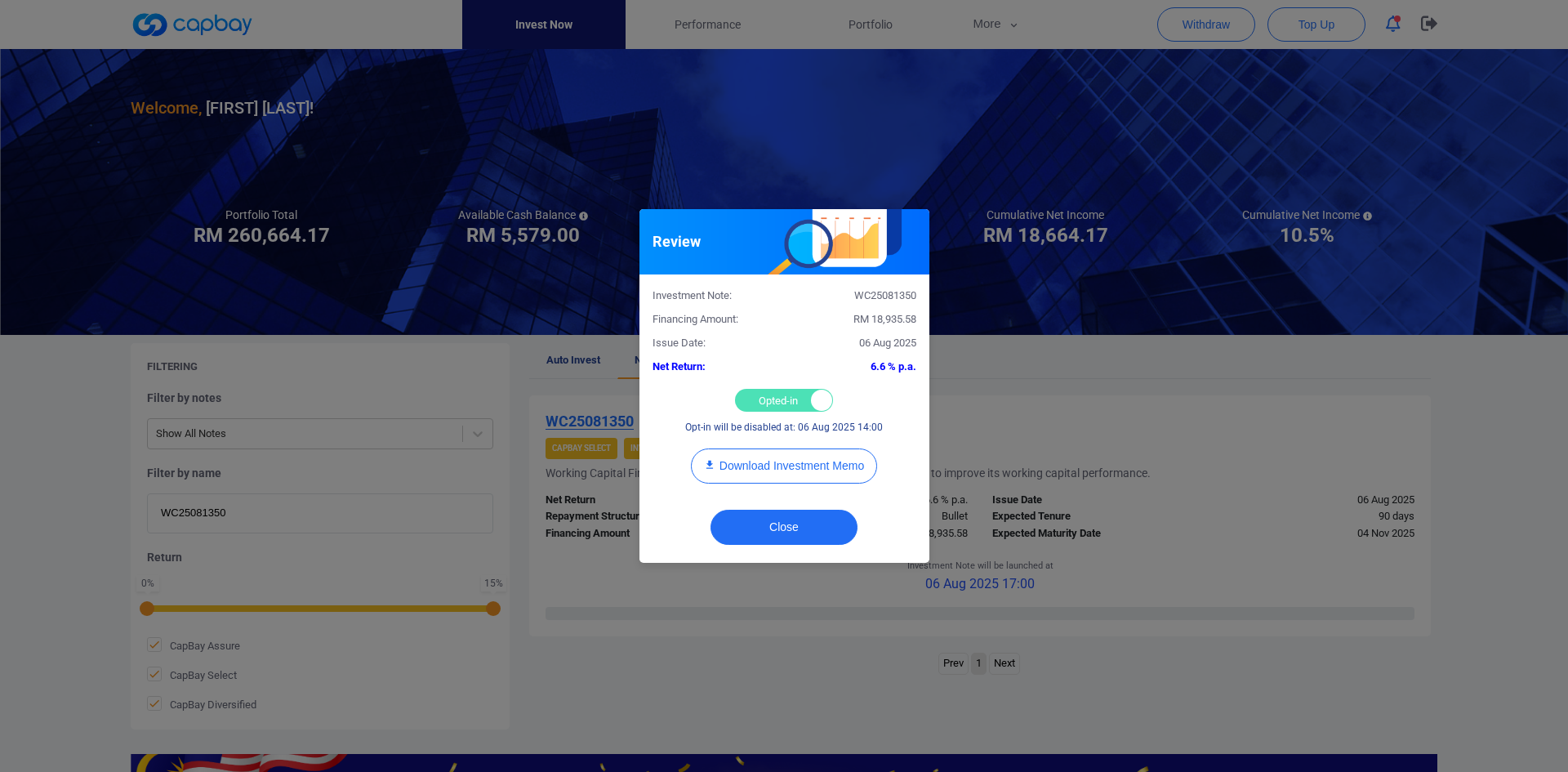 click on "Opted-in Opted-out" at bounding box center [784, 400] 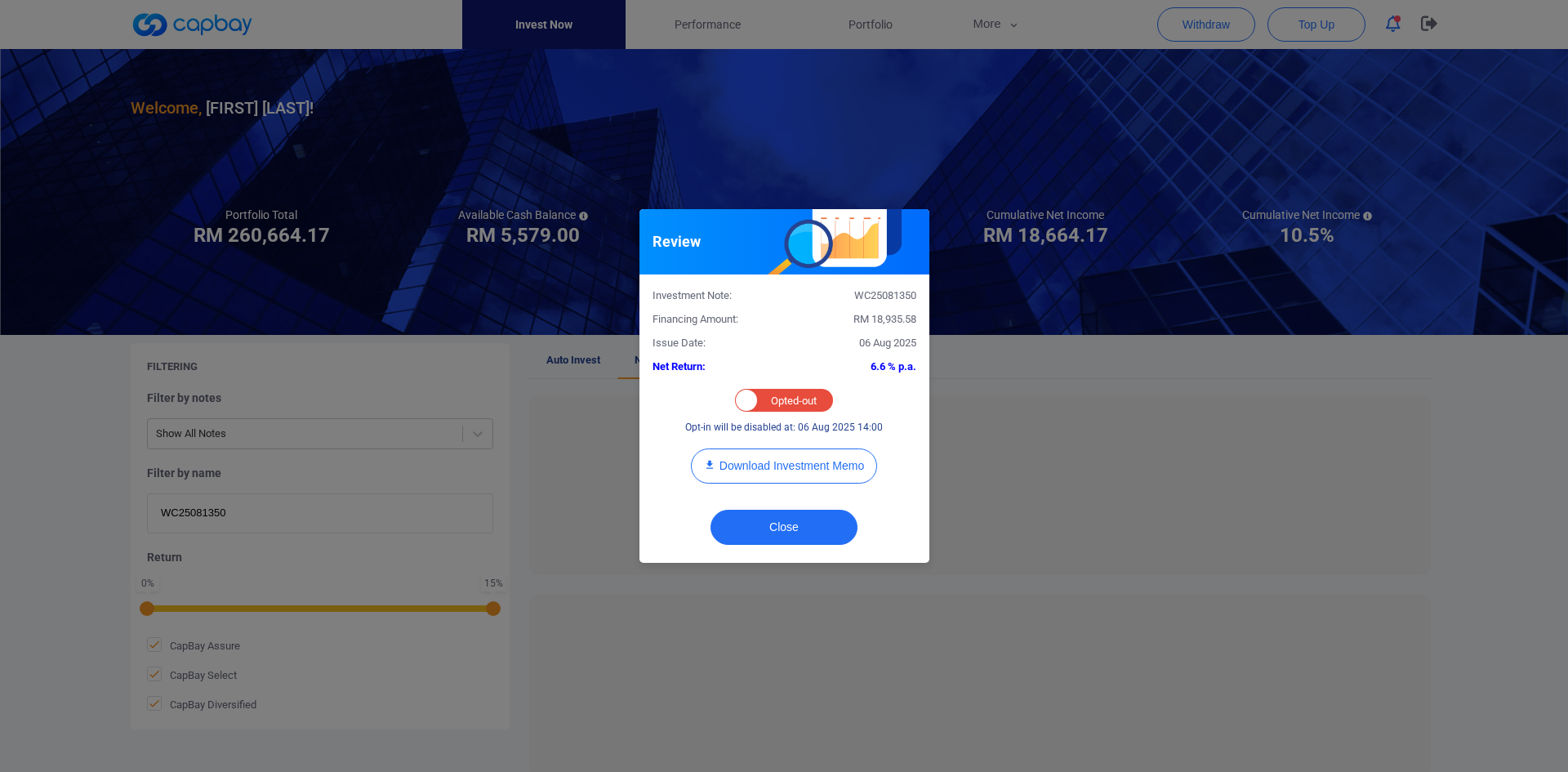 checkbox on "false" 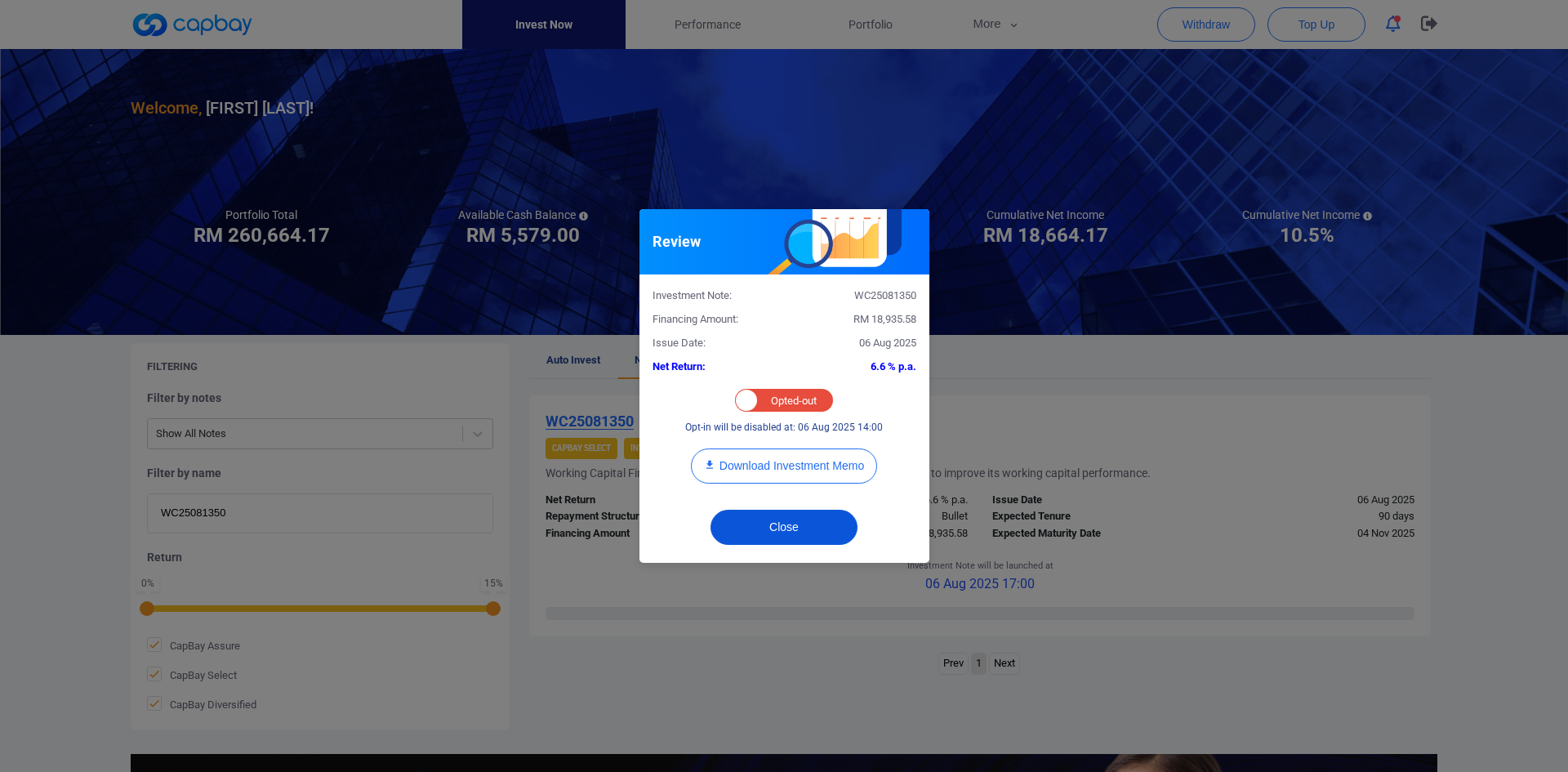 click on "Close" at bounding box center (784, 527) 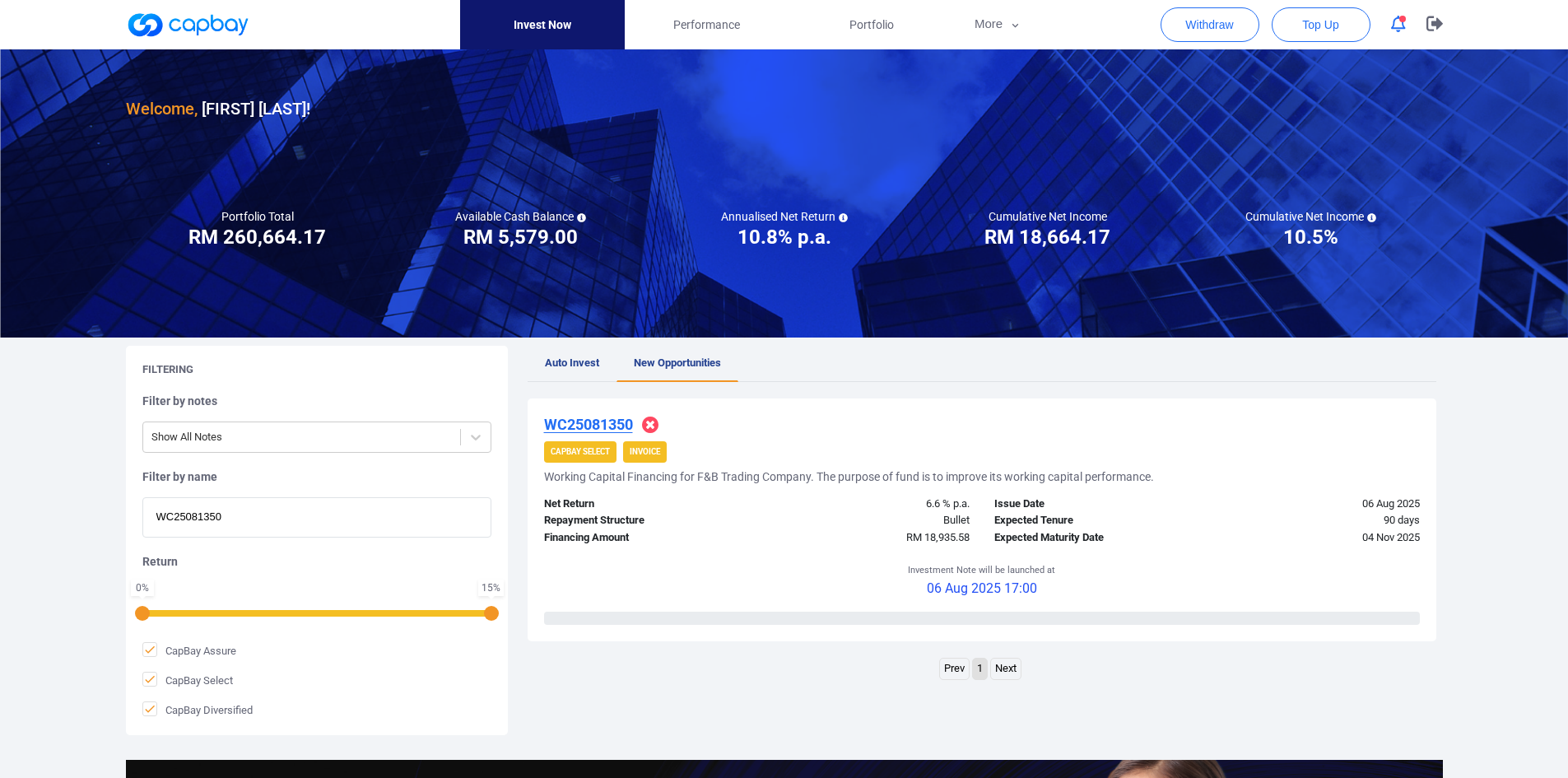 drag, startPoint x: 237, startPoint y: 510, endPoint x: 31, endPoint y: 507, distance: 206.022 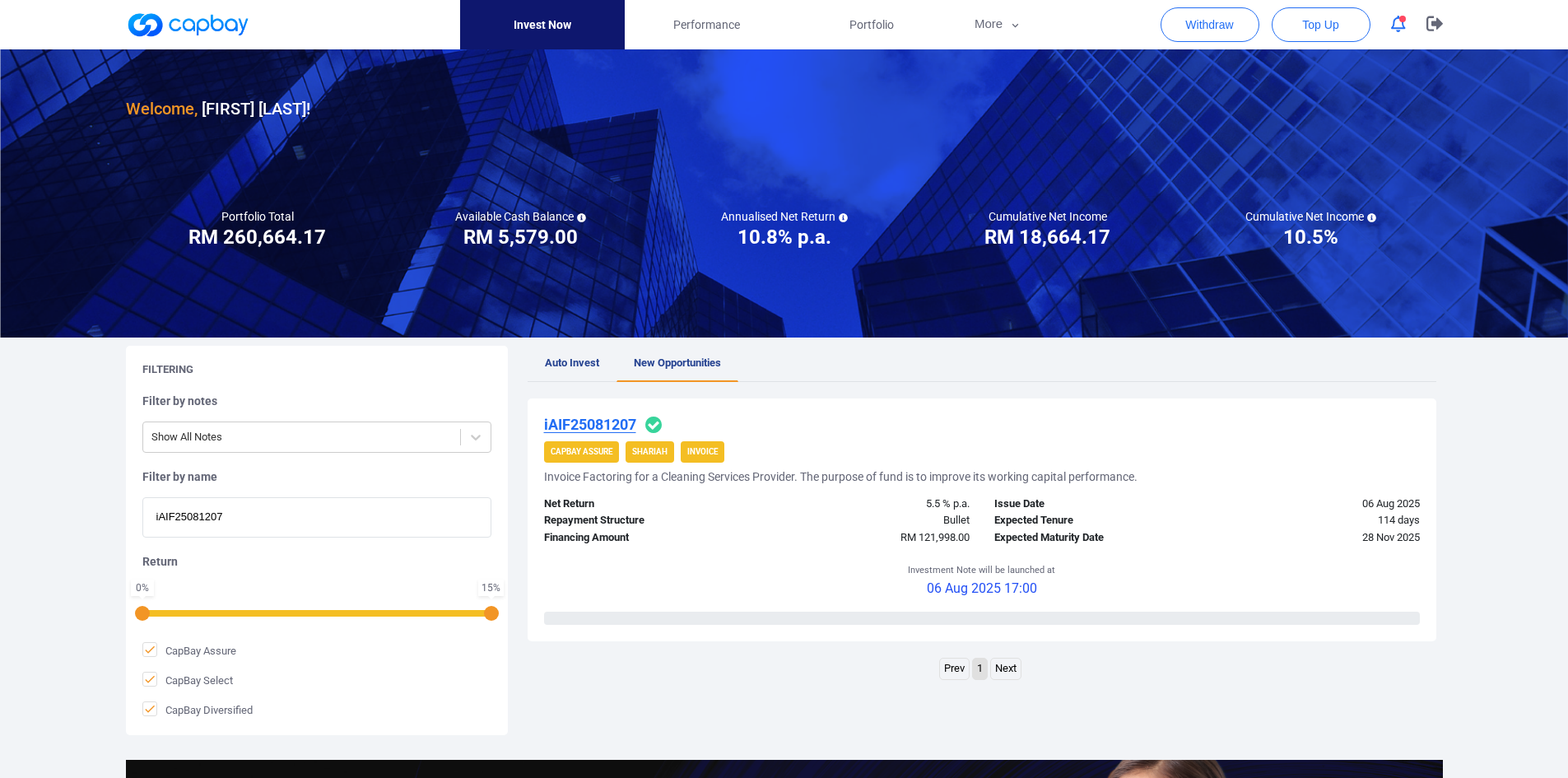 type on "iAIF25081207" 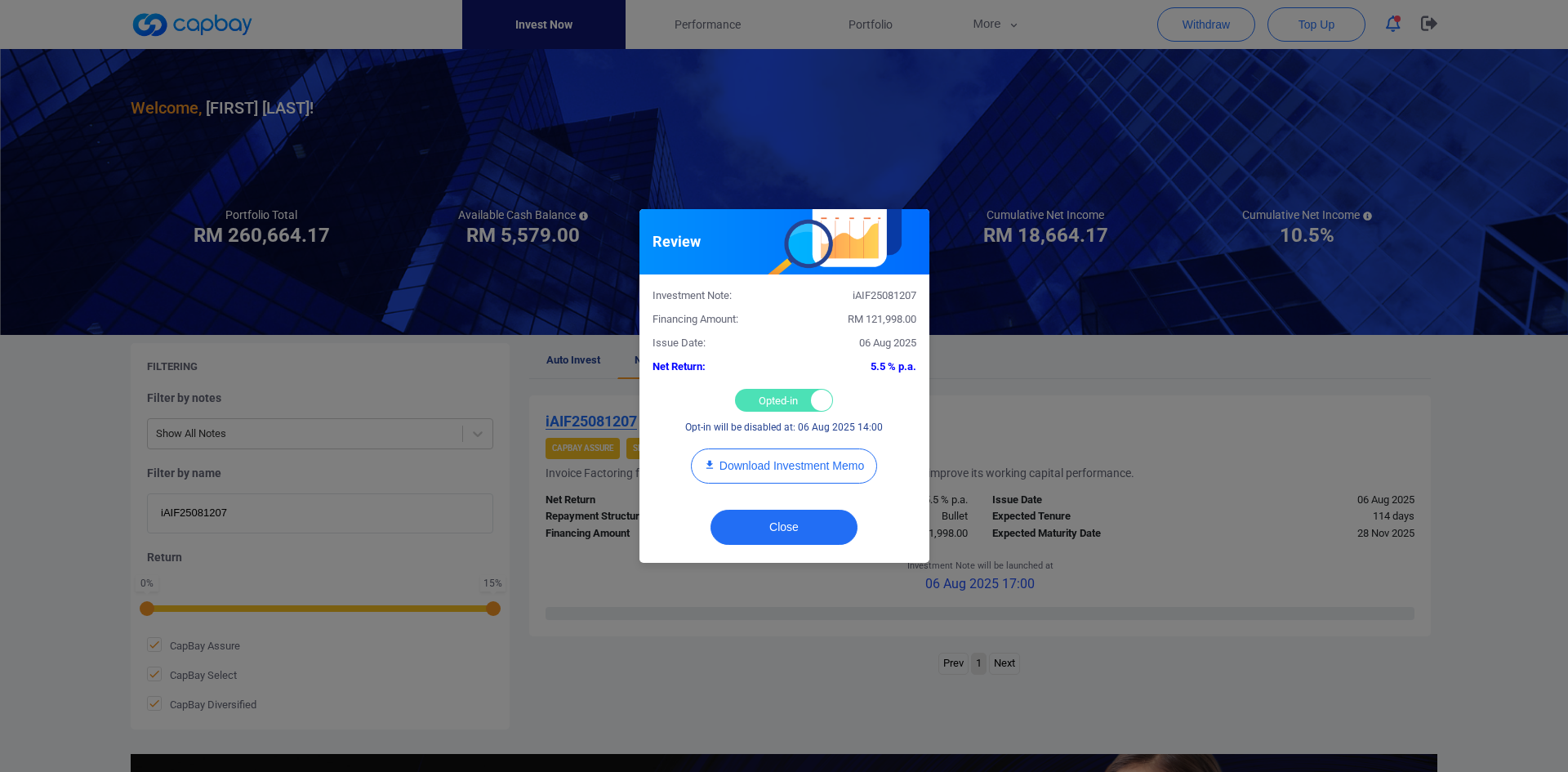 click on "Opted-in Opted-out" at bounding box center (784, 400) 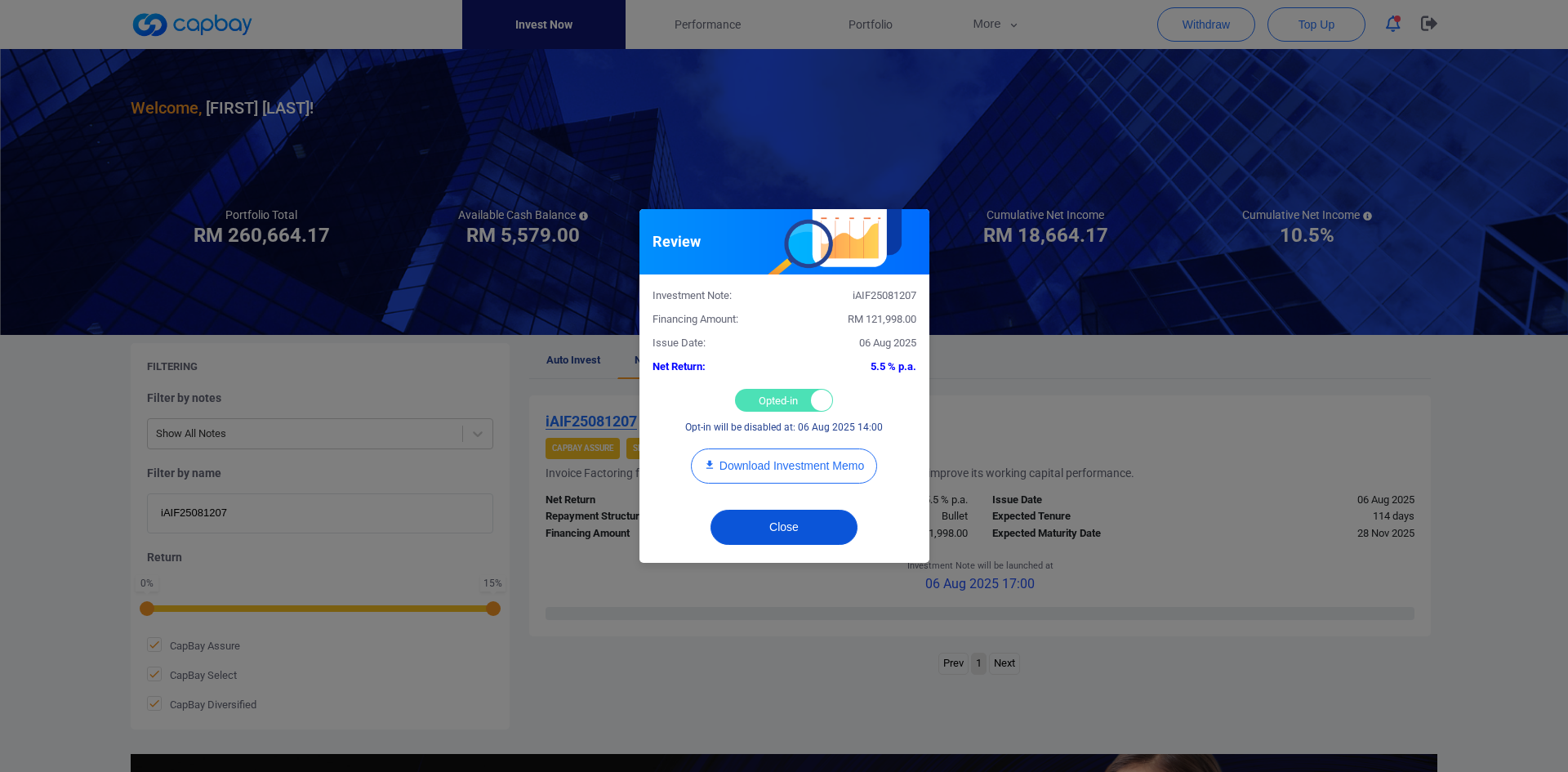 checkbox on "false" 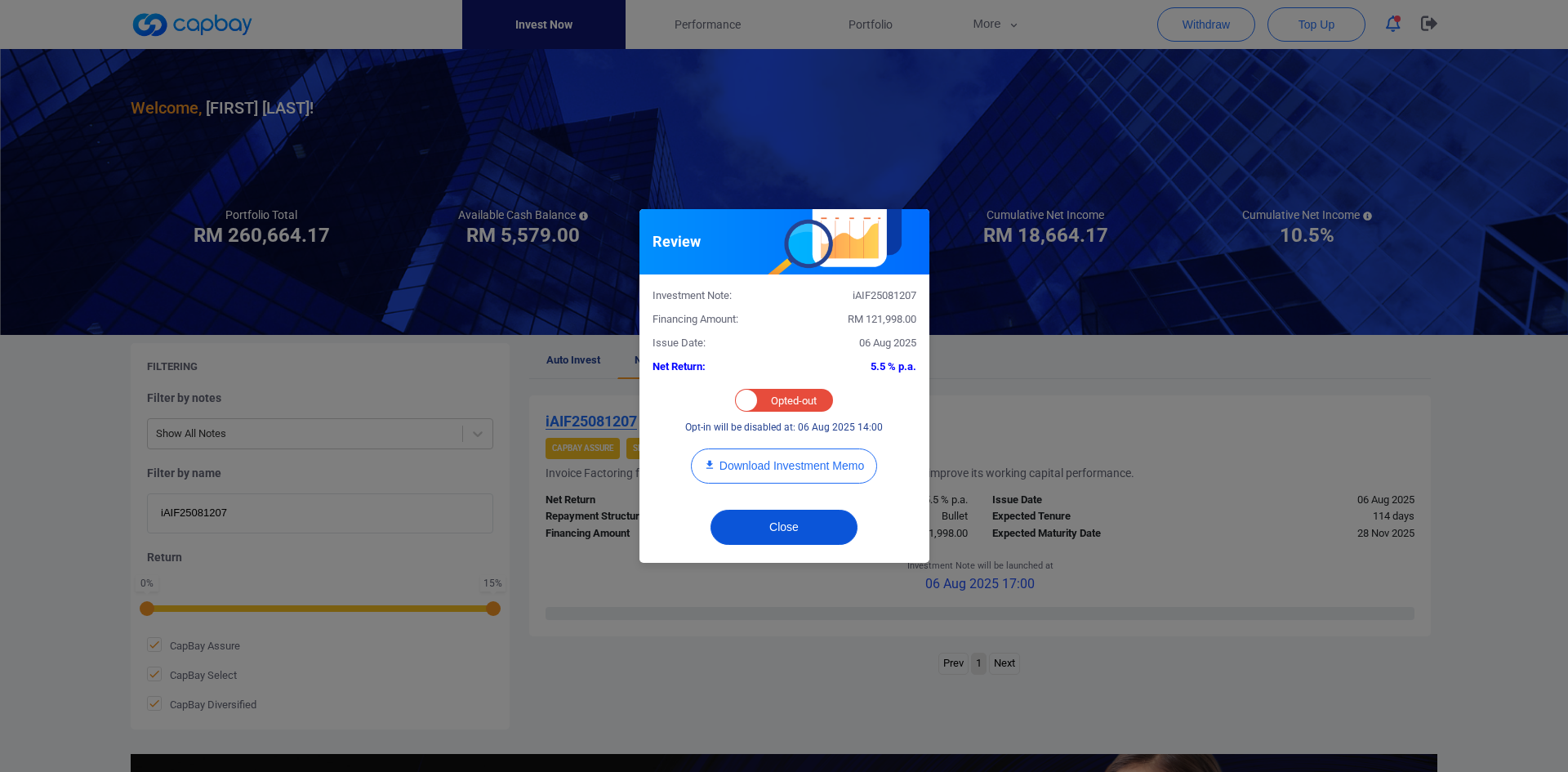 click on "Close" at bounding box center [784, 527] 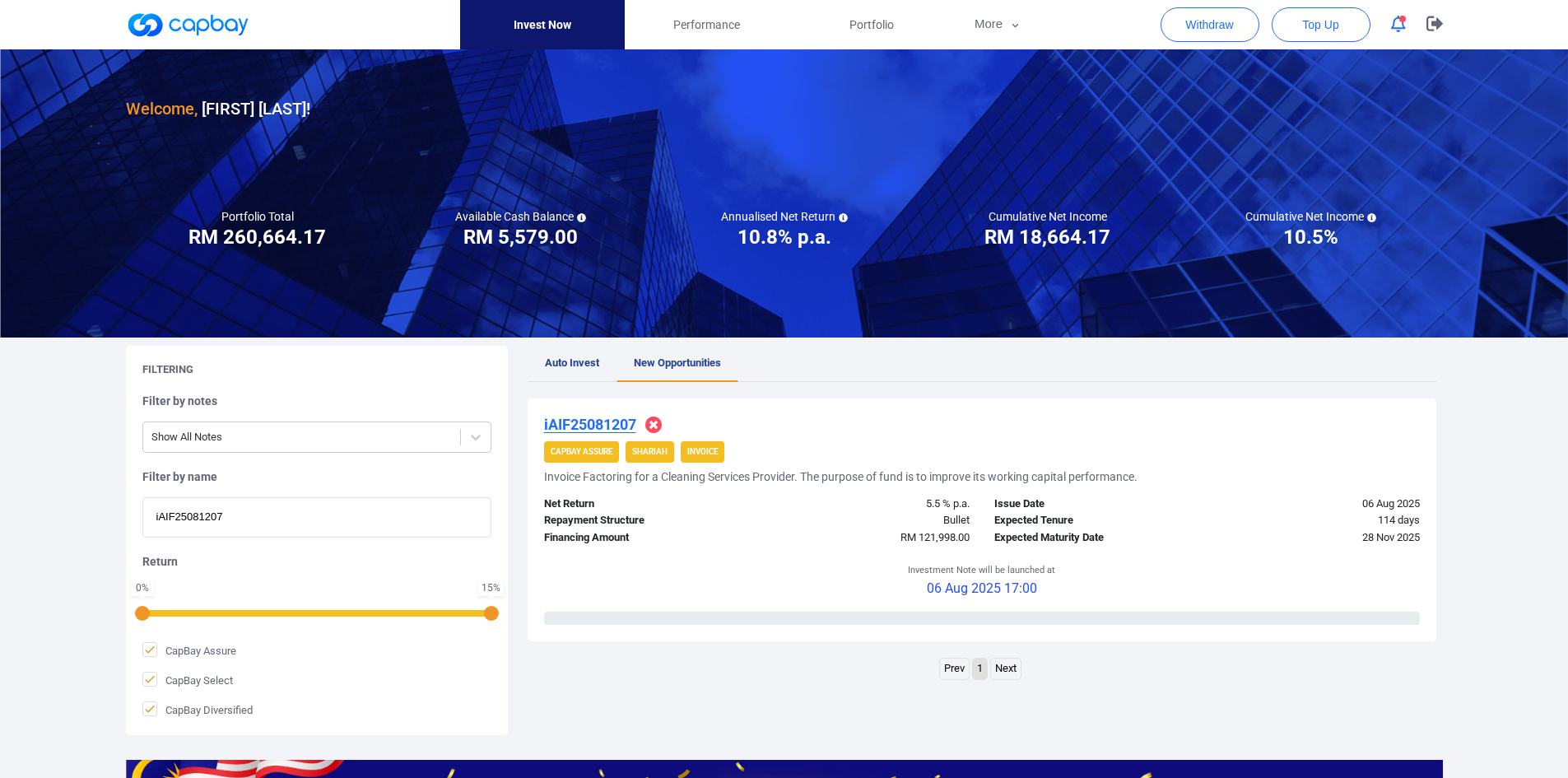drag, startPoint x: 273, startPoint y: 519, endPoint x: -65, endPoint y: 485, distance: 339.70576 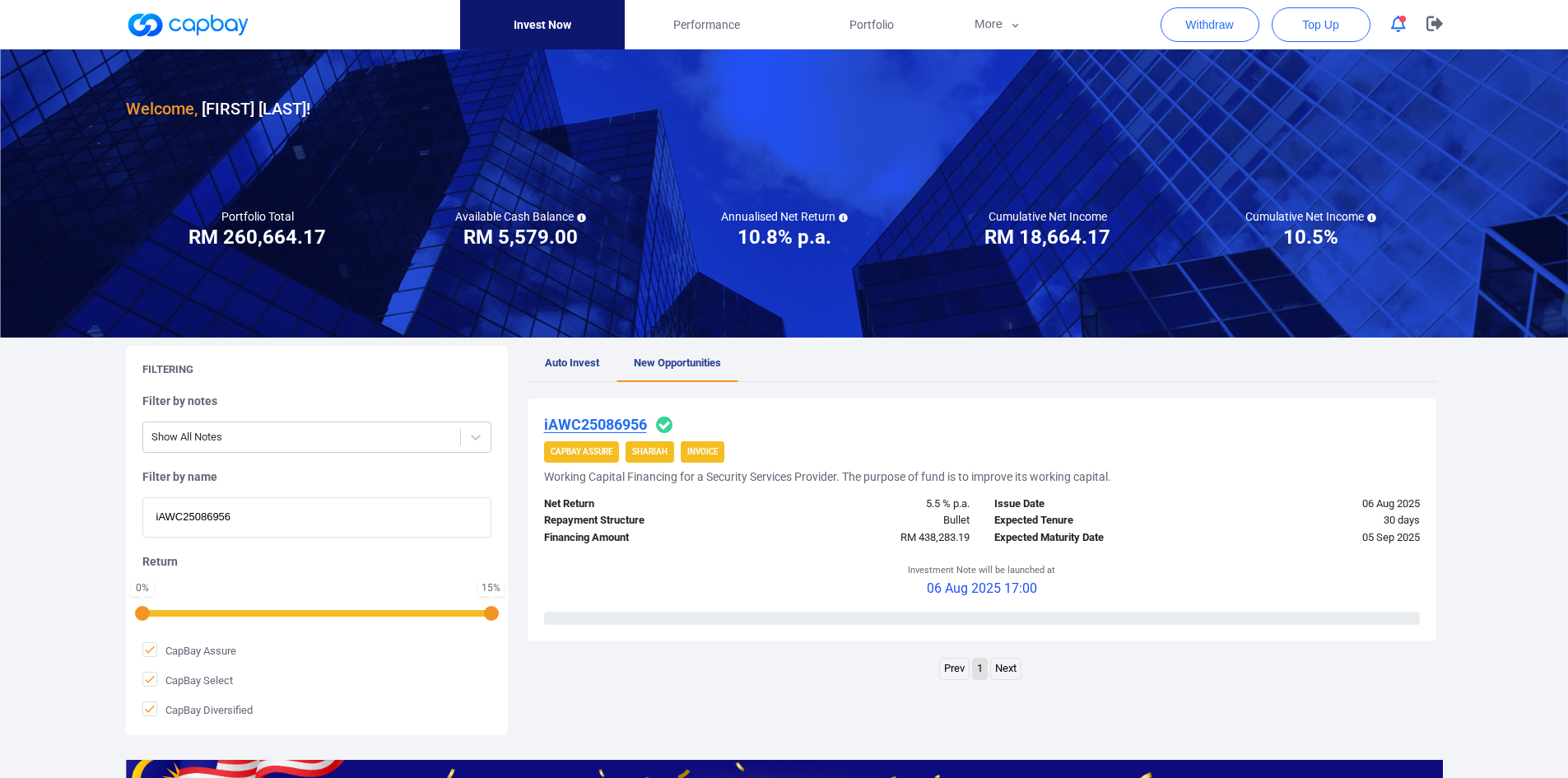 type on "iAWC25086956" 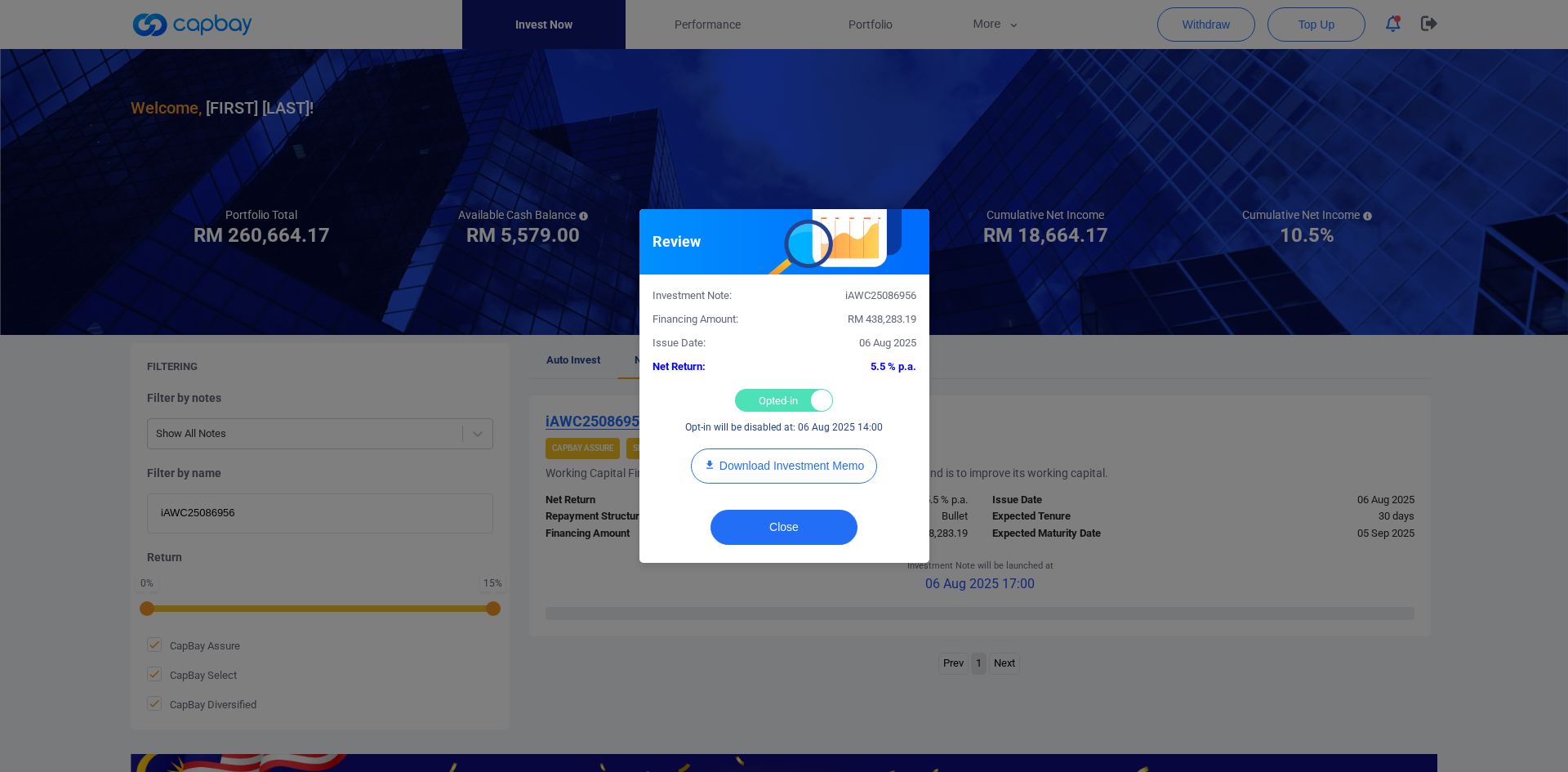 click on "Opted-in Opted-out" at bounding box center [784, 400] 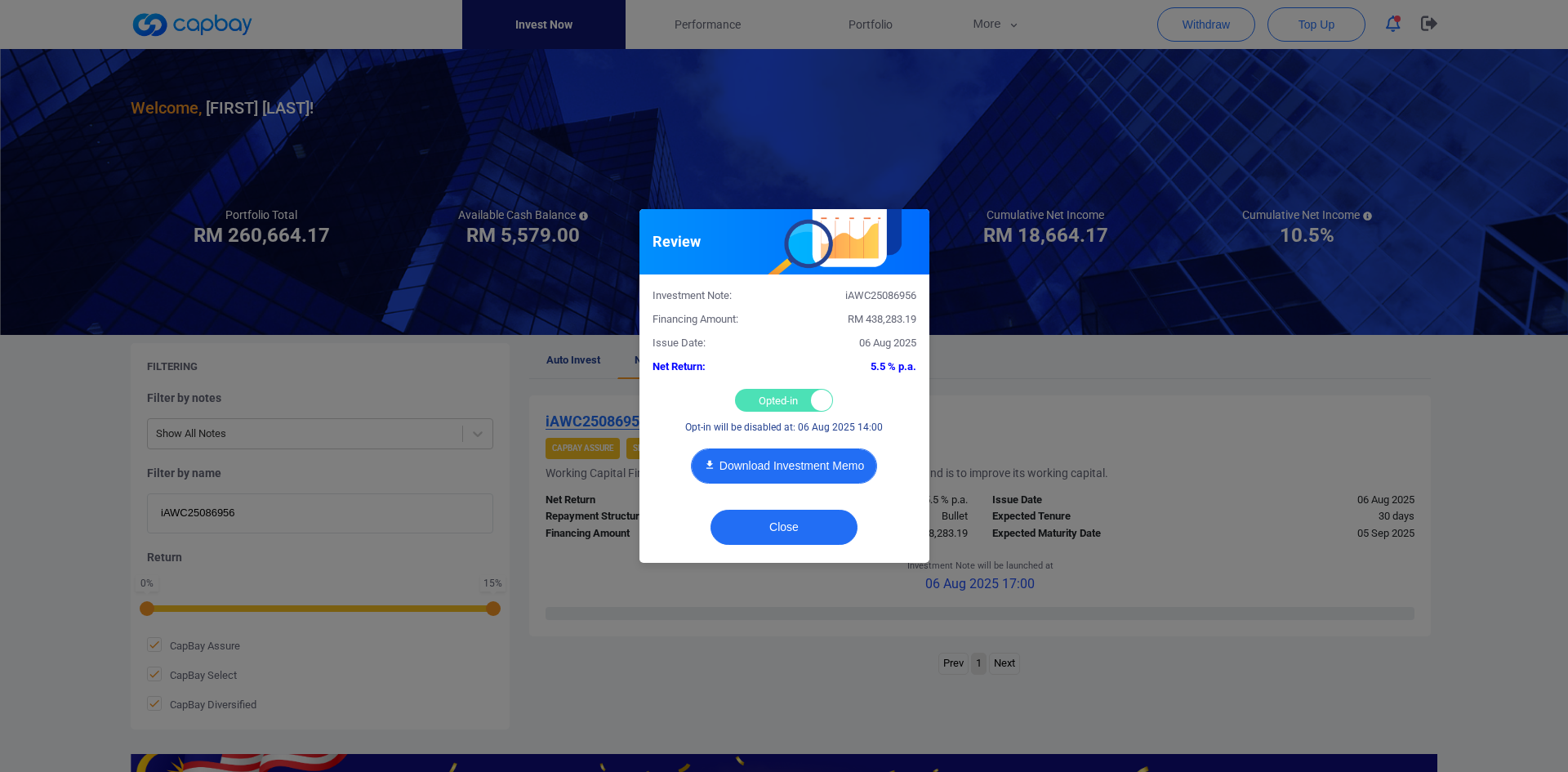 checkbox on "false" 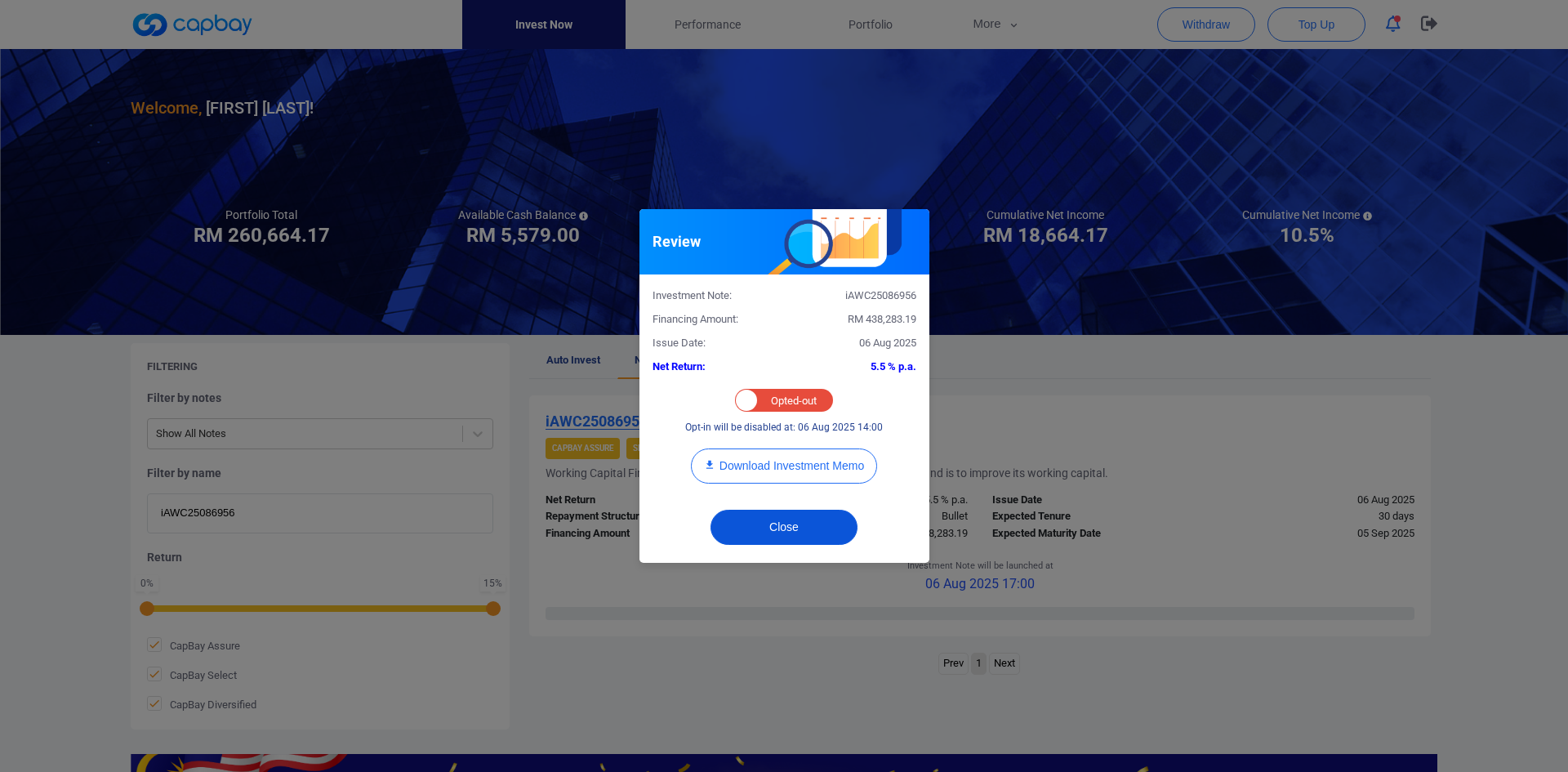 click on "Close" at bounding box center (784, 527) 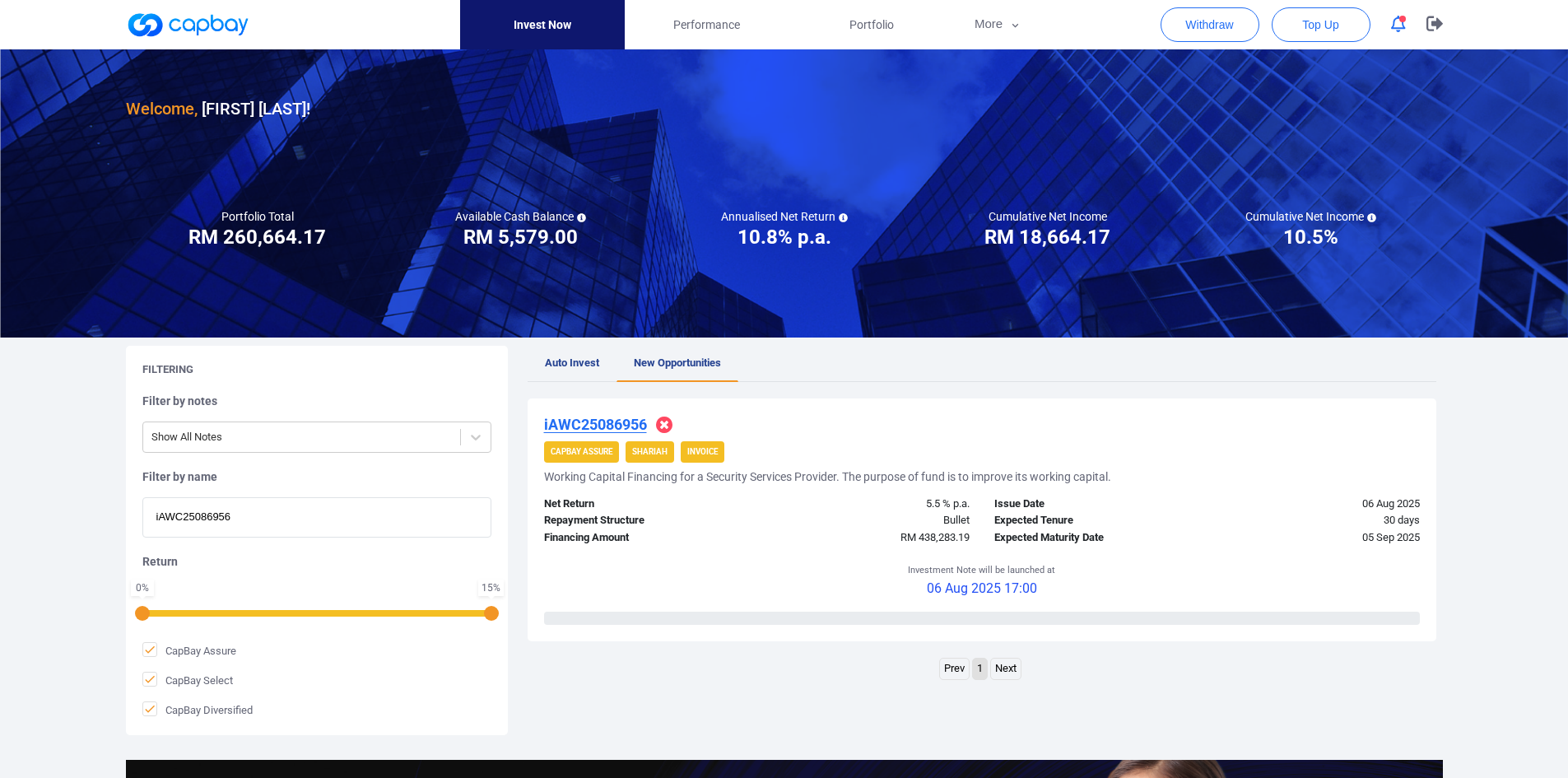 drag, startPoint x: 299, startPoint y: 517, endPoint x: 78, endPoint y: 501, distance: 221.57843 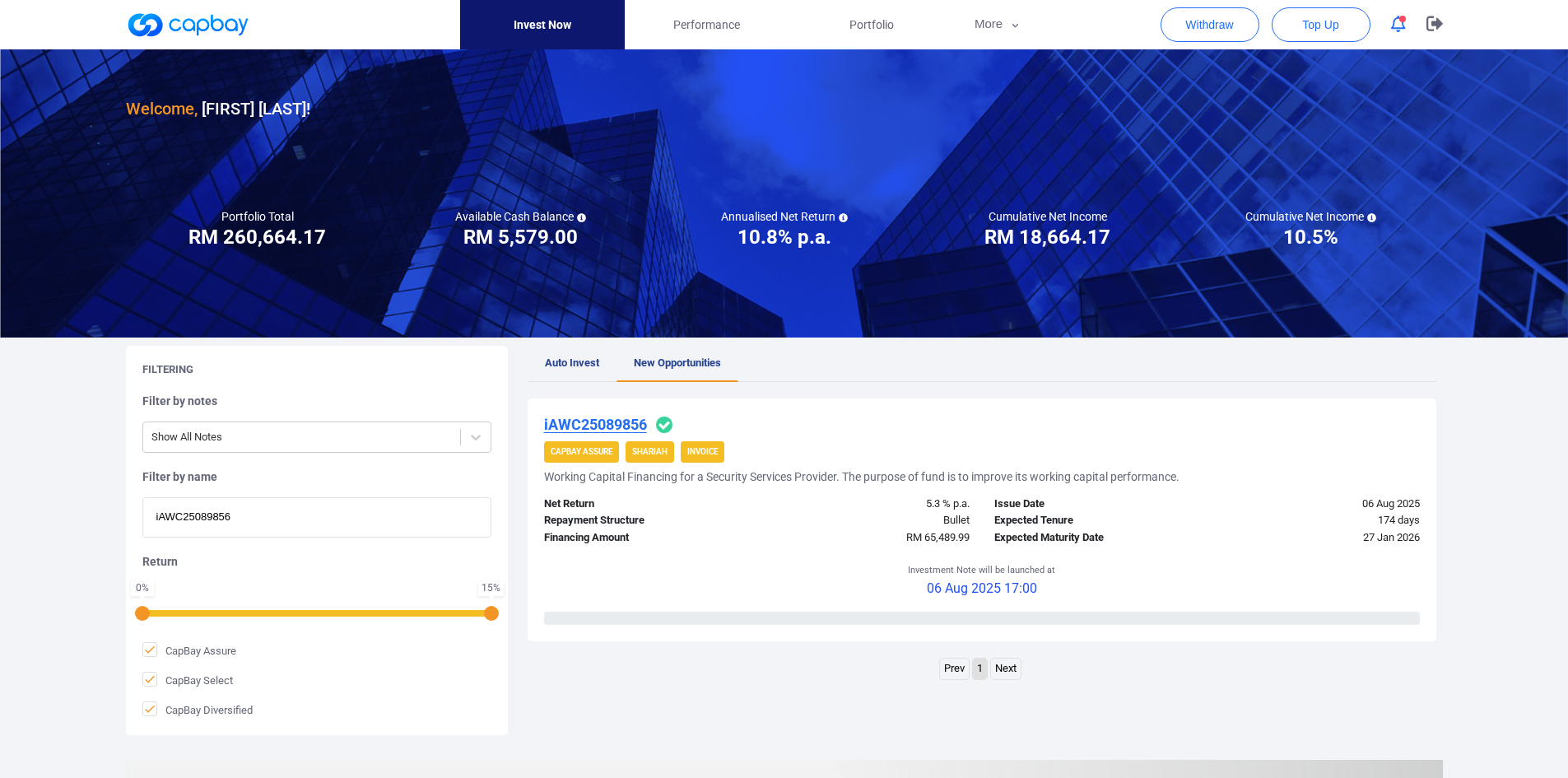 type on "iAWC25089856" 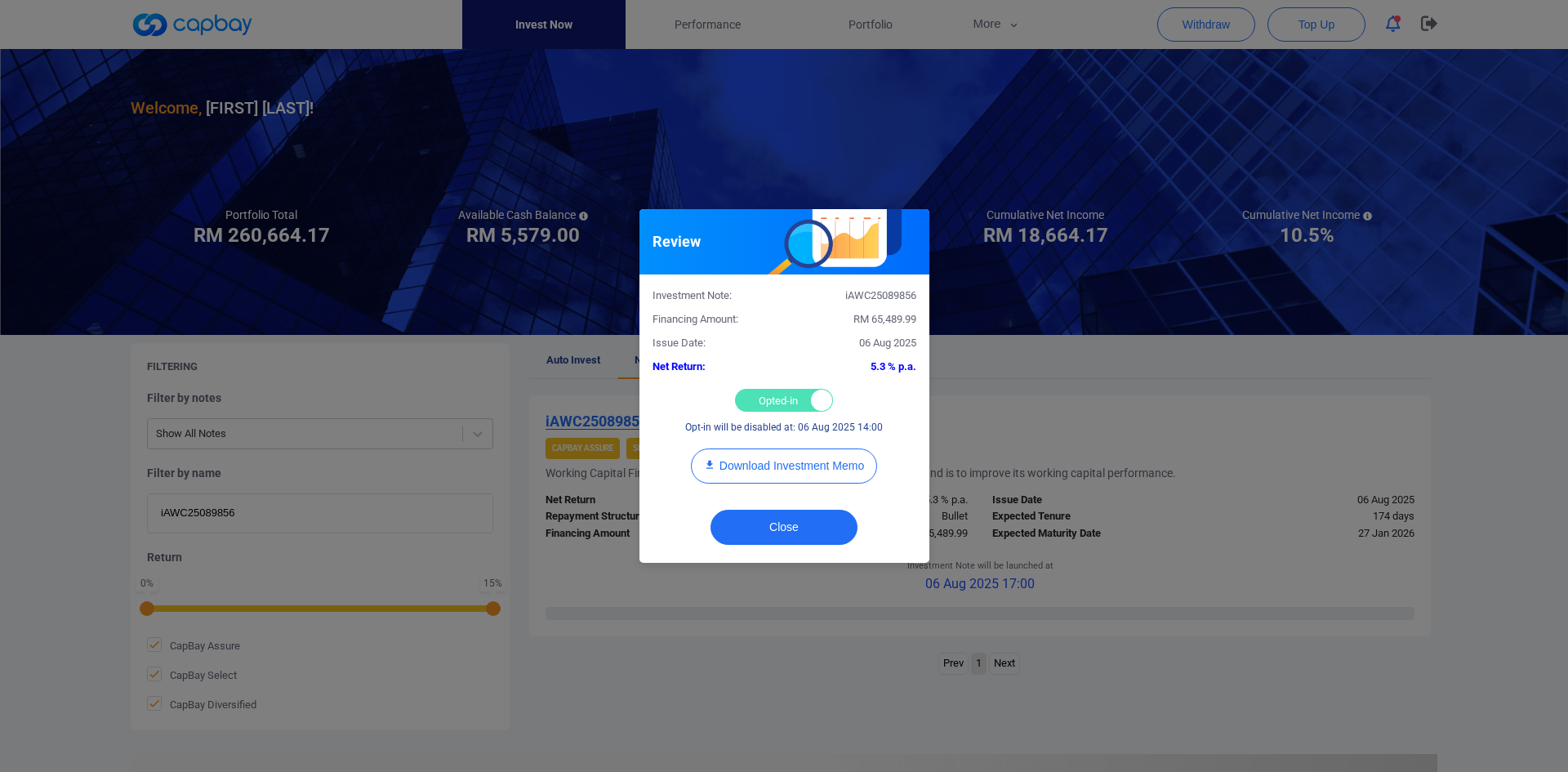 click on "Opted-in Opted-out" at bounding box center (784, 400) 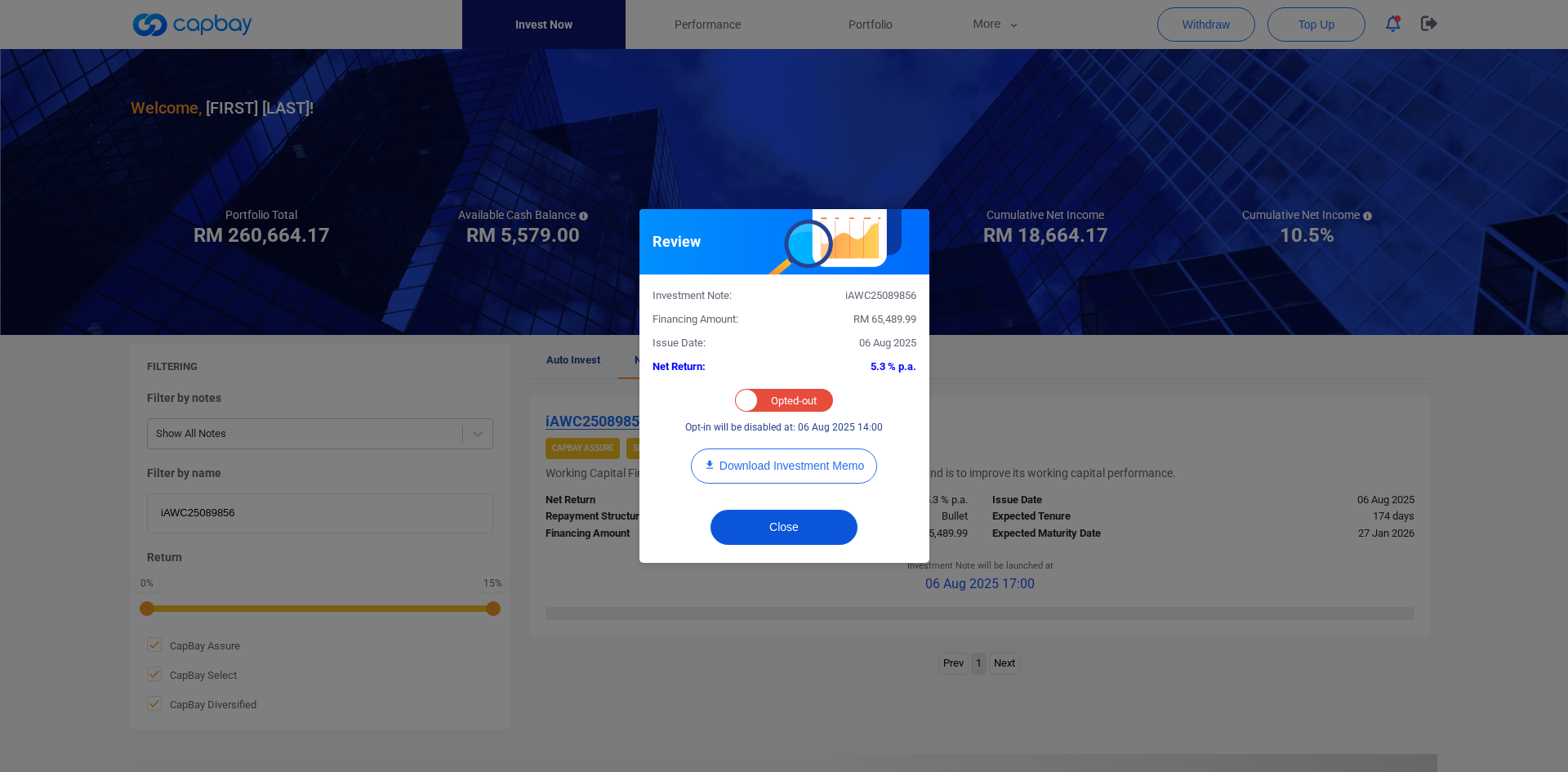 click on "Close" at bounding box center (784, 527) 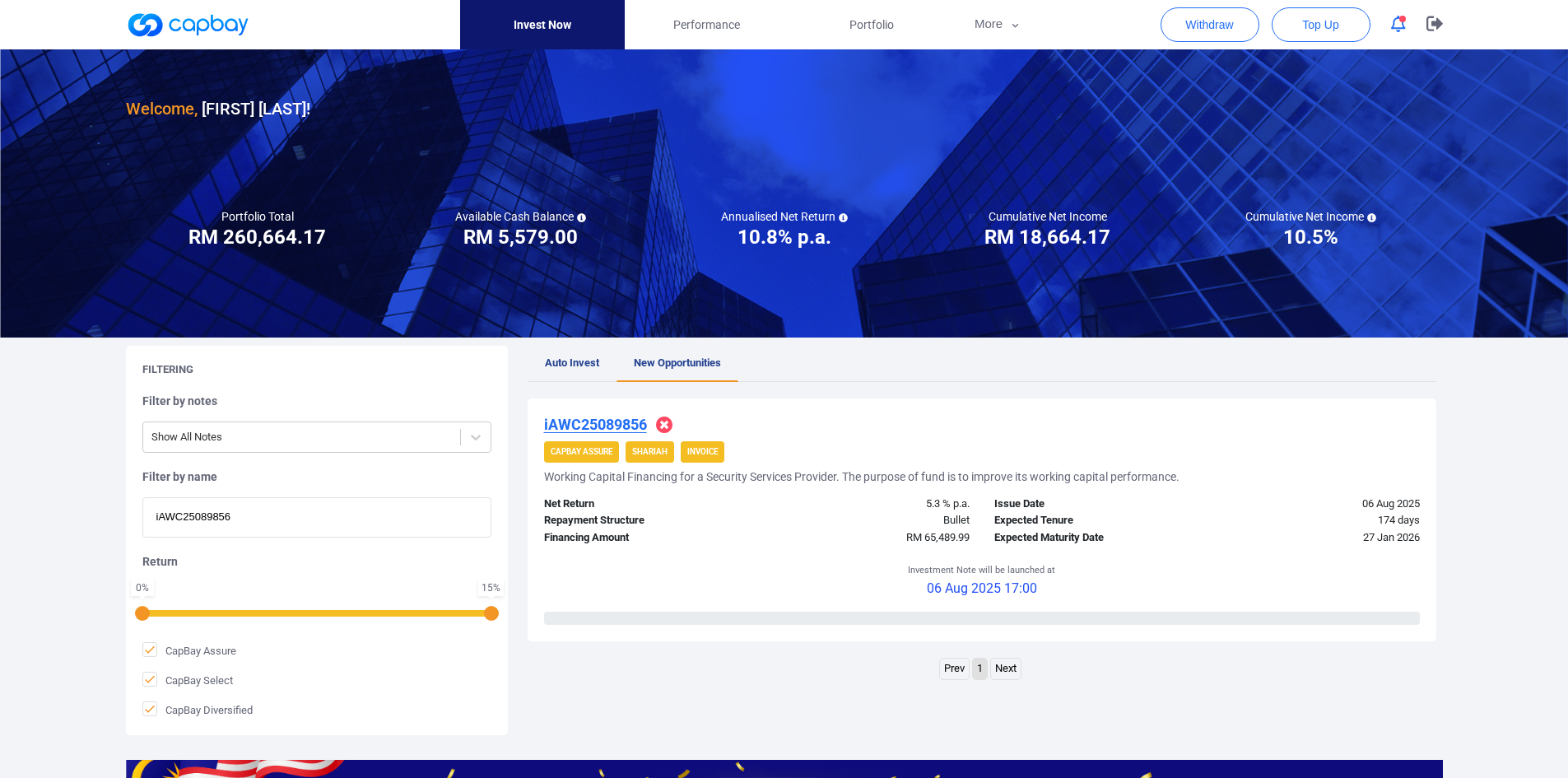 drag, startPoint x: 136, startPoint y: 501, endPoint x: 6, endPoint y: 498, distance: 130.03461 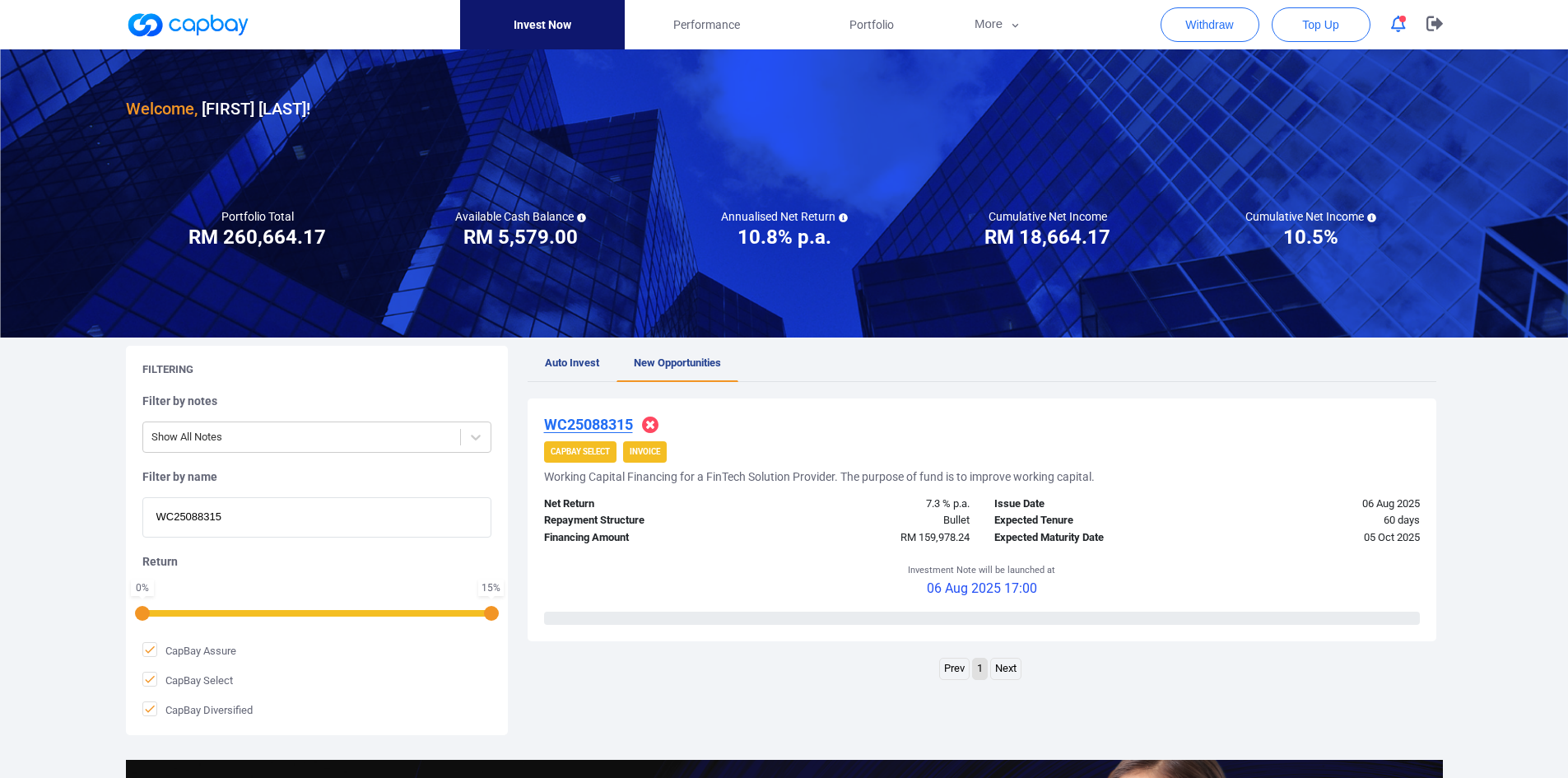 drag, startPoint x: 254, startPoint y: 520, endPoint x: 70, endPoint y: 517, distance: 184.02445 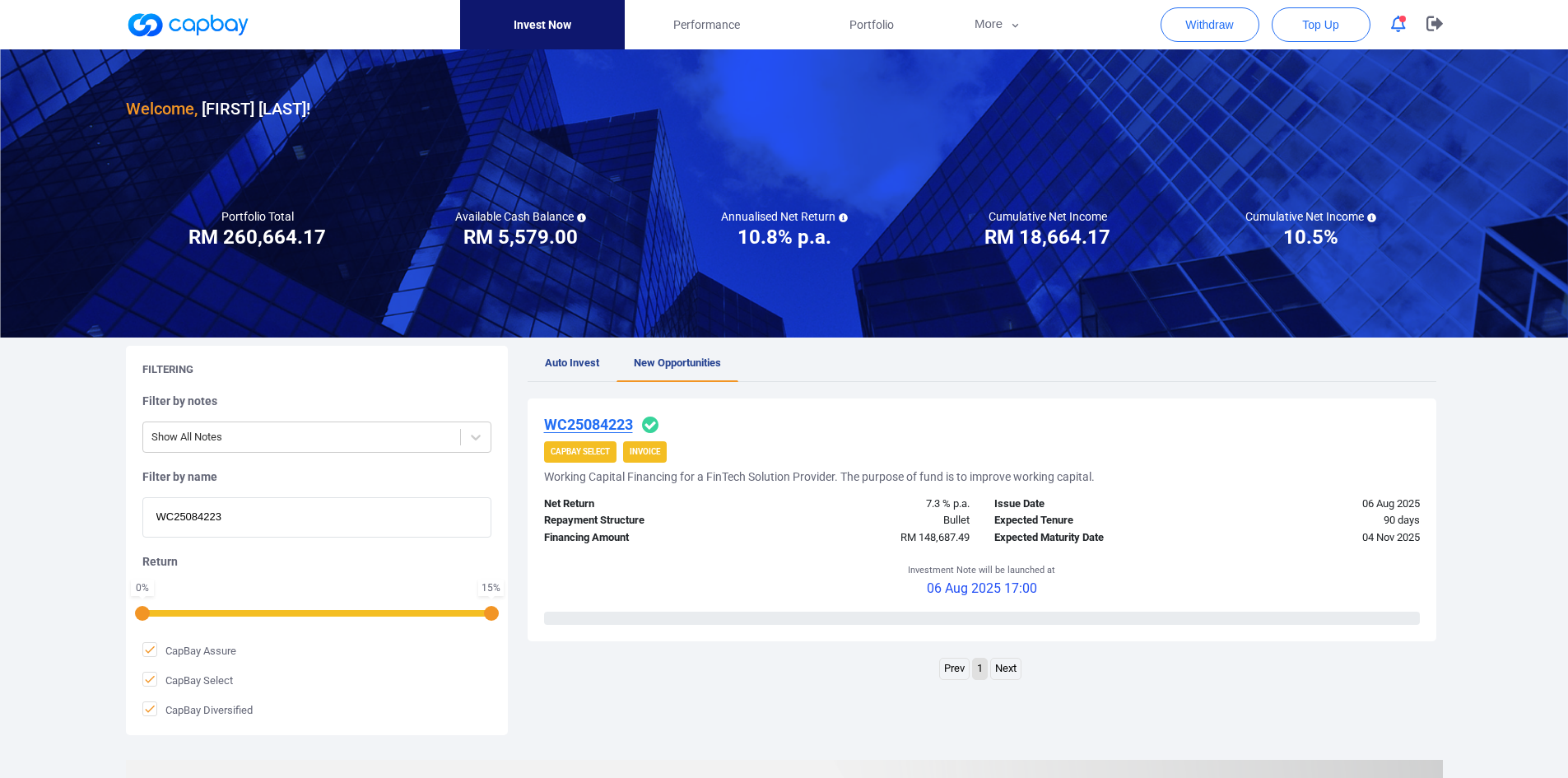 type on "WC25084223" 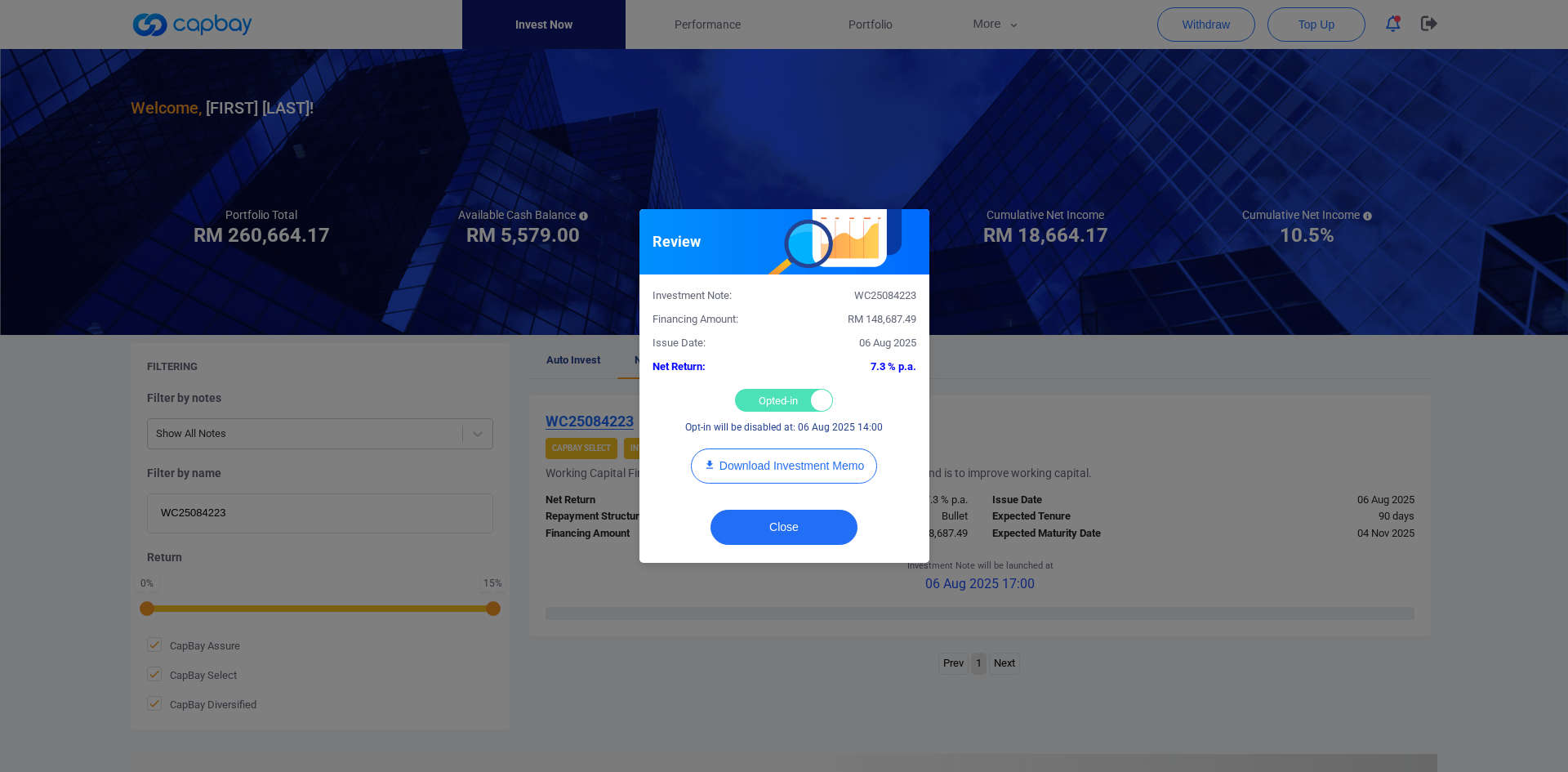 click on "Opted-in Opted-out" at bounding box center (784, 400) 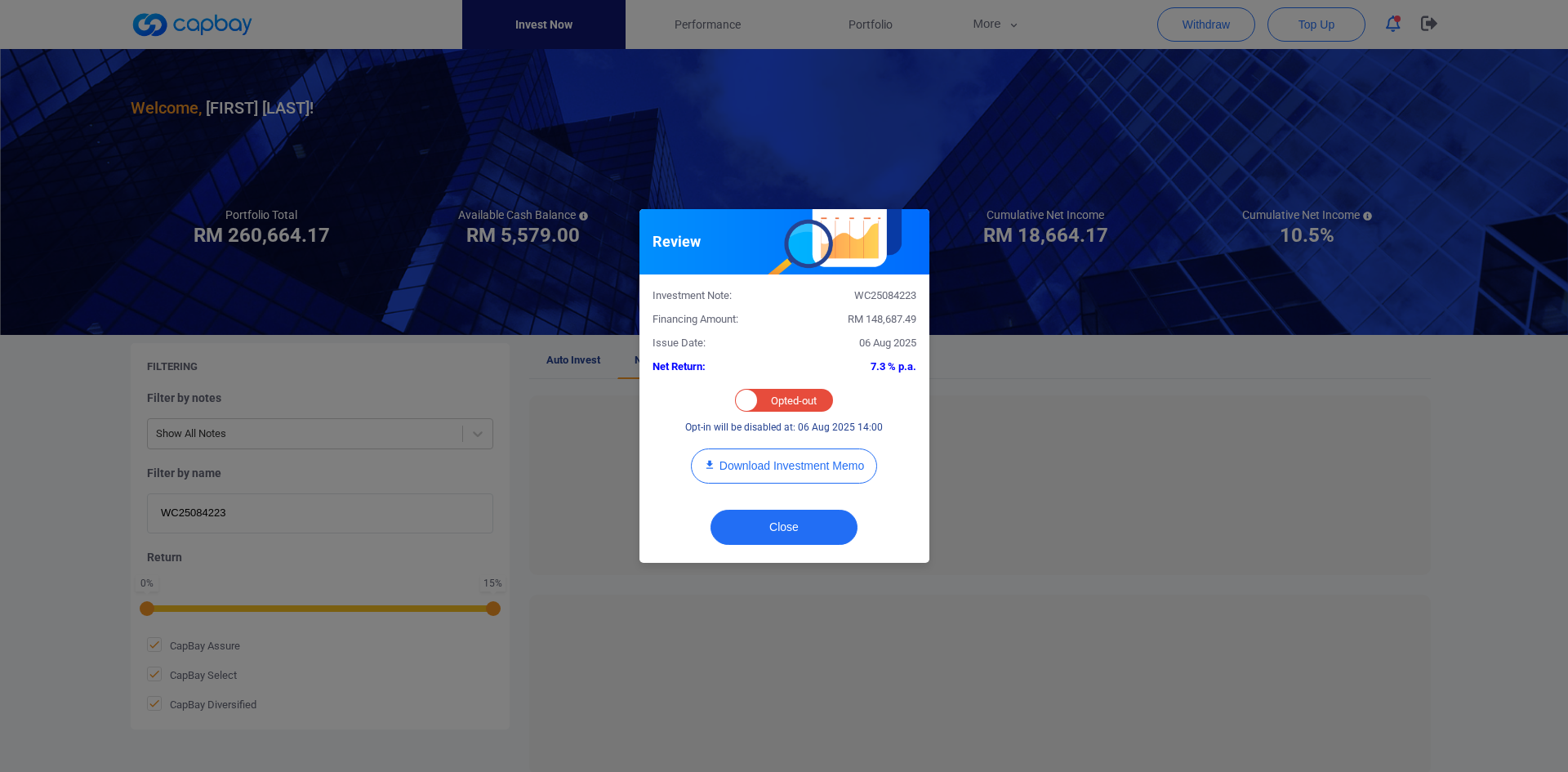 checkbox on "false" 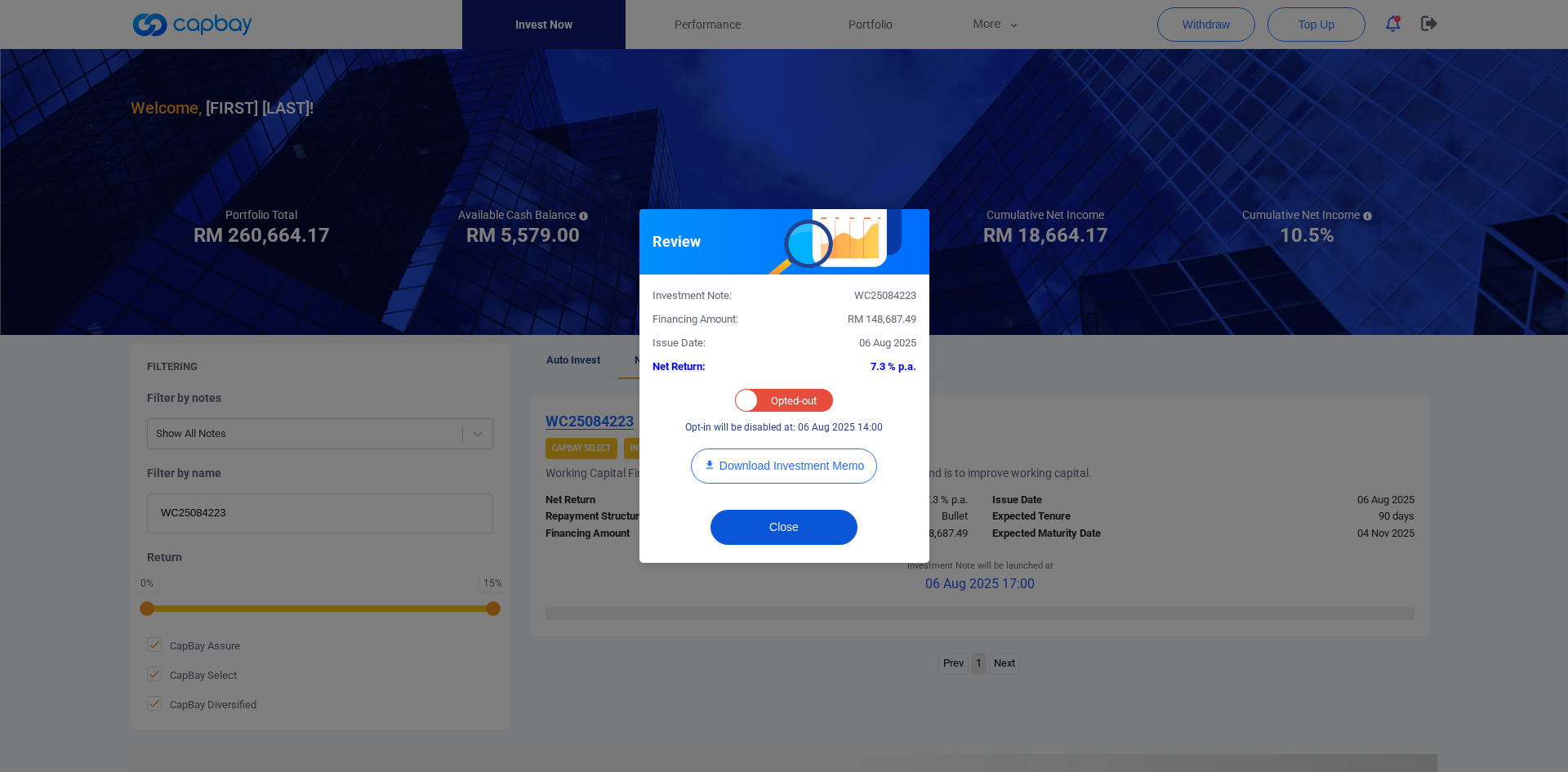 drag, startPoint x: 784, startPoint y: 530, endPoint x: 768, endPoint y: 529, distance: 16.03122 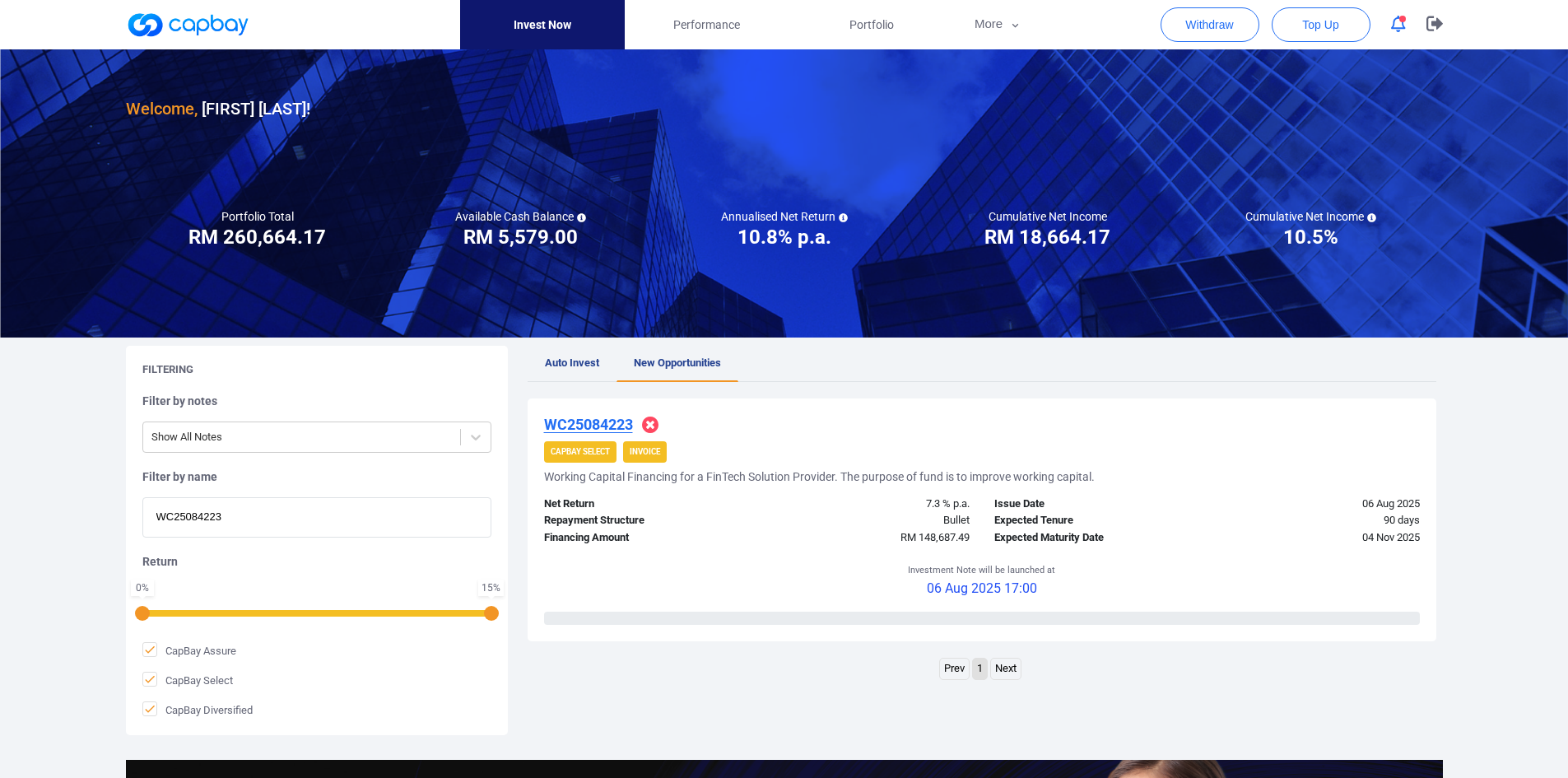 click on "Welcome,   [FIRST] [LAST] ! Portfolio Total Portfolio Total RM   ***** RM   260,664.17 Available Cash Balance RM   ***** RM   5,579.00 Annualised Net Return ***** 10.8% p.a. Cumulative Net Income RM   ***** RM   18,664.17 Cumulative Net Income ***** 10.5% Withdrawal Top Up Filtering Filter by notes Show All Notes Filter by name WC25084223 Return 0 % 15 % CapBay Assure CapBay Select CapBay Diversified Auto Invest New Opportunities WC25084223 CapBay Select Invoice Working Capital Financing for a FinTech Solution Provider. The purpose of fund is to improve working capital. Net Return 7.3   % p.a. Repayment Structure Bullet Financing Amount RM 148,687.49 Issue Date 06 Aug 2025 Expected Tenure 90   days Expected Maturity Date 04 Nov 2025 0 % Funded Investment Note will be launched at 06 Aug 2025 17:00   0 % Funded Prev 1 Next" at bounding box center [784, 548] 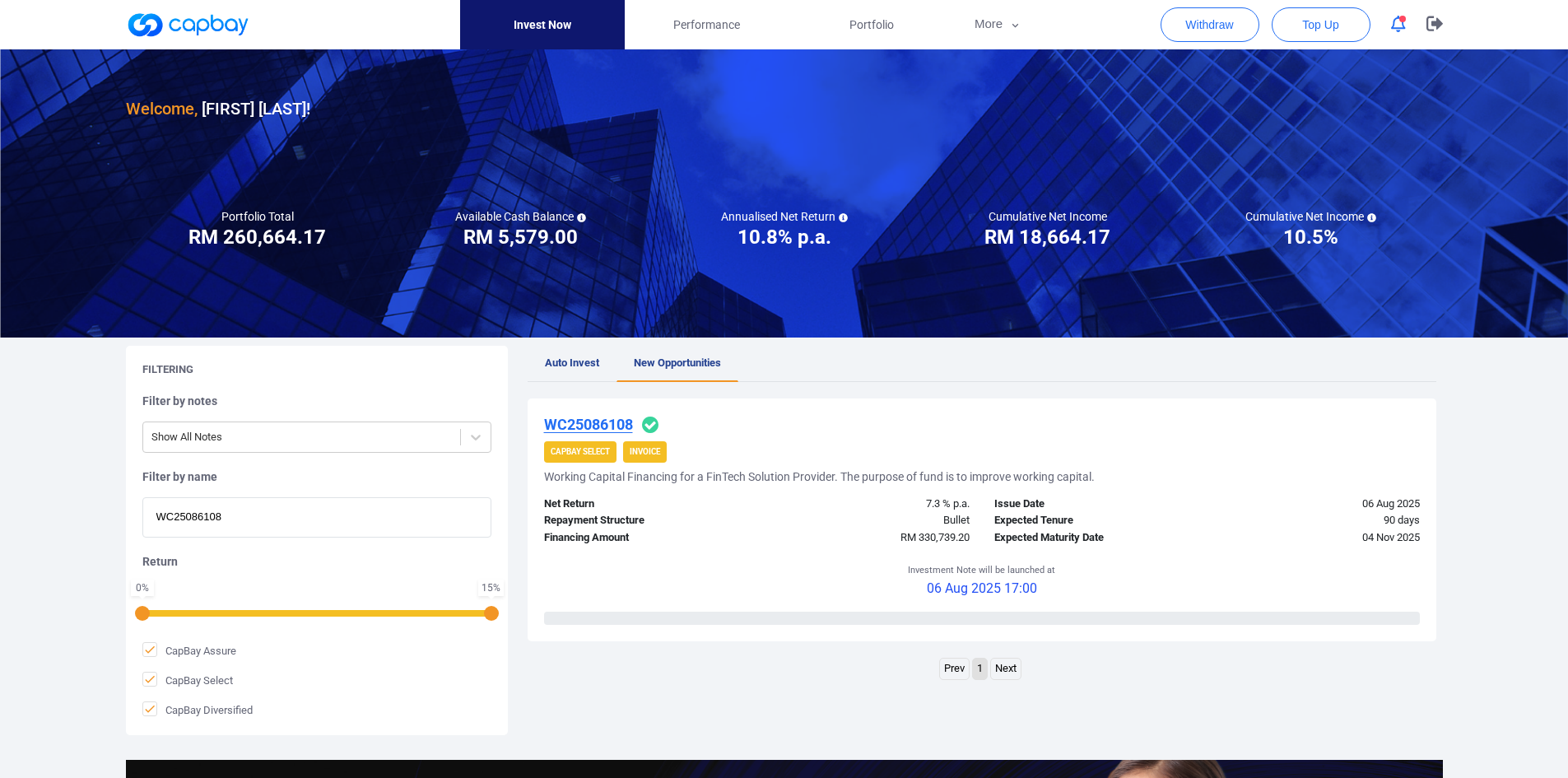type on "WC25086108" 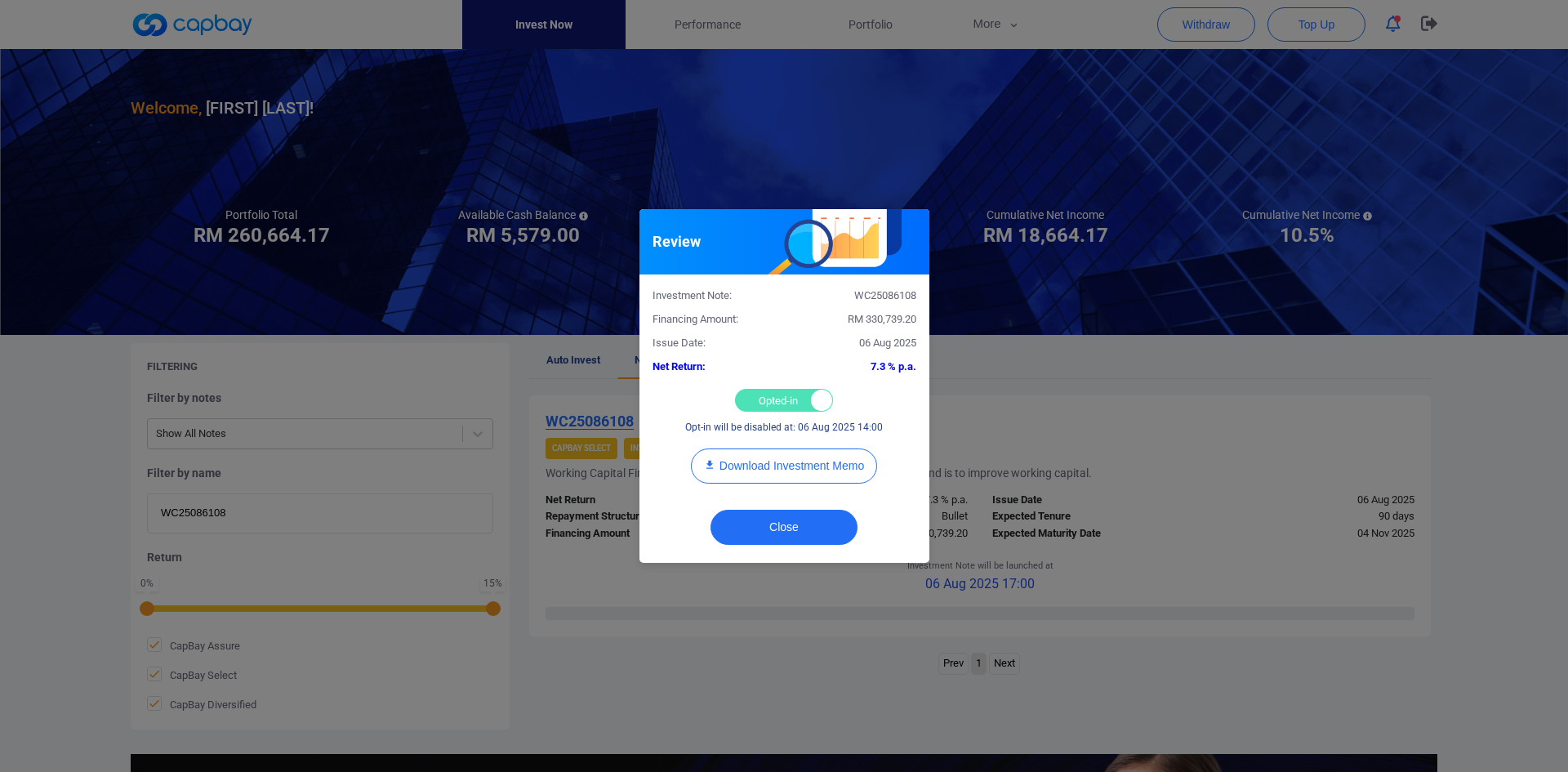 click on "Opted-in Opted-out" at bounding box center [784, 400] 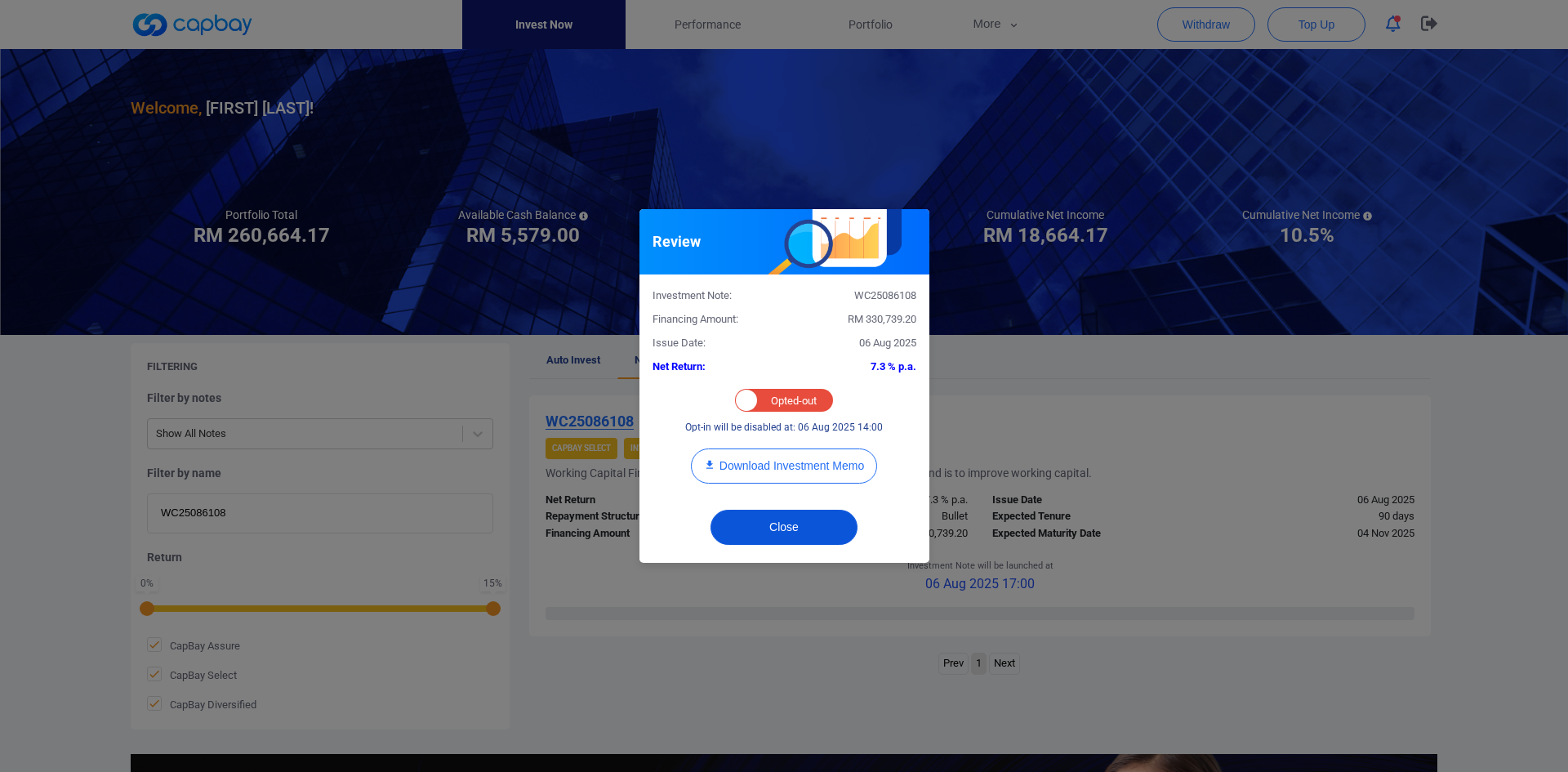 click on "Close" at bounding box center [784, 527] 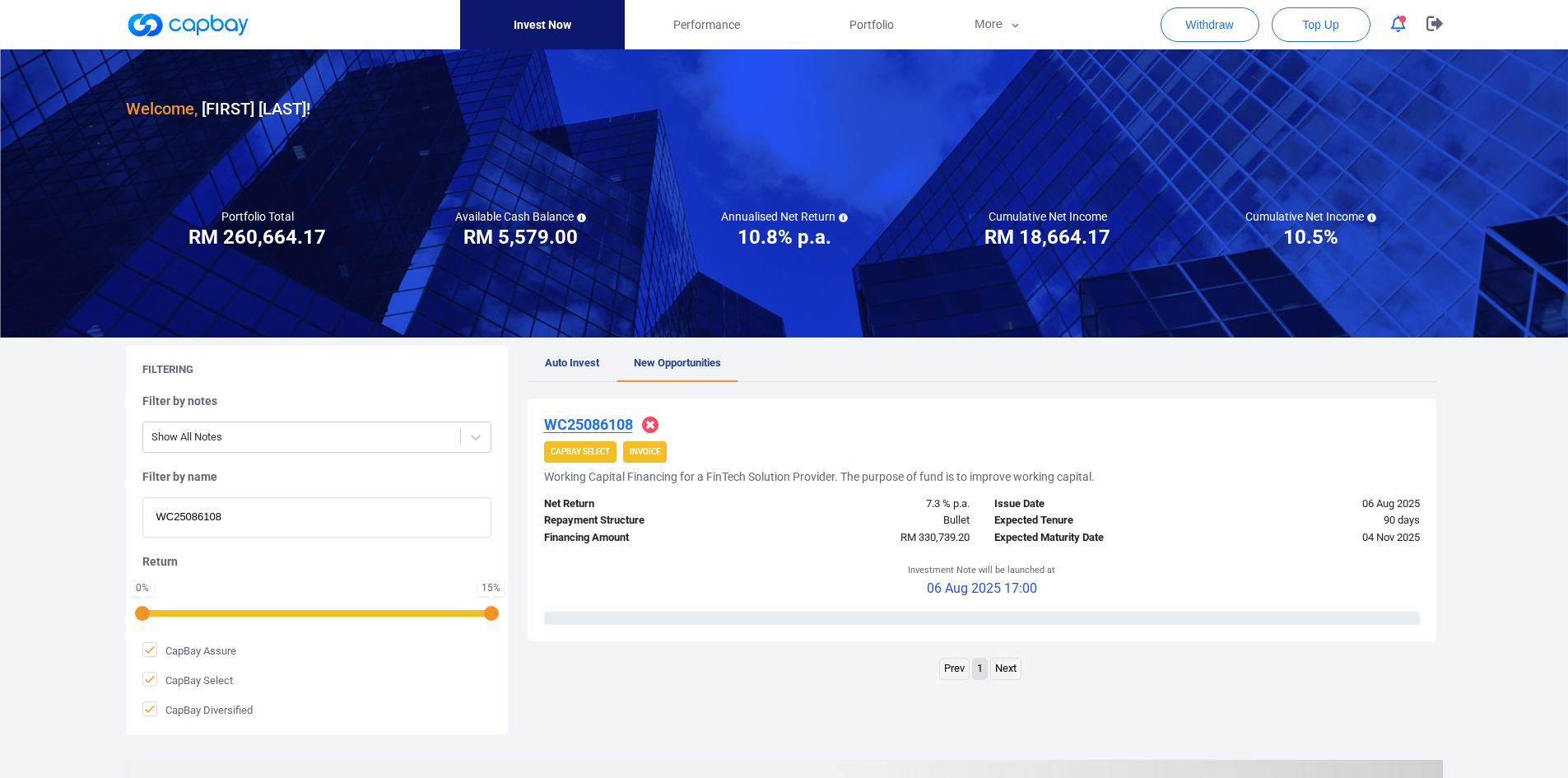 drag, startPoint x: 59, startPoint y: 502, endPoint x: -79, endPoint y: 499, distance: 138.0326 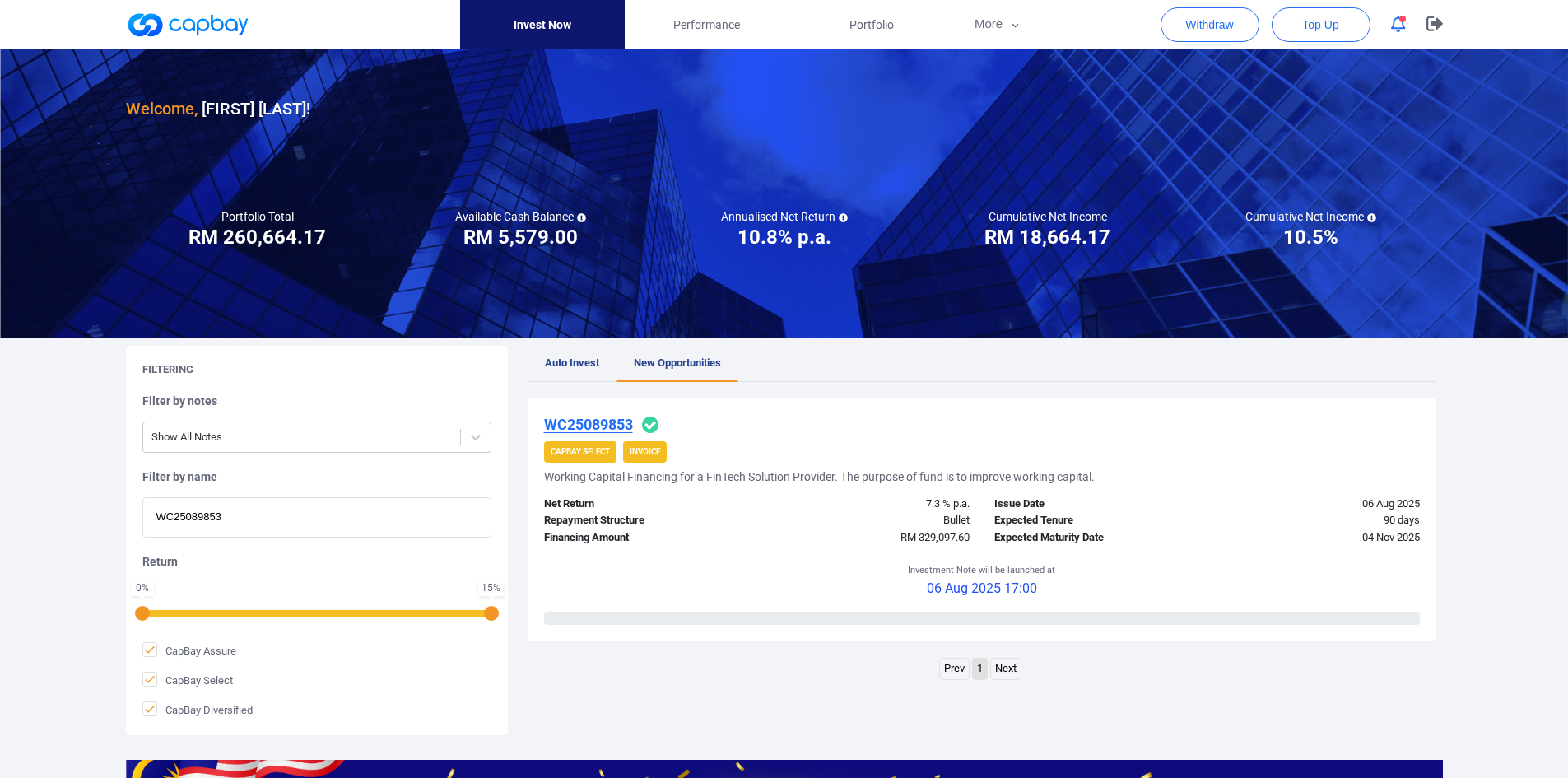 type on "WC25089853" 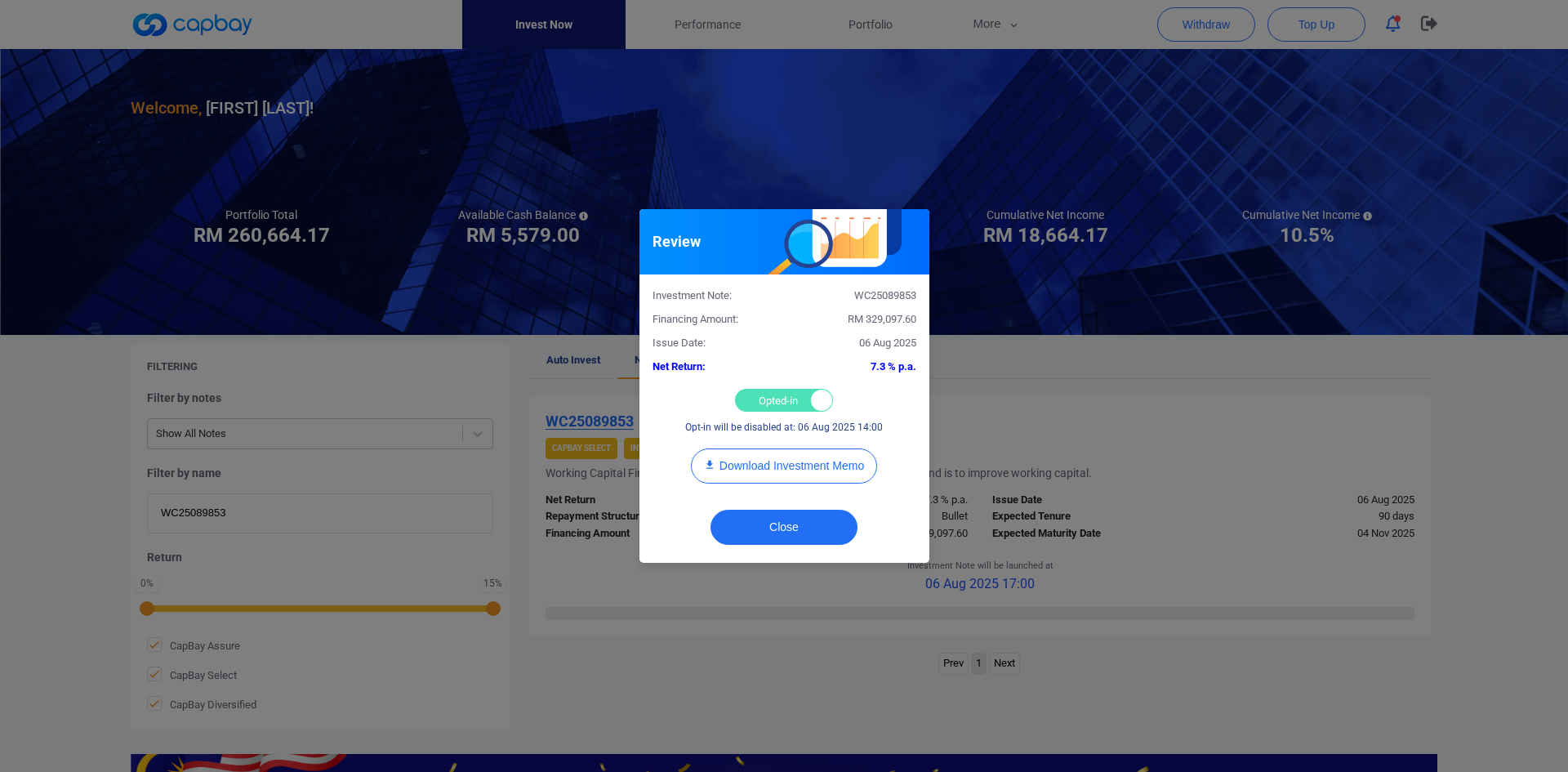 click on "Opted-in Opted-out" at bounding box center (784, 400) 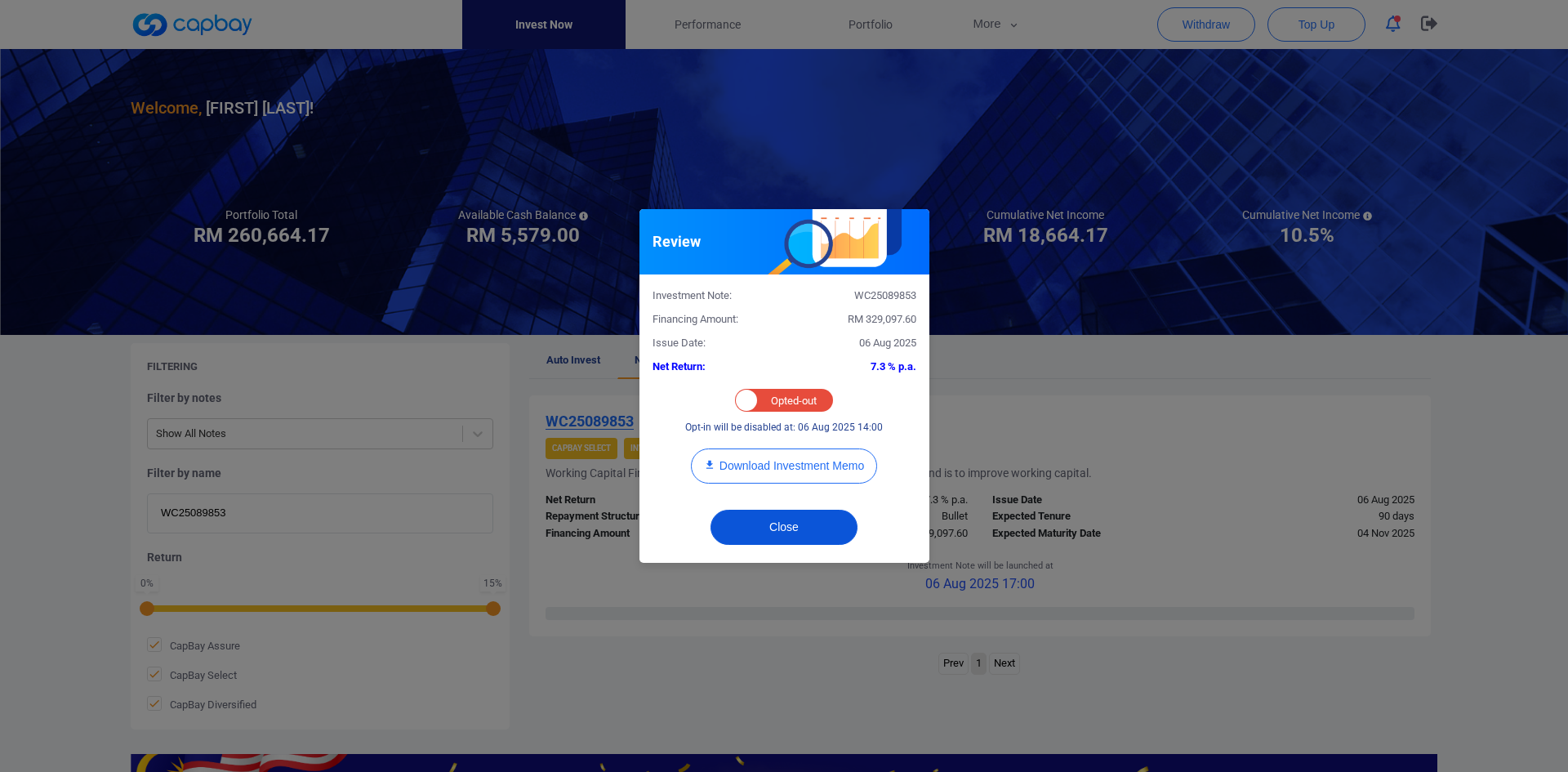 click on "Close" at bounding box center [784, 527] 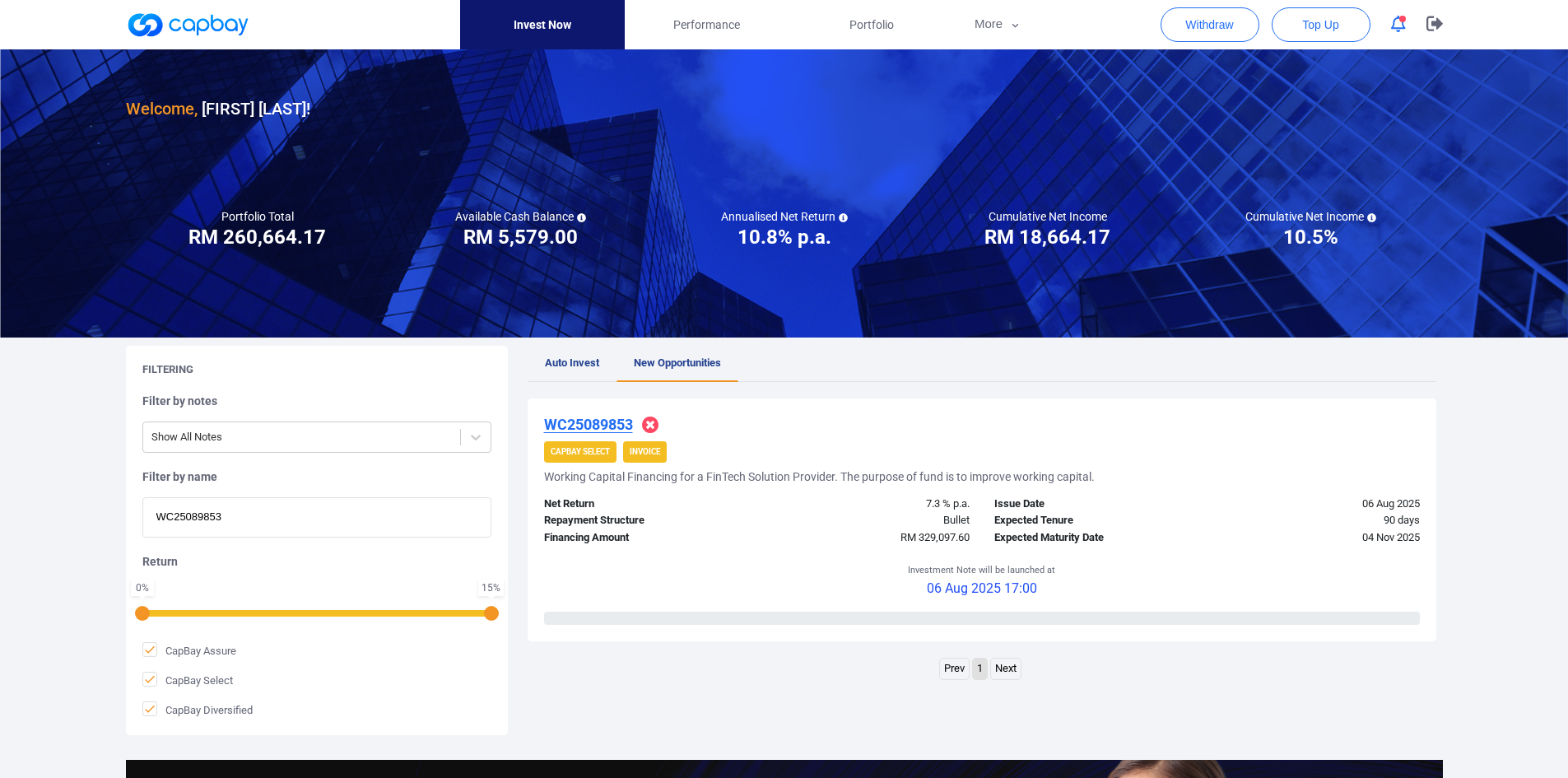 drag, startPoint x: 217, startPoint y: 510, endPoint x: 51, endPoint y: 501, distance: 166.2438 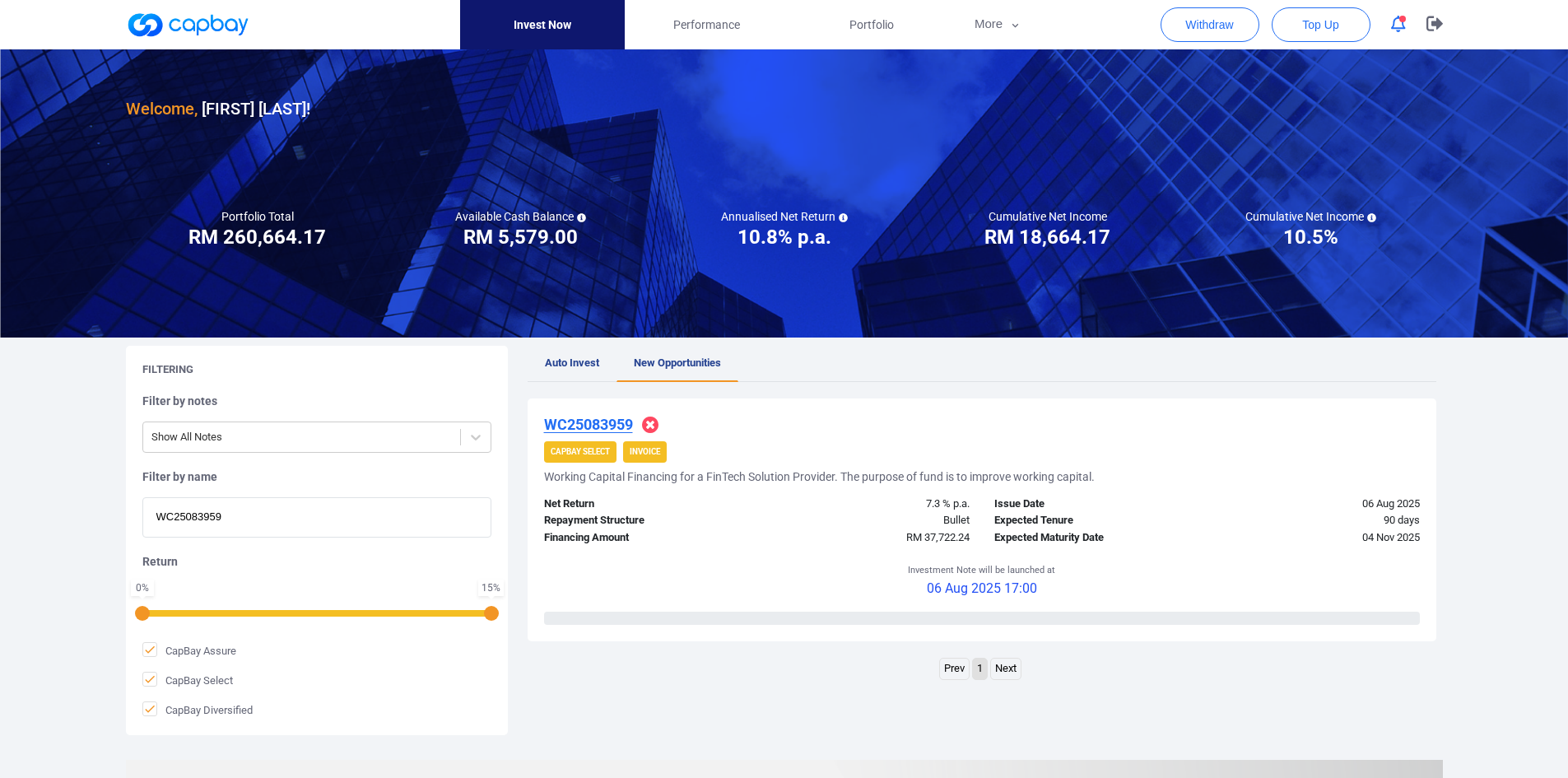 click on "Welcome,   [FIRST] [LAST] ! Portfolio Total Portfolio Total RM   ***** RM   260,664.17 Available Cash Balance RM   ***** RM   5,579.00 Annualised Net Return ***** 10.8% p.a. Cumulative Net Income RM   ***** RM   18,664.17 Cumulative Net Income ***** 10.5% Withdrawal Top Up Filtering Filter by notes Show All Notes Filter by name WC25083959 Return 0 % 15 % CapBay Assure CapBay Select CapBay Diversified Auto Invest New Opportunities WC25083959 CapBay Select Invoice Working Capital Financing for a FinTech Solution Provider. The purpose of fund is to improve working capital. Net Return 7.3   % p.a. Repayment Structure Bullet Financing Amount RM 37,722.24 Issue Date 06 Aug 2025 Expected Tenure 90   days Expected Maturity Date 04 Nov 2025 0 % Funded Investment Note will be launched at 06 Aug 2025 17:00   0 % Funded Prev 1 Next" at bounding box center [784, 548] 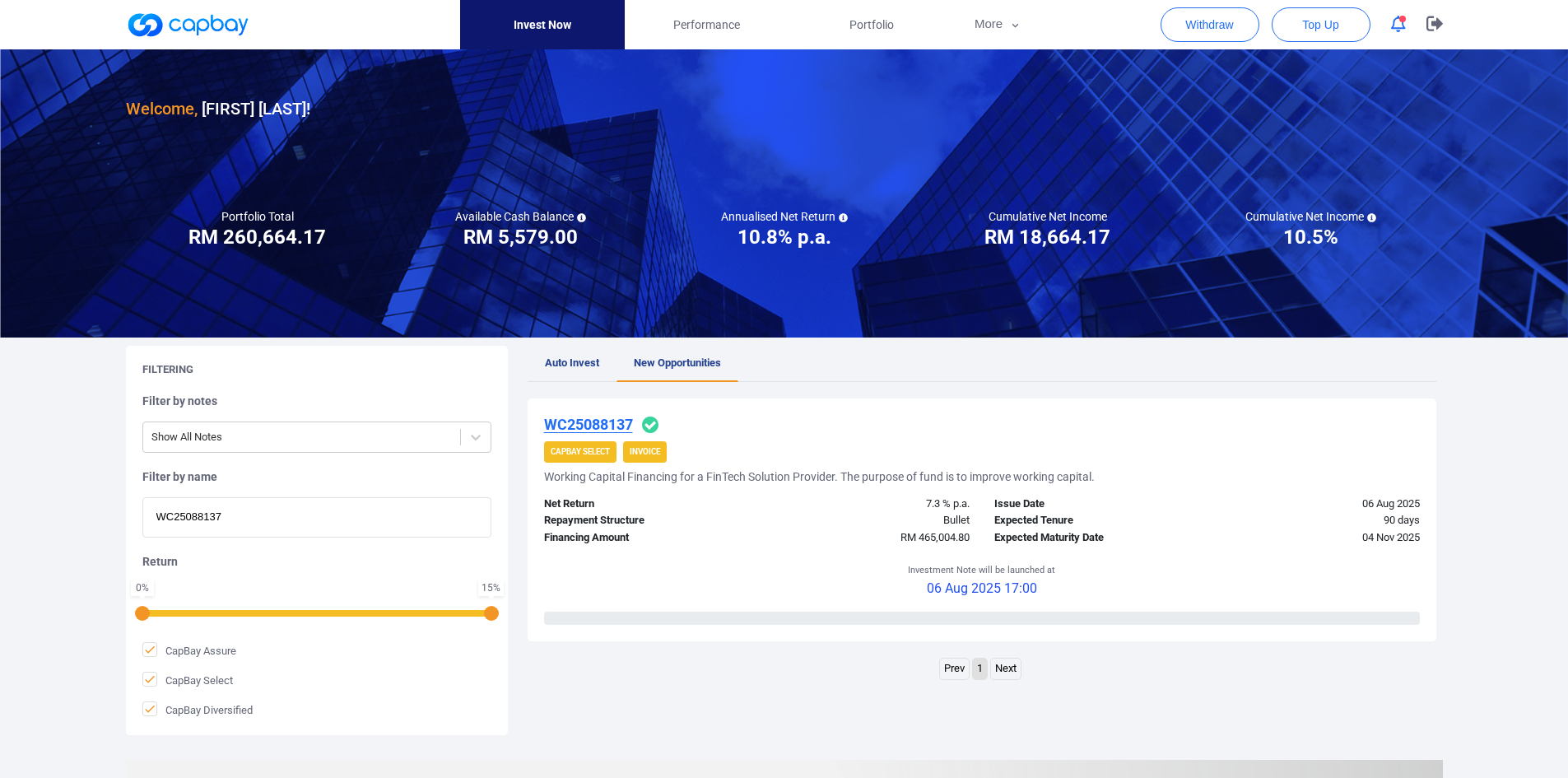 type on "WC25088137" 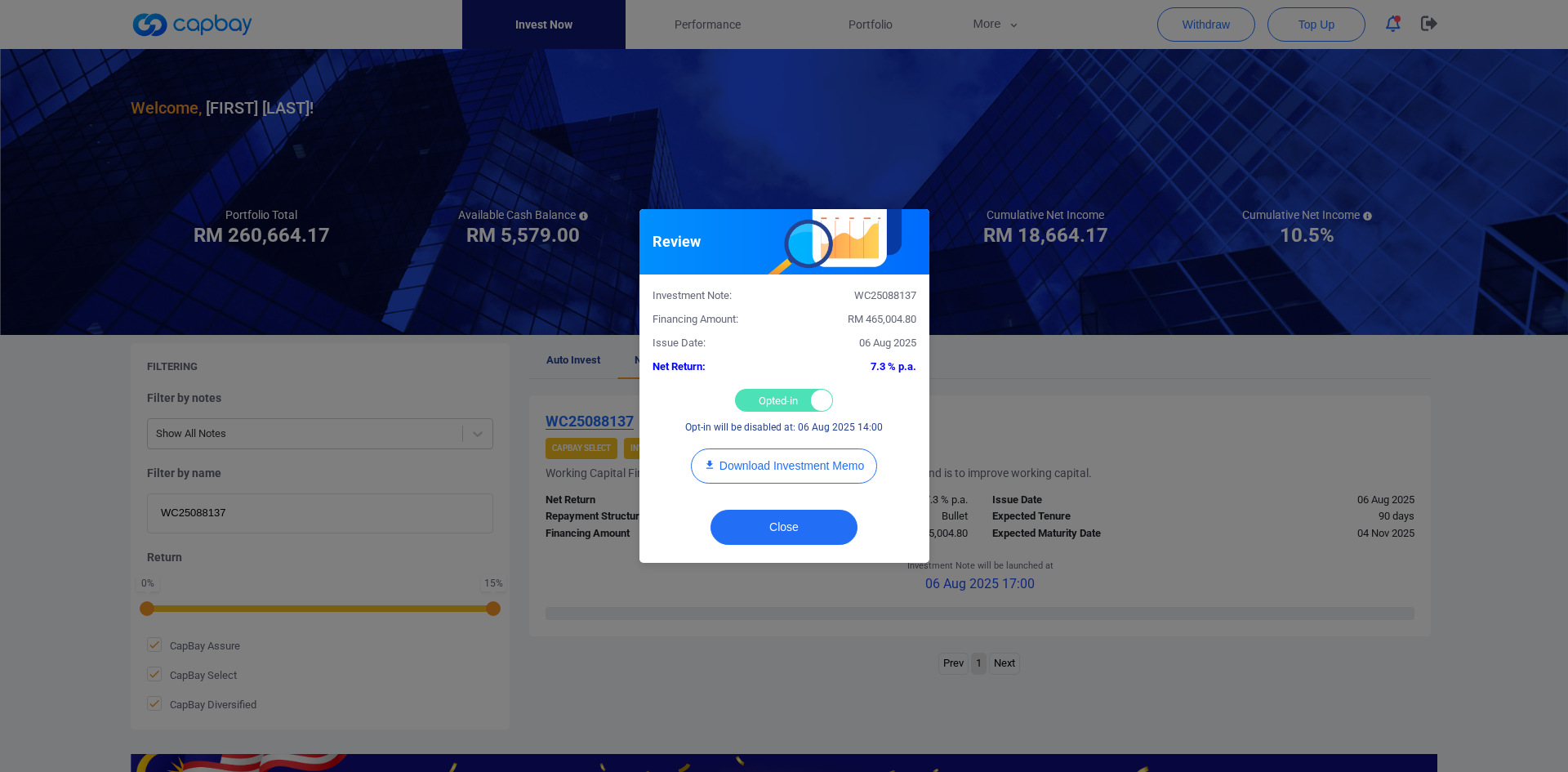 click on "Opted-in Opted-out" at bounding box center [784, 400] 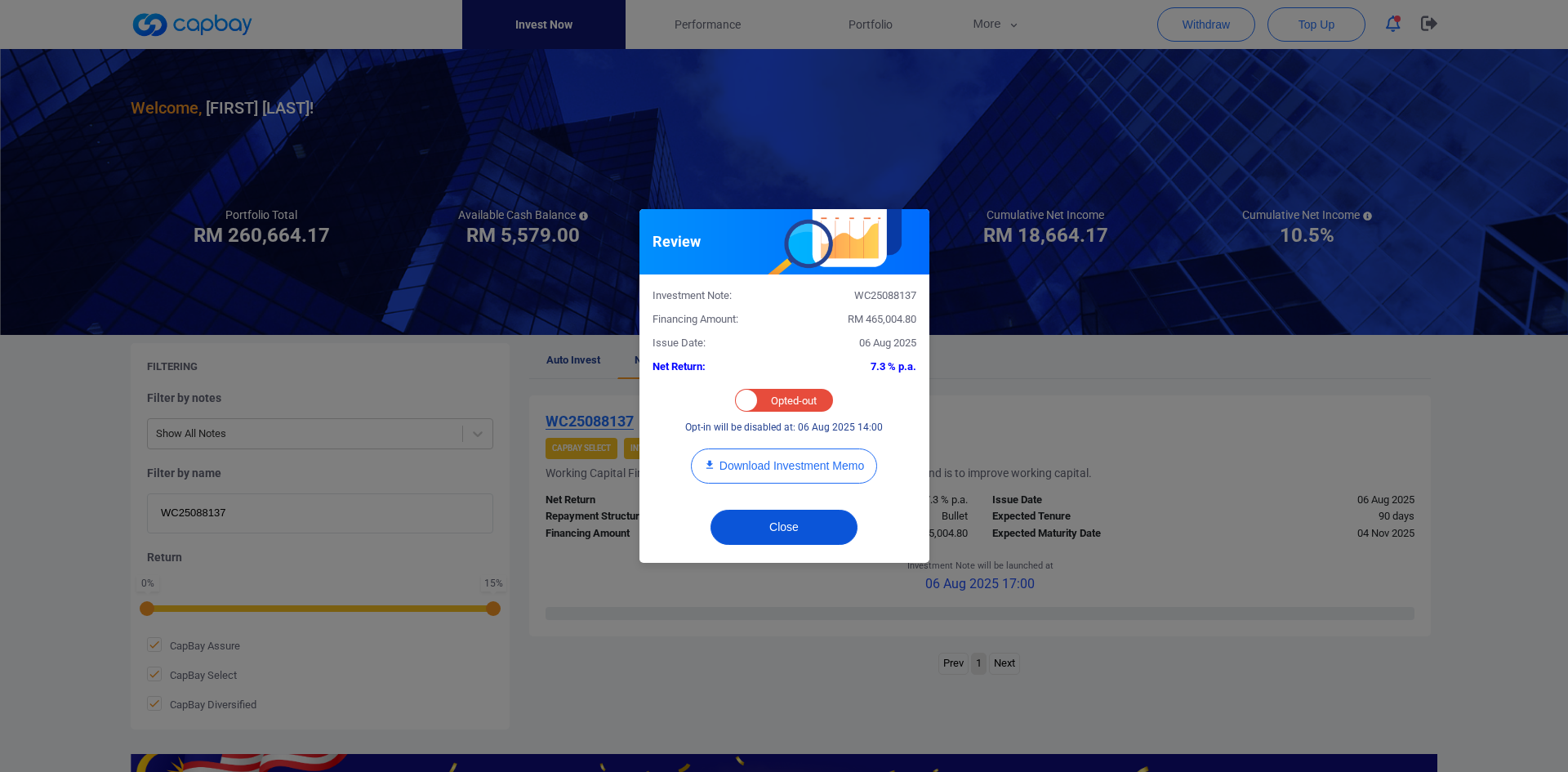 click on "Close" at bounding box center (784, 527) 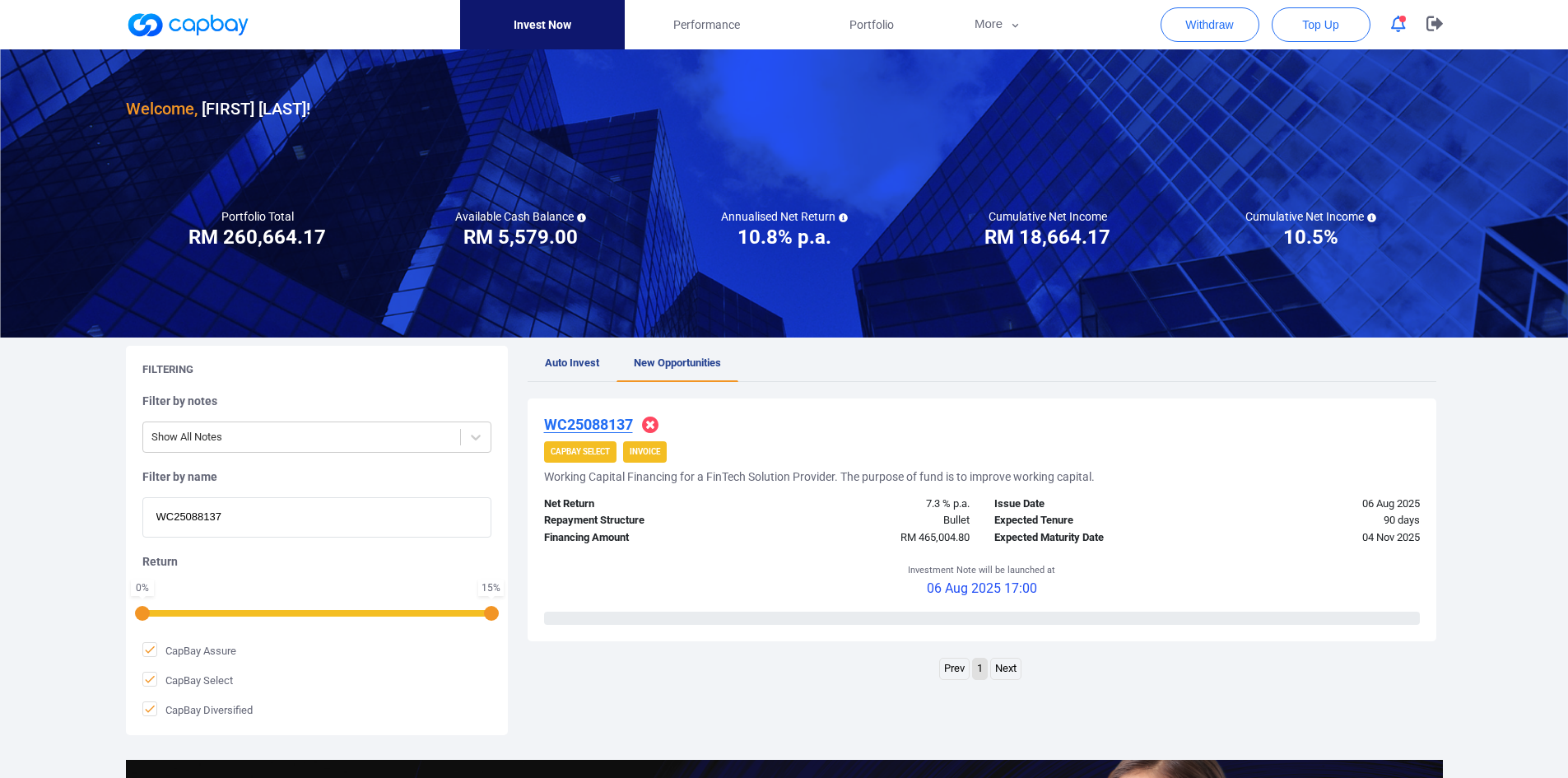 drag, startPoint x: 250, startPoint y: 510, endPoint x: 28, endPoint y: 486, distance: 223.29353 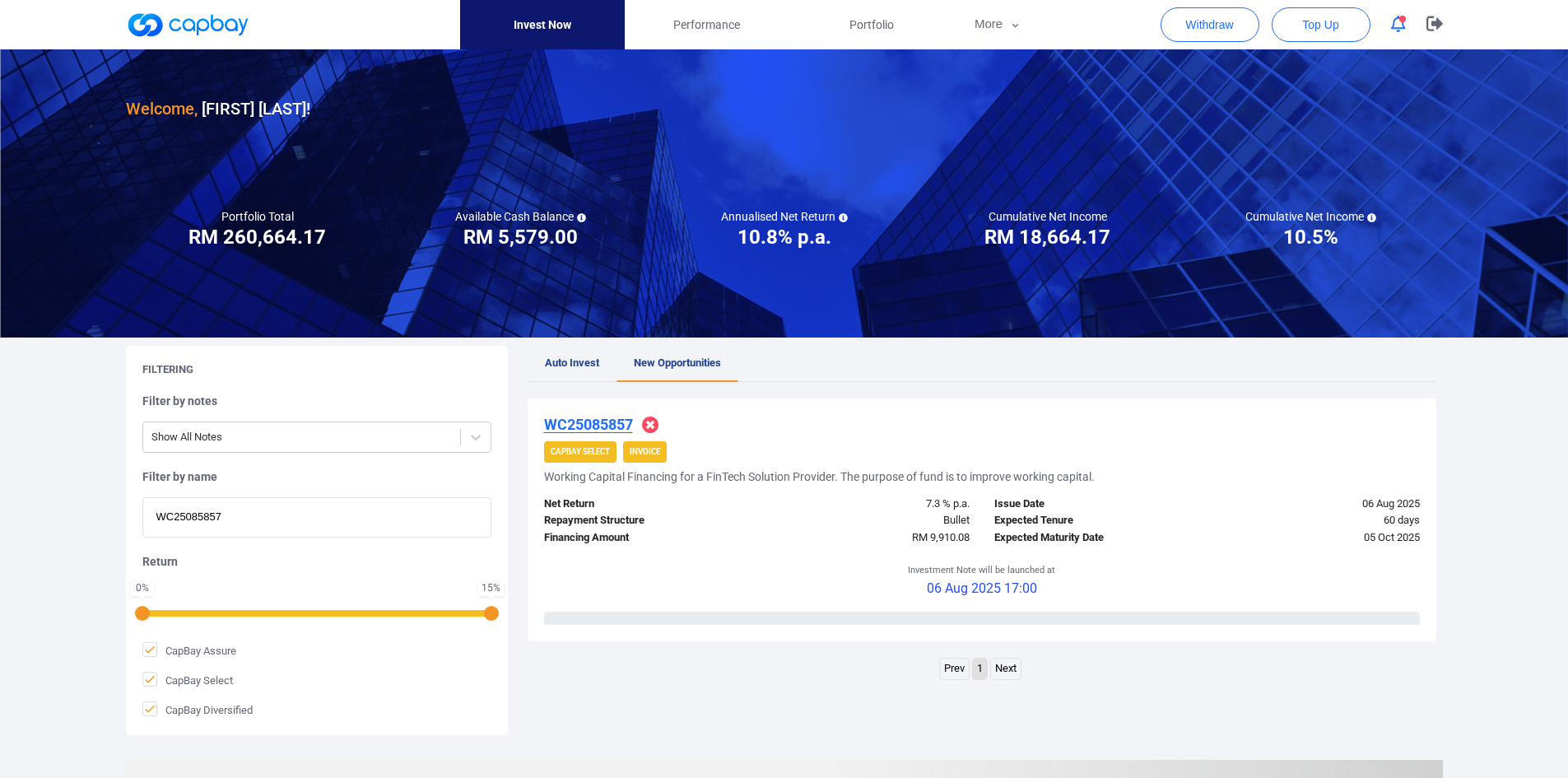 drag, startPoint x: 268, startPoint y: 516, endPoint x: -47, endPoint y: 500, distance: 315.4061 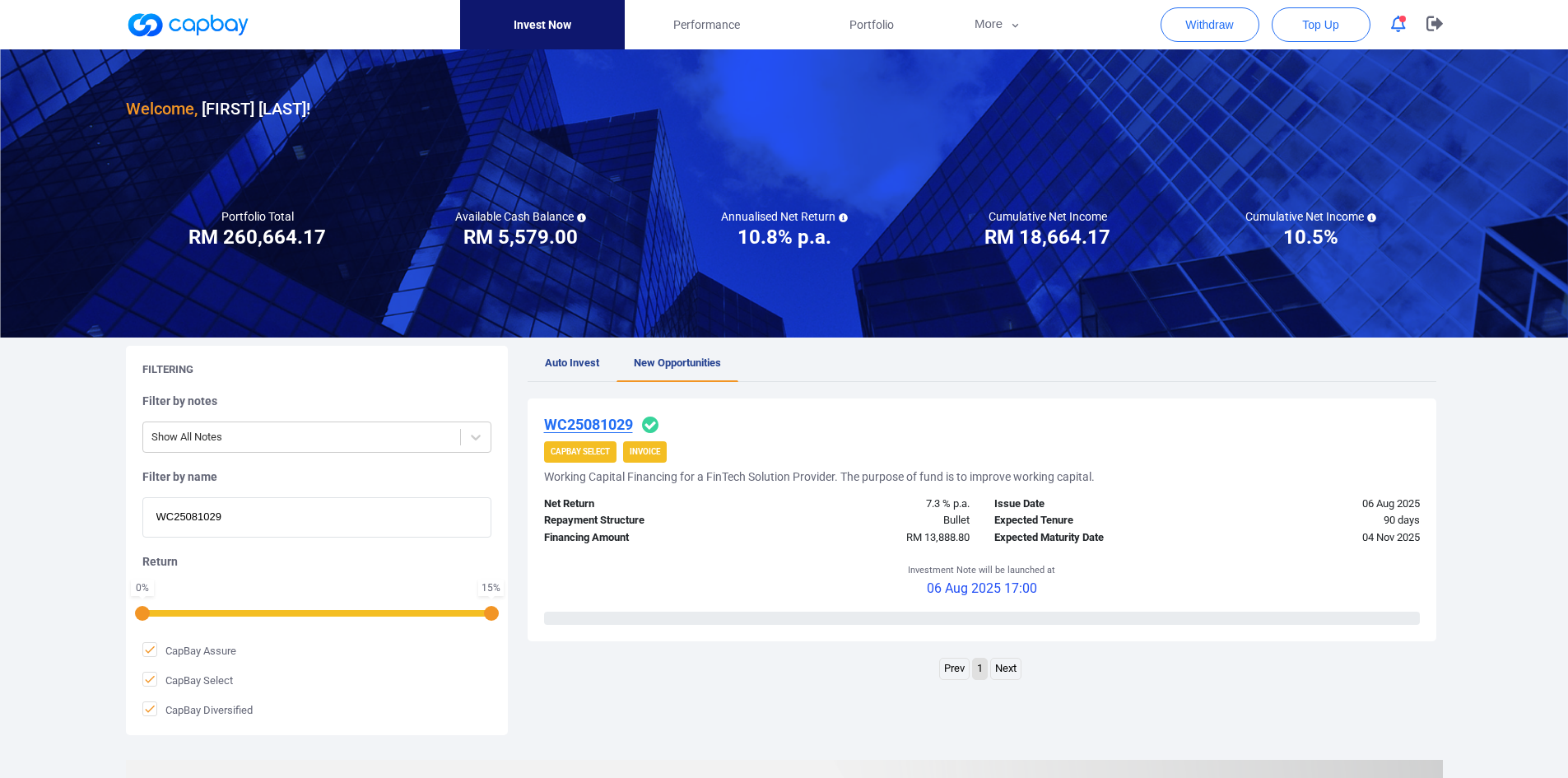 type on "WC25081029" 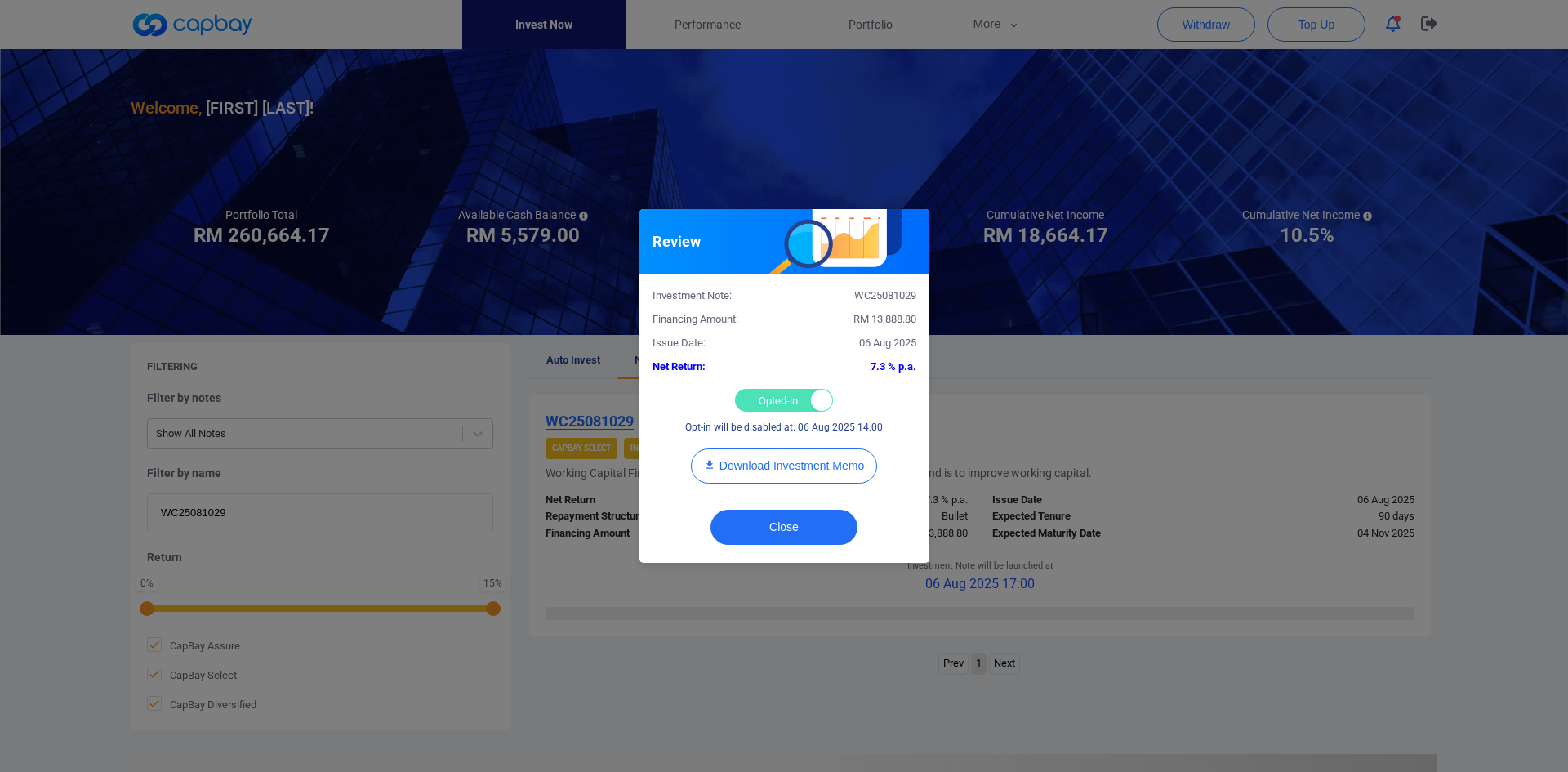 click on "Opted-in Opted-out" at bounding box center [784, 400] 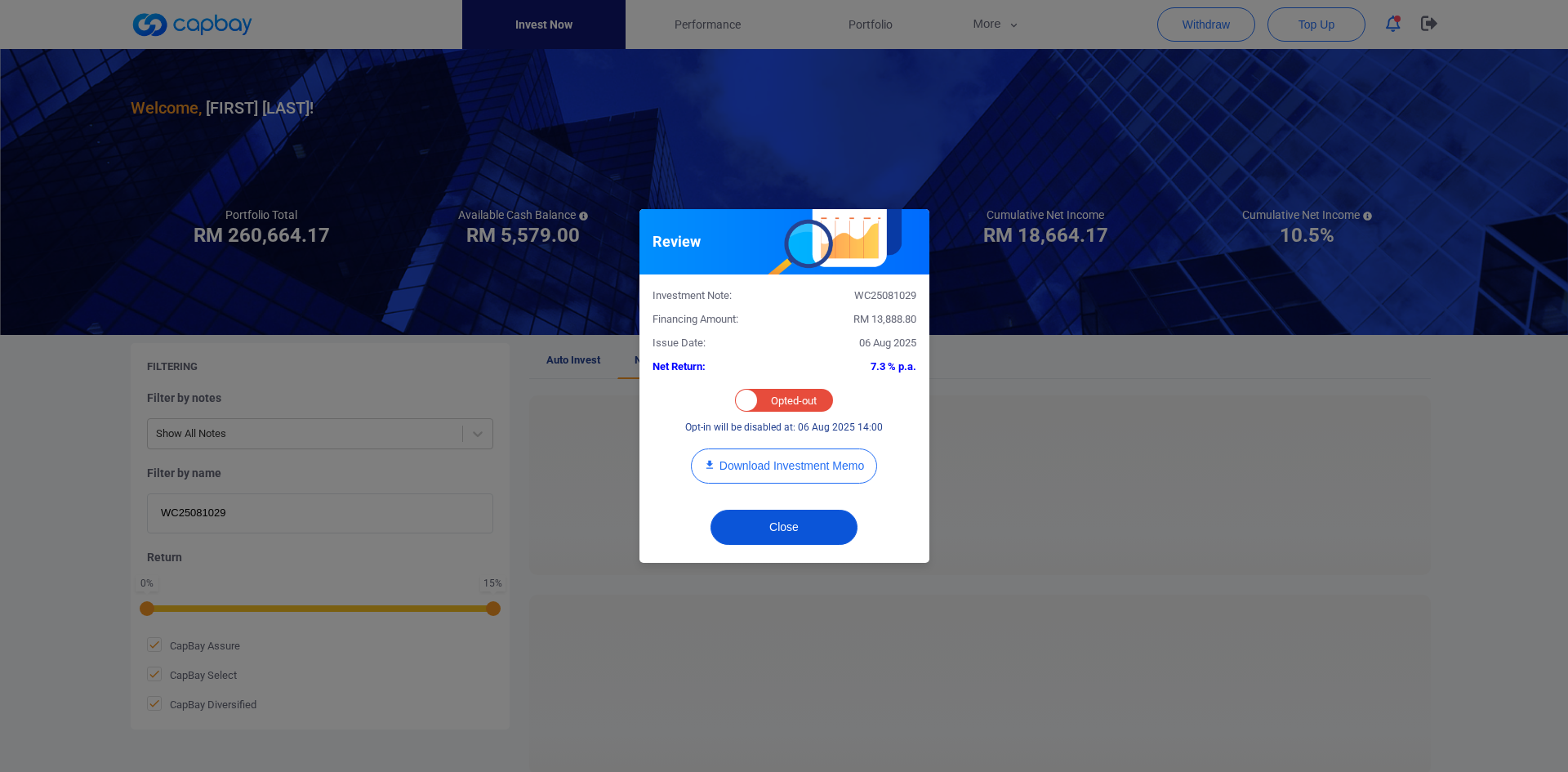 click on "Close" at bounding box center [784, 527] 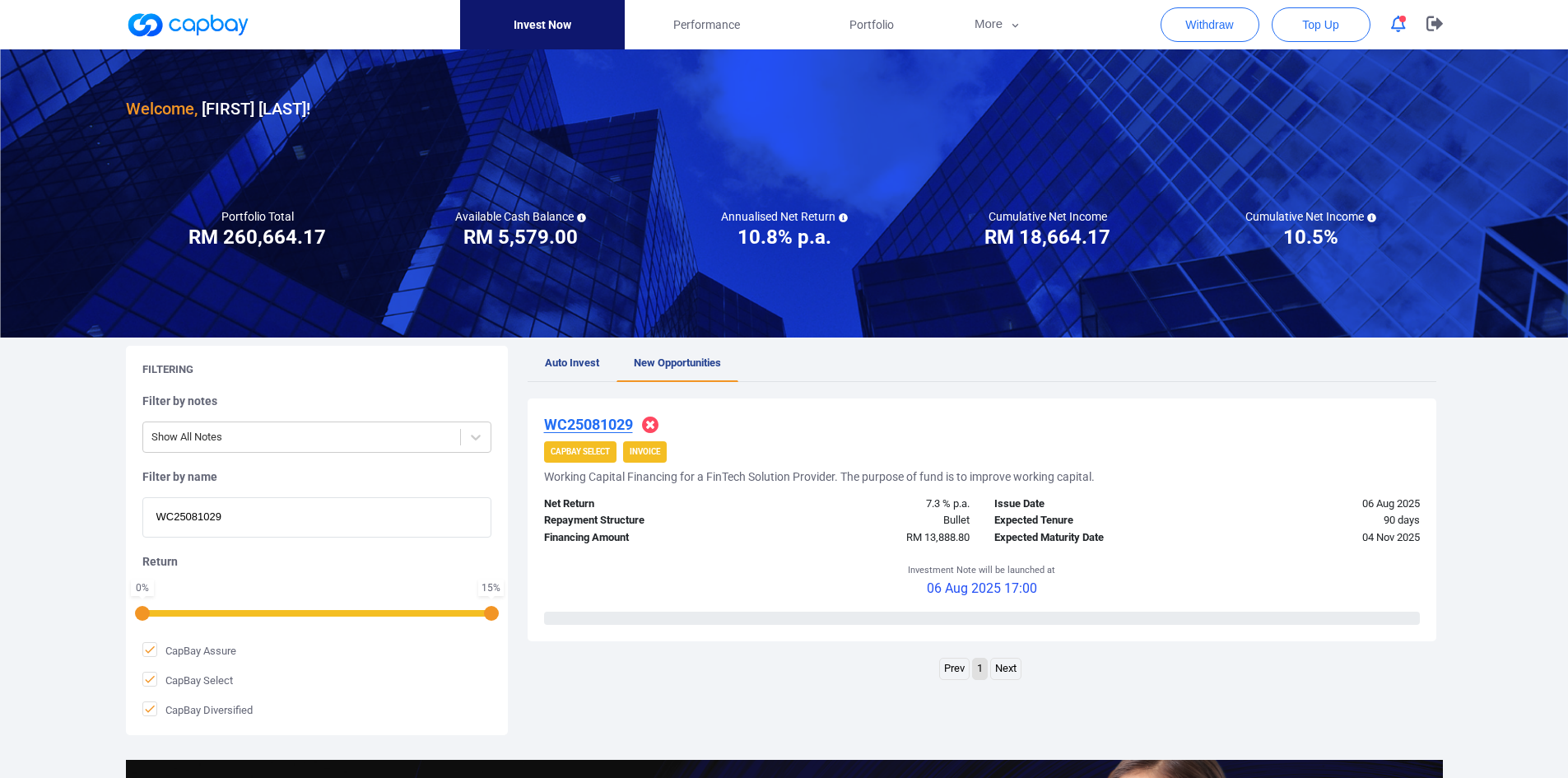 drag, startPoint x: 255, startPoint y: 524, endPoint x: -7, endPoint y: 515, distance: 262.1545 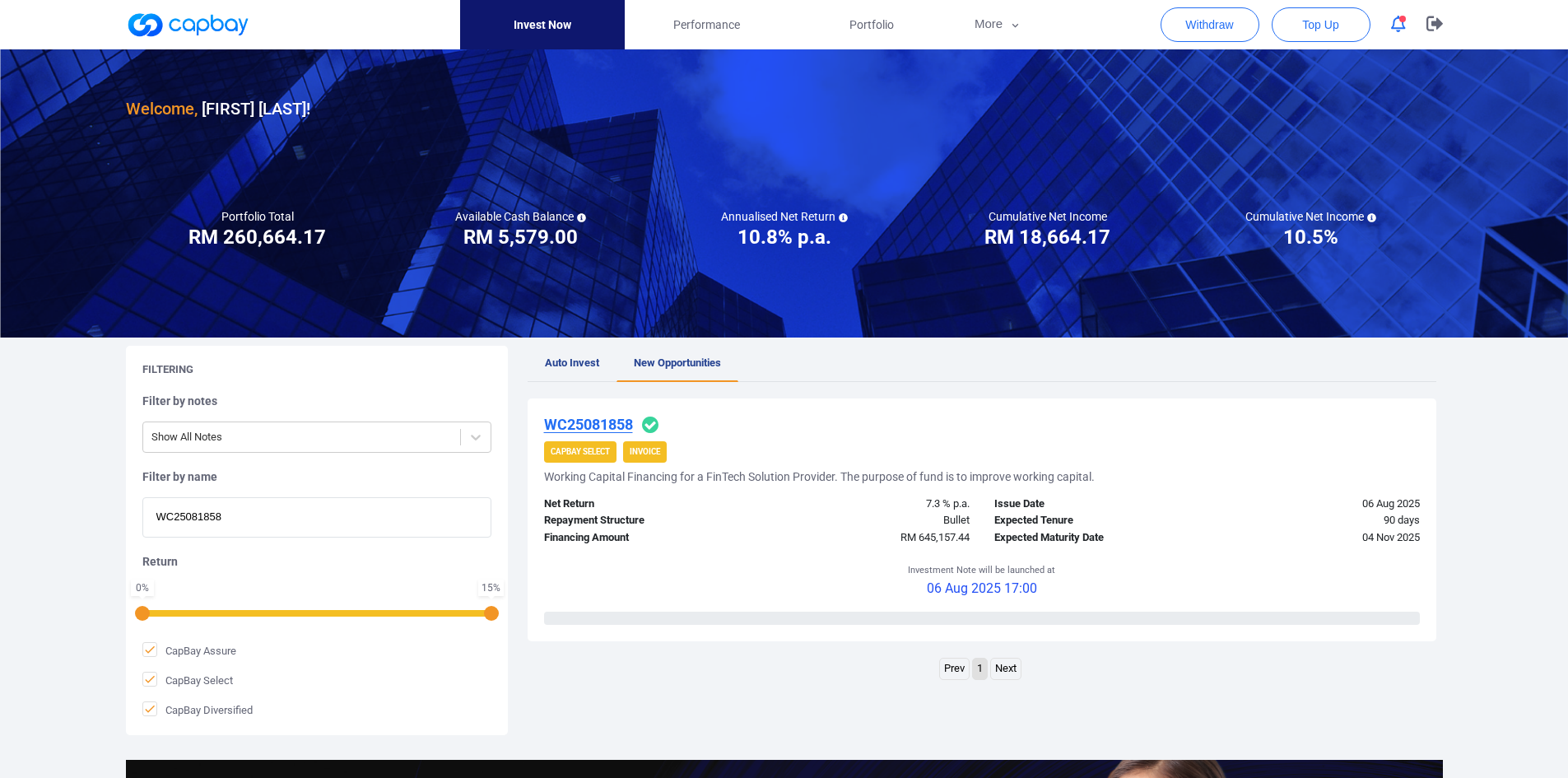 type on "WC25081858" 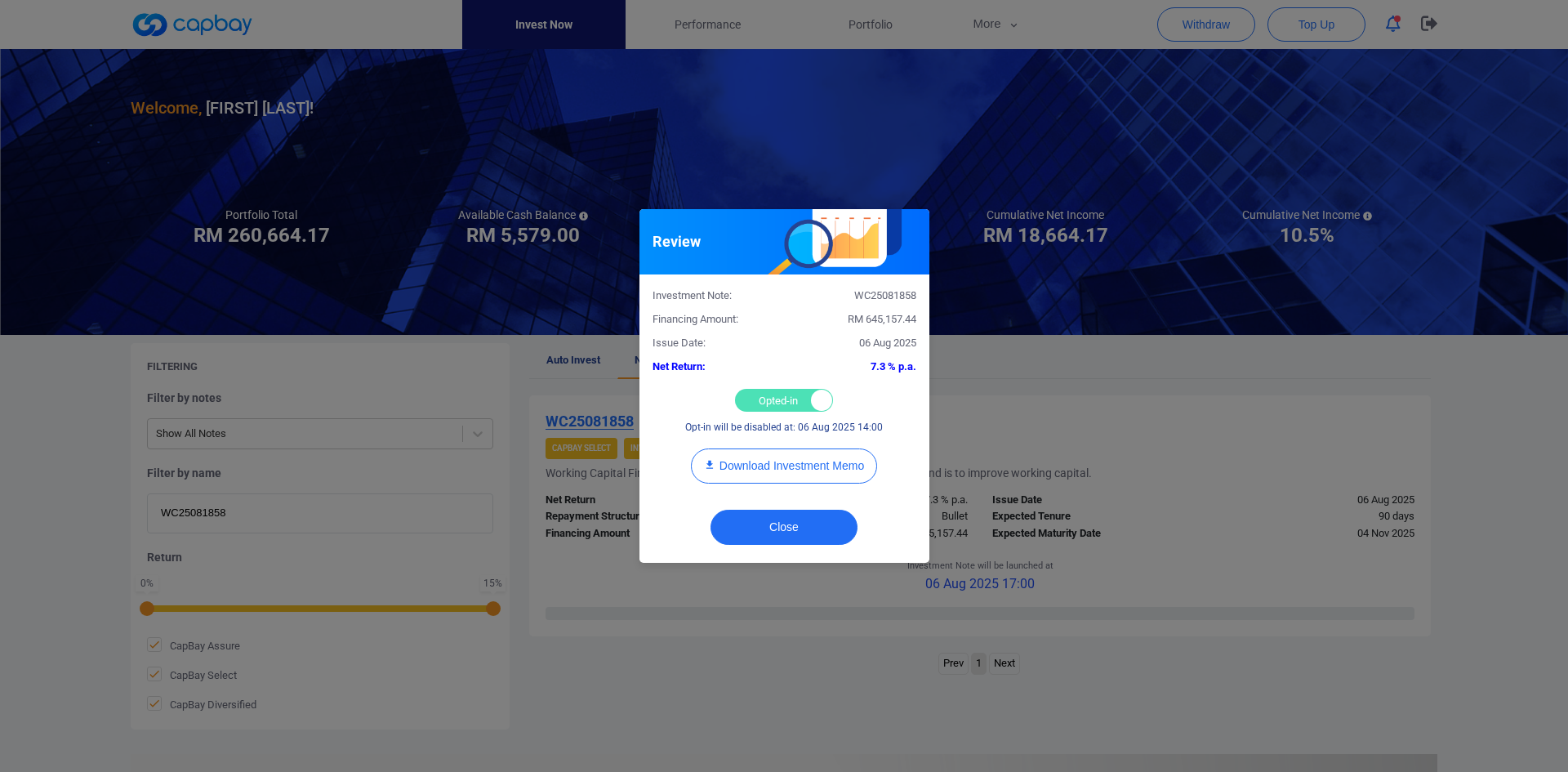 click on "Opted-in Opted-out" at bounding box center [784, 400] 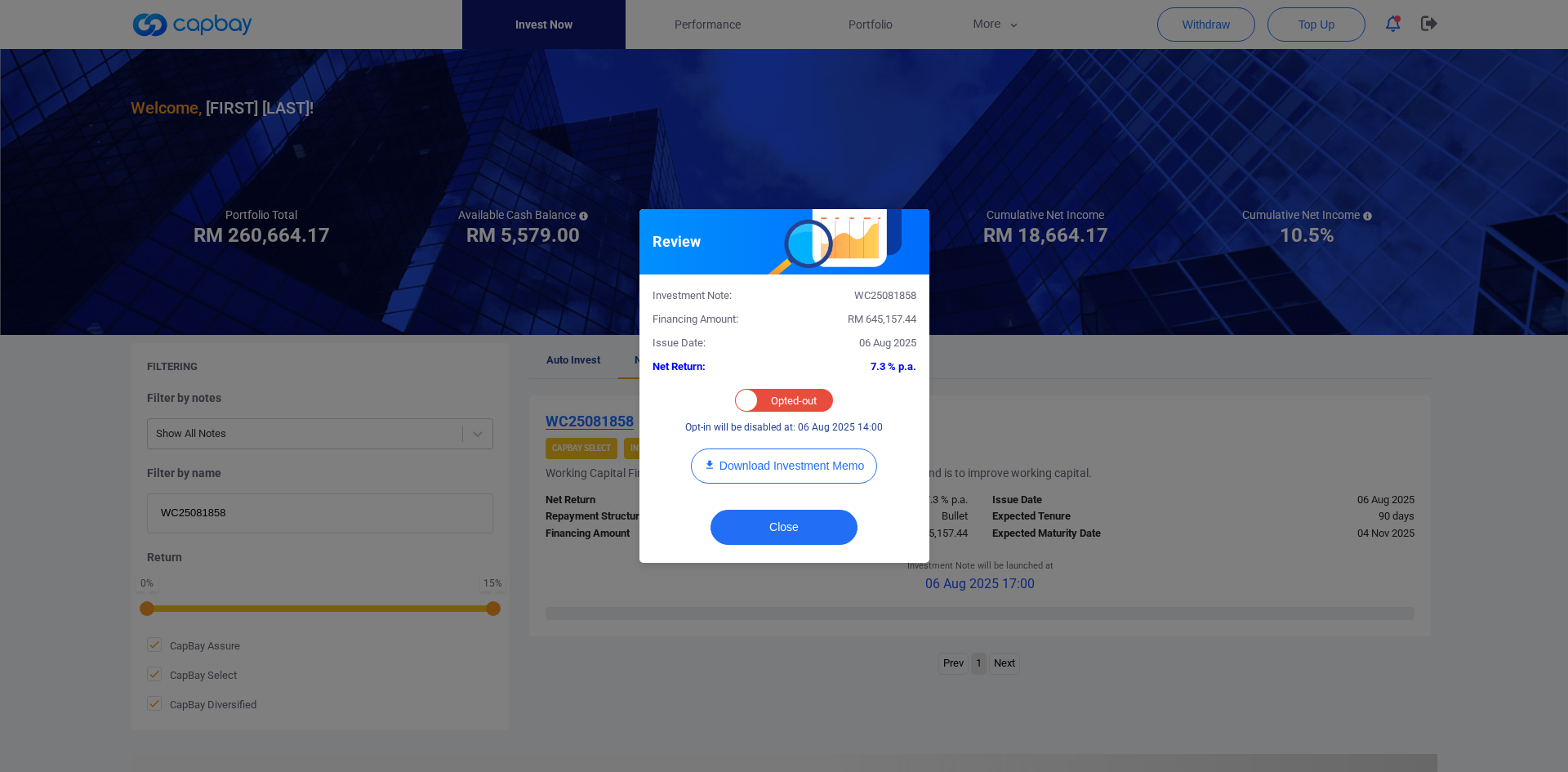 drag, startPoint x: 778, startPoint y: 505, endPoint x: 751, endPoint y: 504, distance: 27.01851 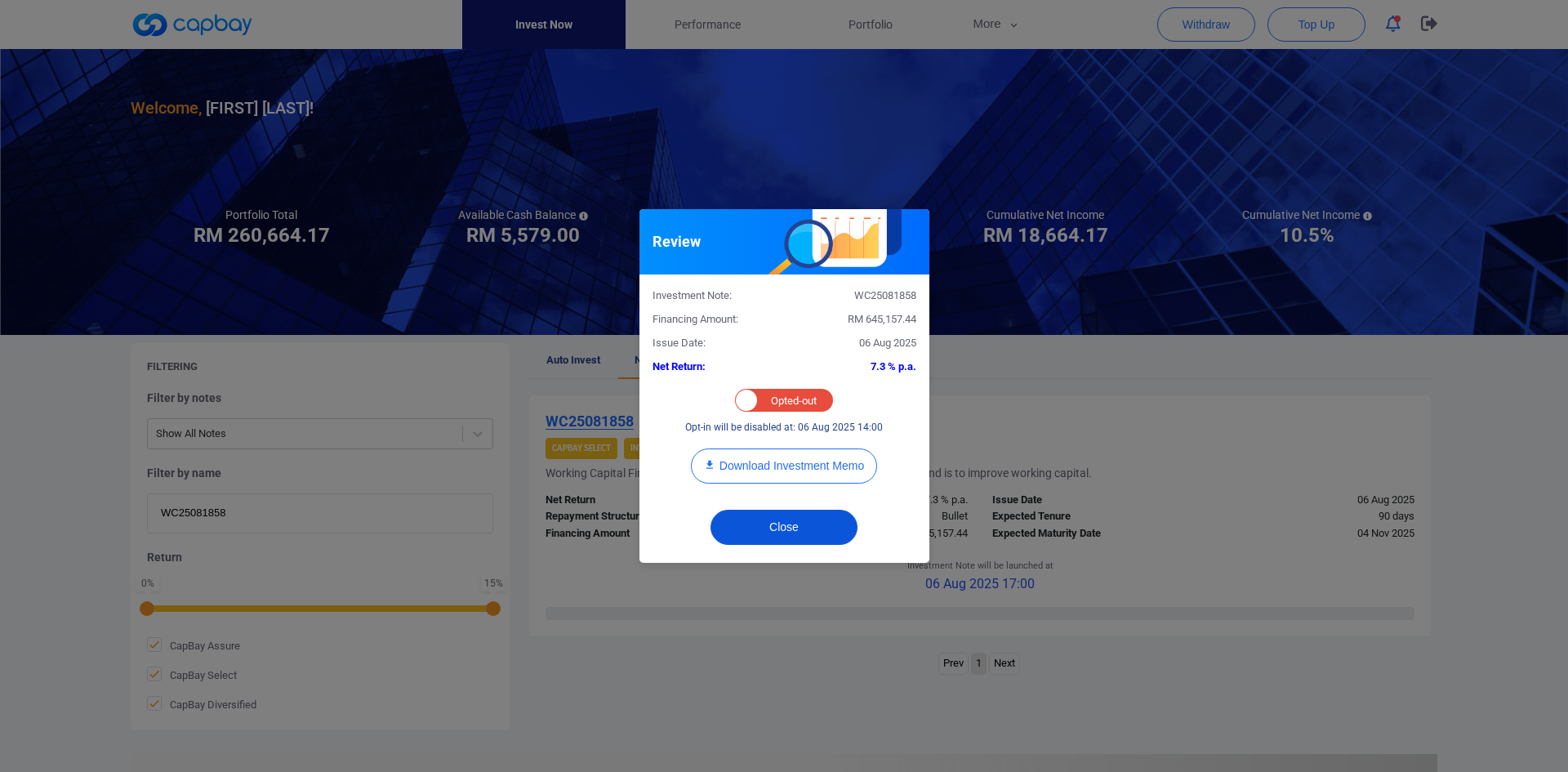click on "Close" at bounding box center (784, 527) 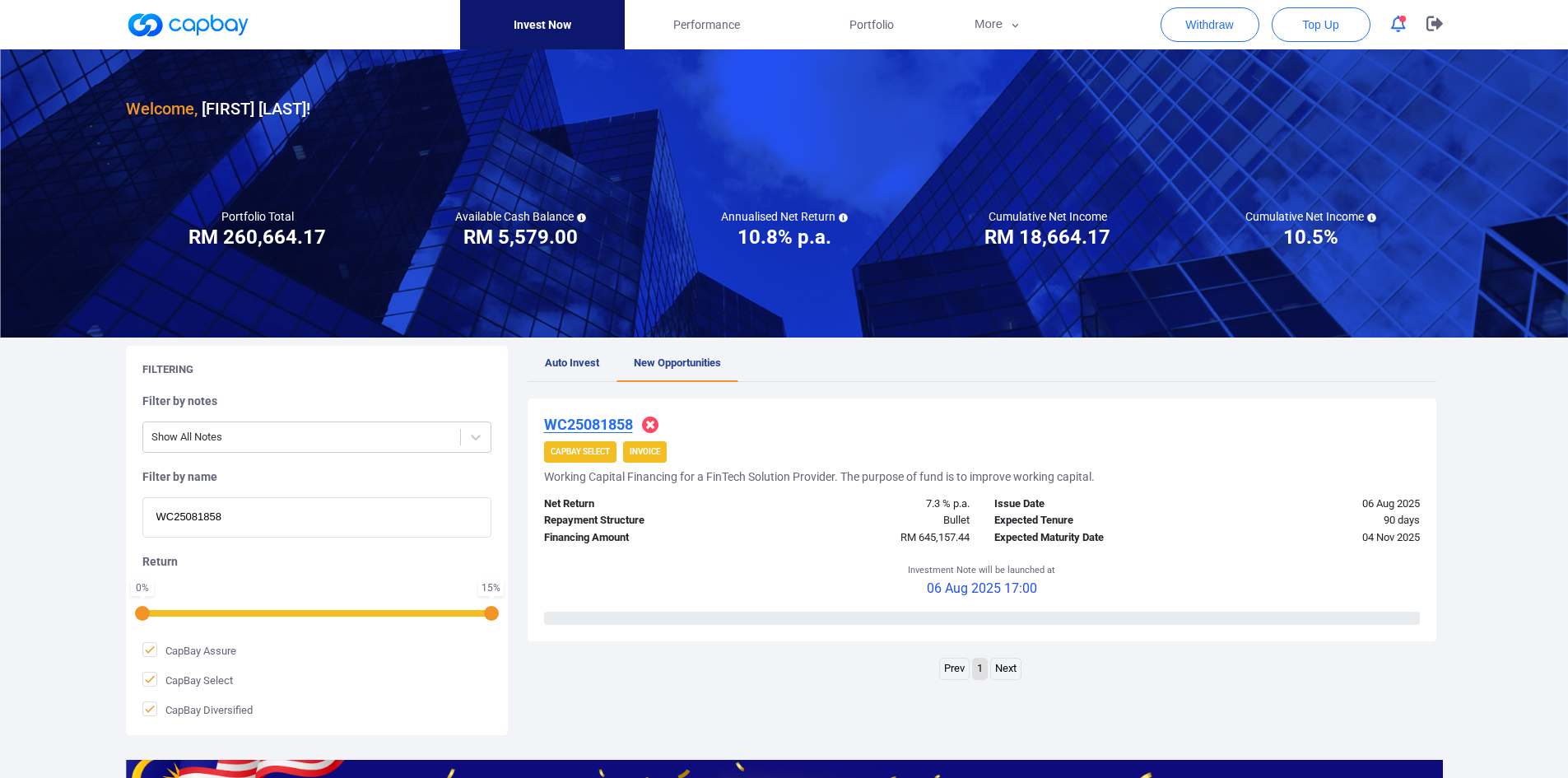 drag, startPoint x: 228, startPoint y: 513, endPoint x: 26, endPoint y: 513, distance: 202 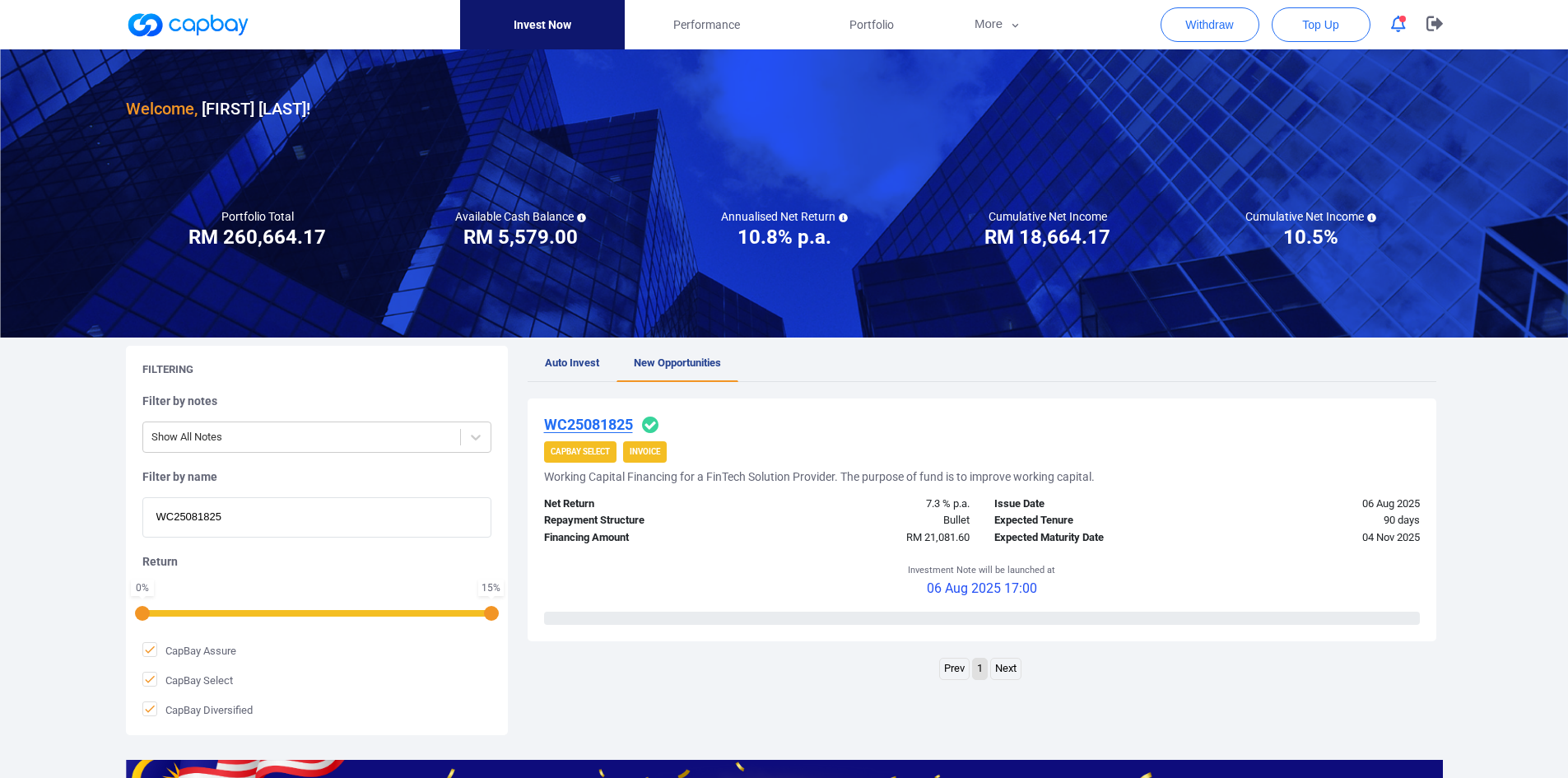 type on "WC25081825" 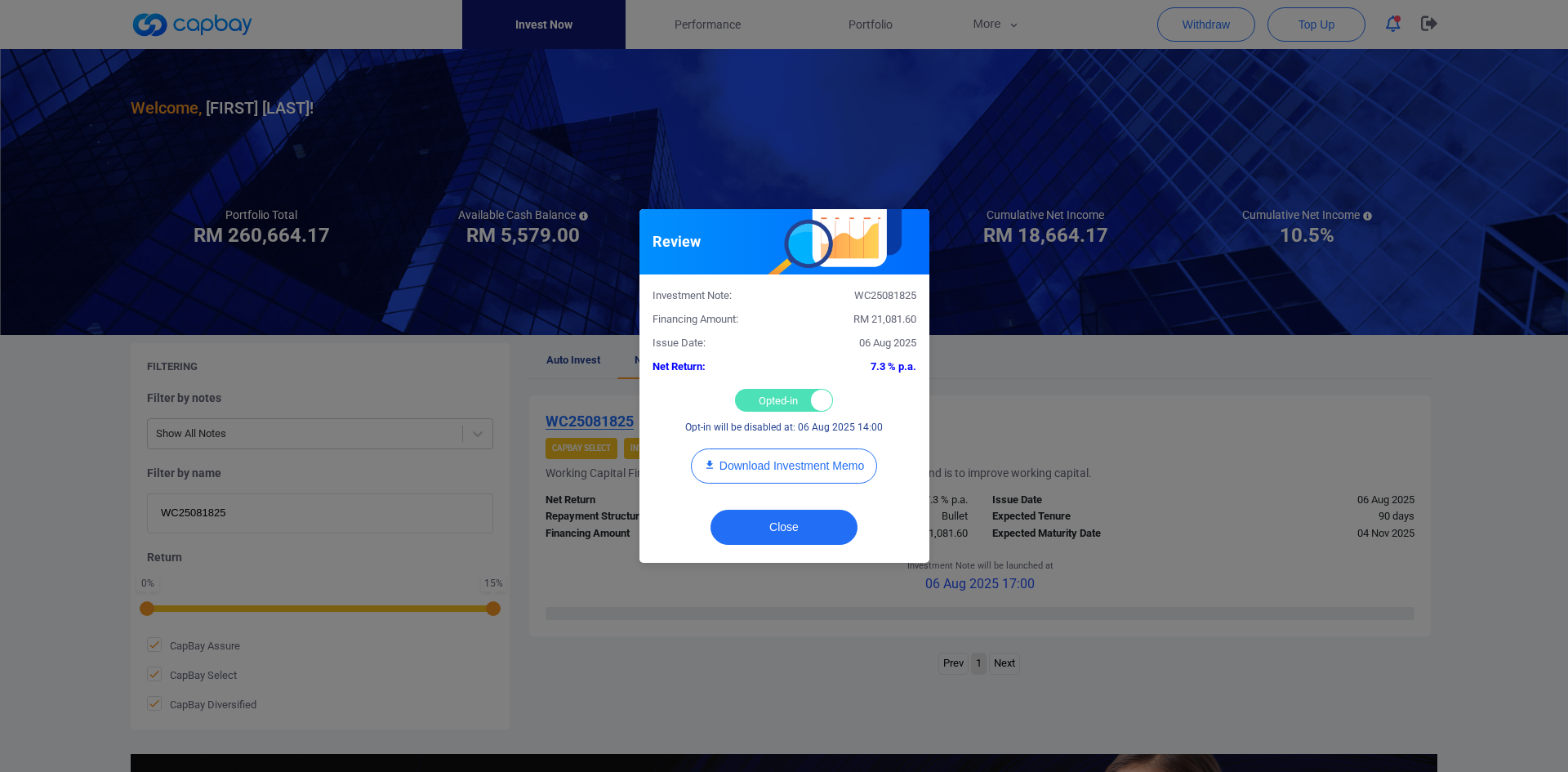 click on "Investment Note: WC25081825 Financing Amount: RM 21,081.60 Issue Date: 06 Aug 2025 Net Return: 7.3   % p.a. Opted-in Opted-out Opt-in will be disabled at:   06 Aug 2025 14:00 Download Investment Memo" at bounding box center [784, 386] 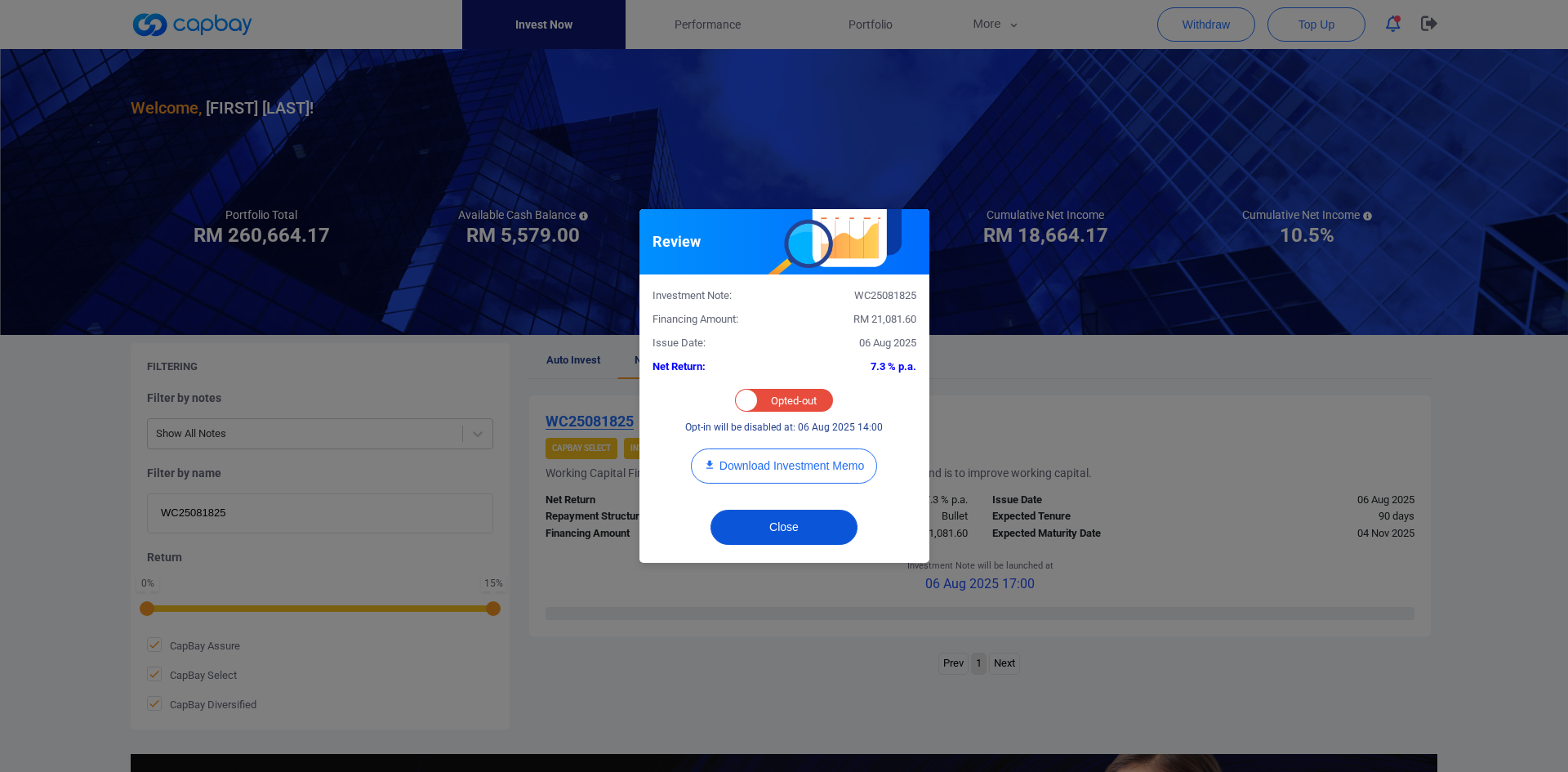 click on "Close" at bounding box center (784, 527) 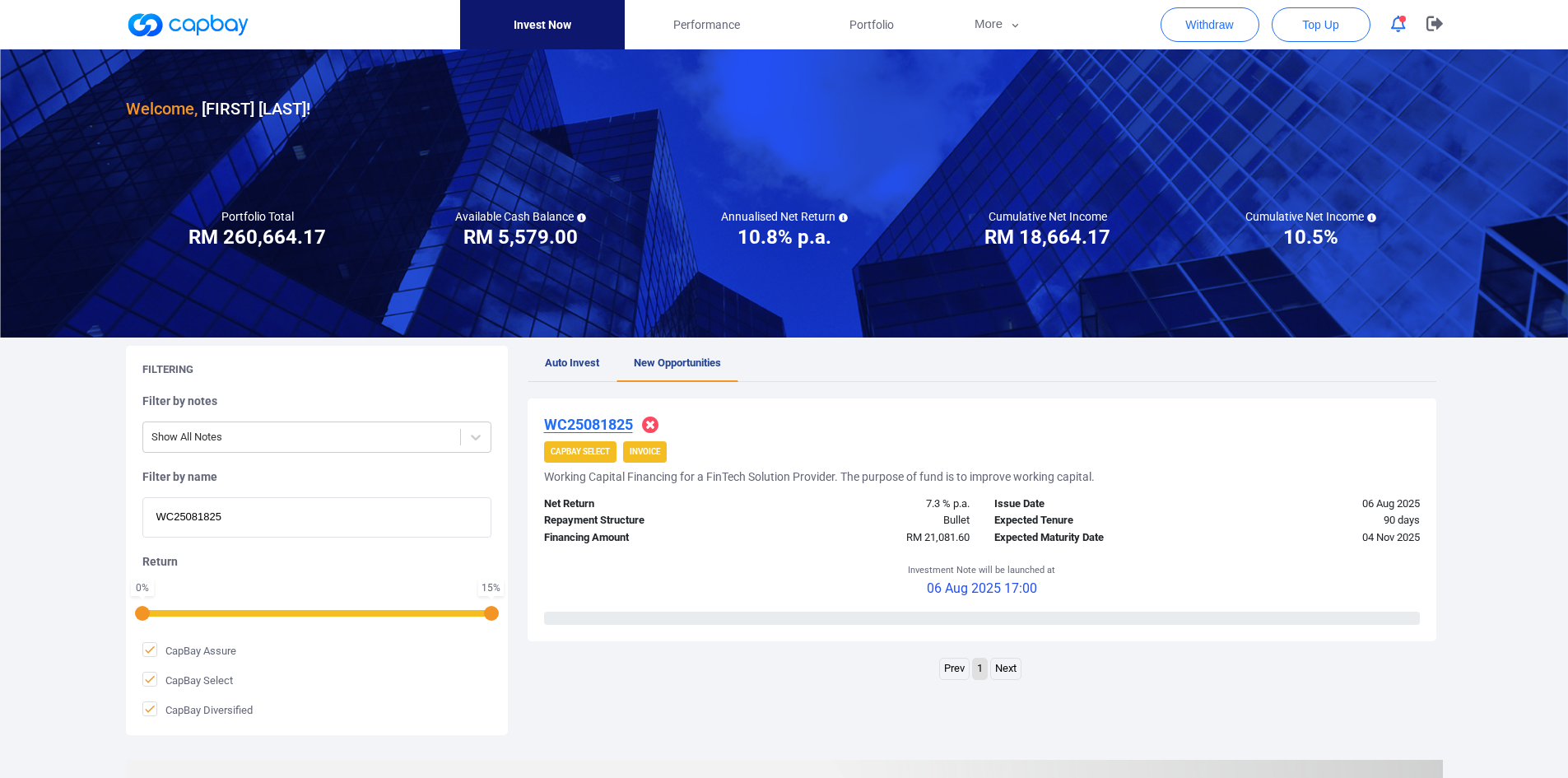 click on "Auto Invest" at bounding box center (572, 362) 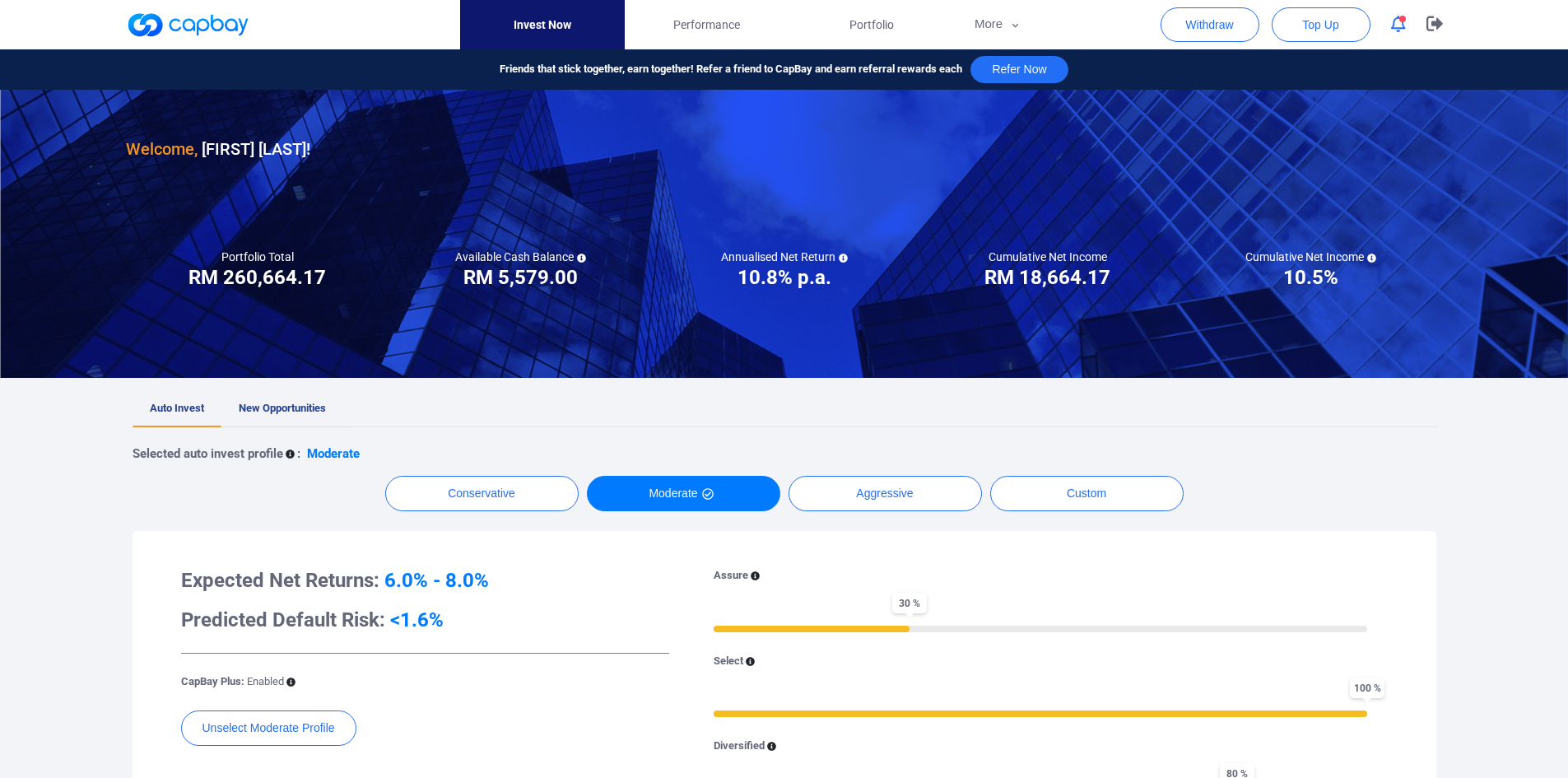 click on "New Opportunities" at bounding box center [282, 408] 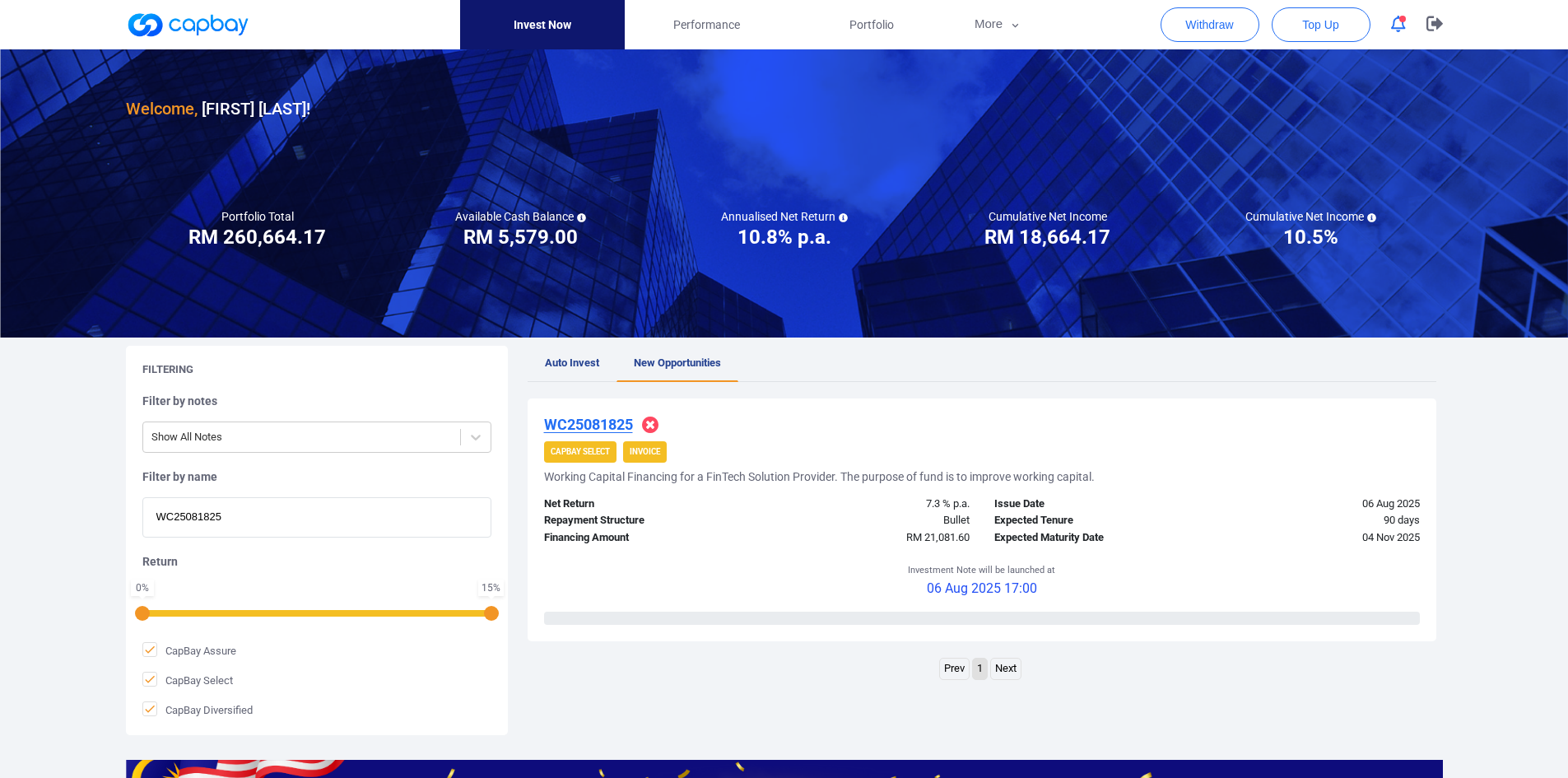 drag, startPoint x: 264, startPoint y: 509, endPoint x: 7, endPoint y: 485, distance: 258.11819 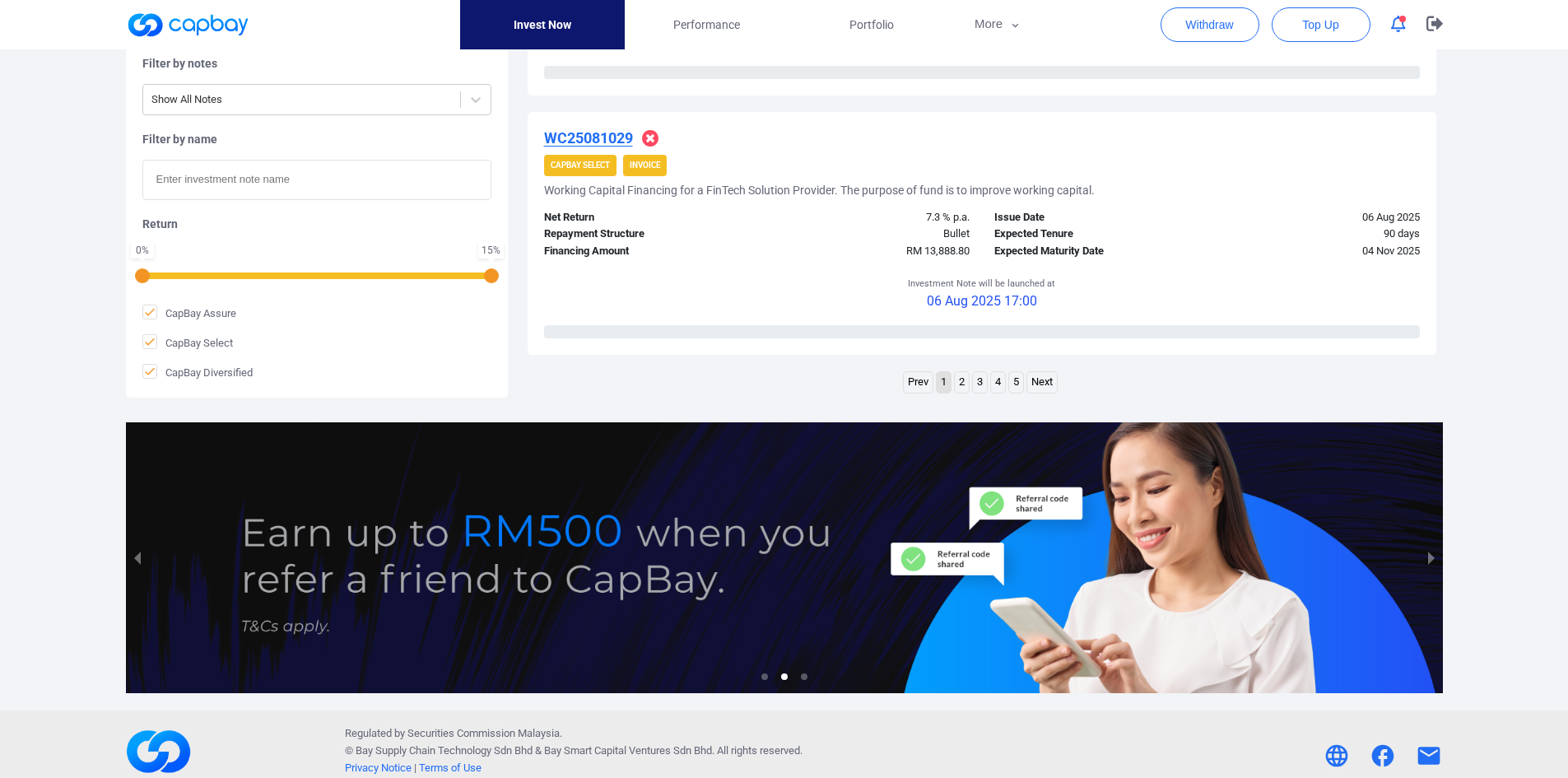 scroll, scrollTop: 2611, scrollLeft: 0, axis: vertical 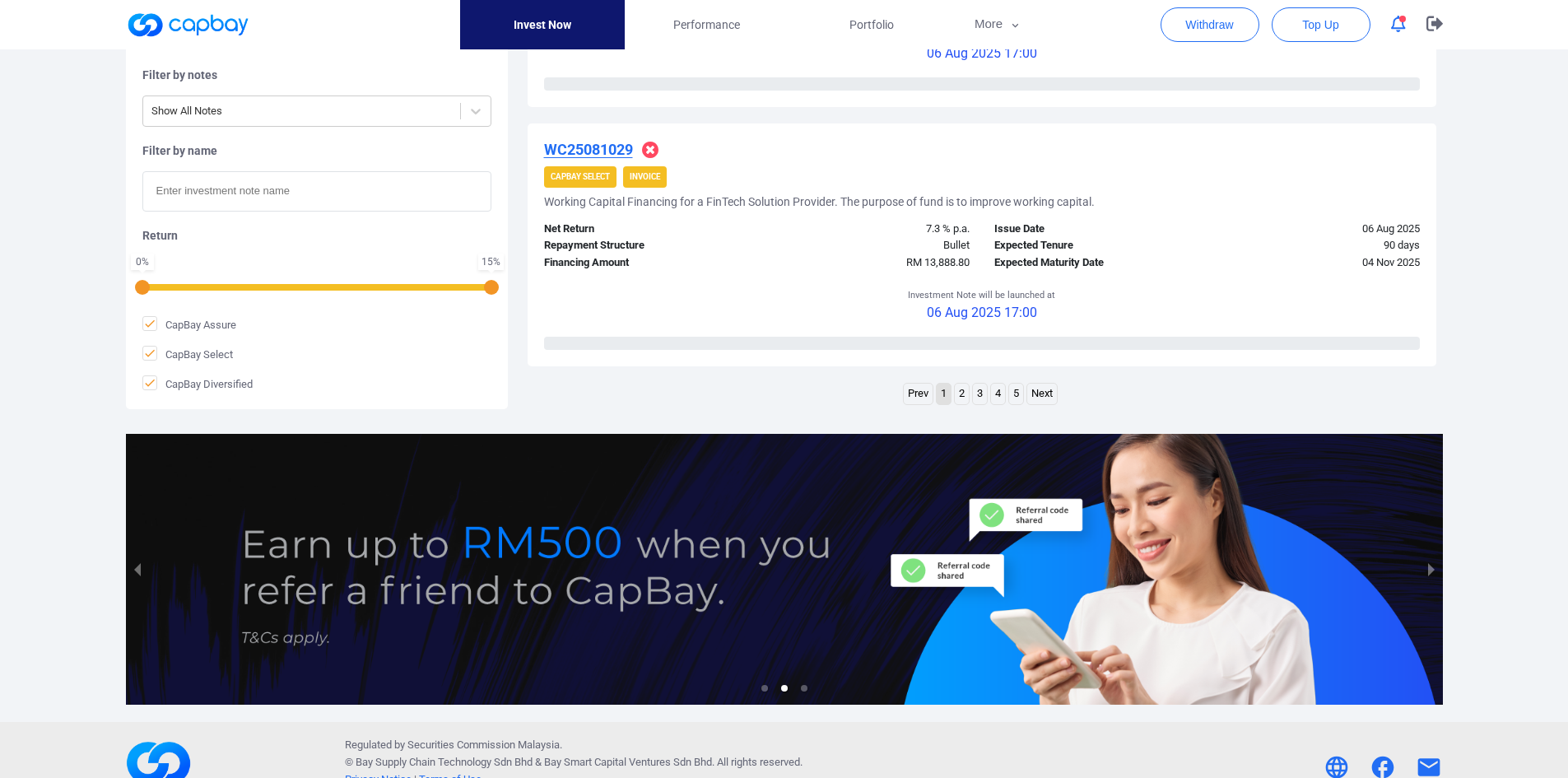 type 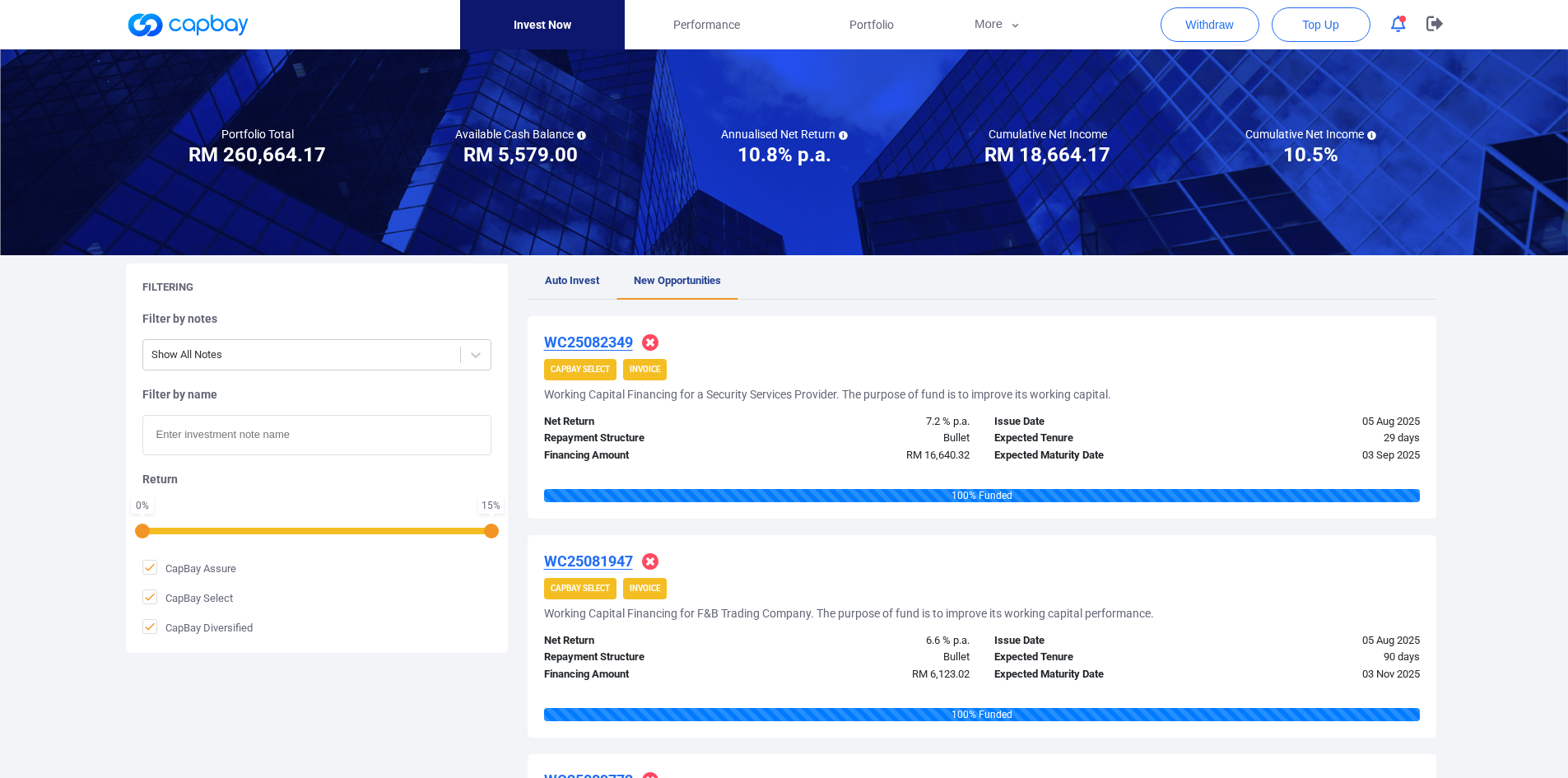 scroll, scrollTop: 0, scrollLeft: 0, axis: both 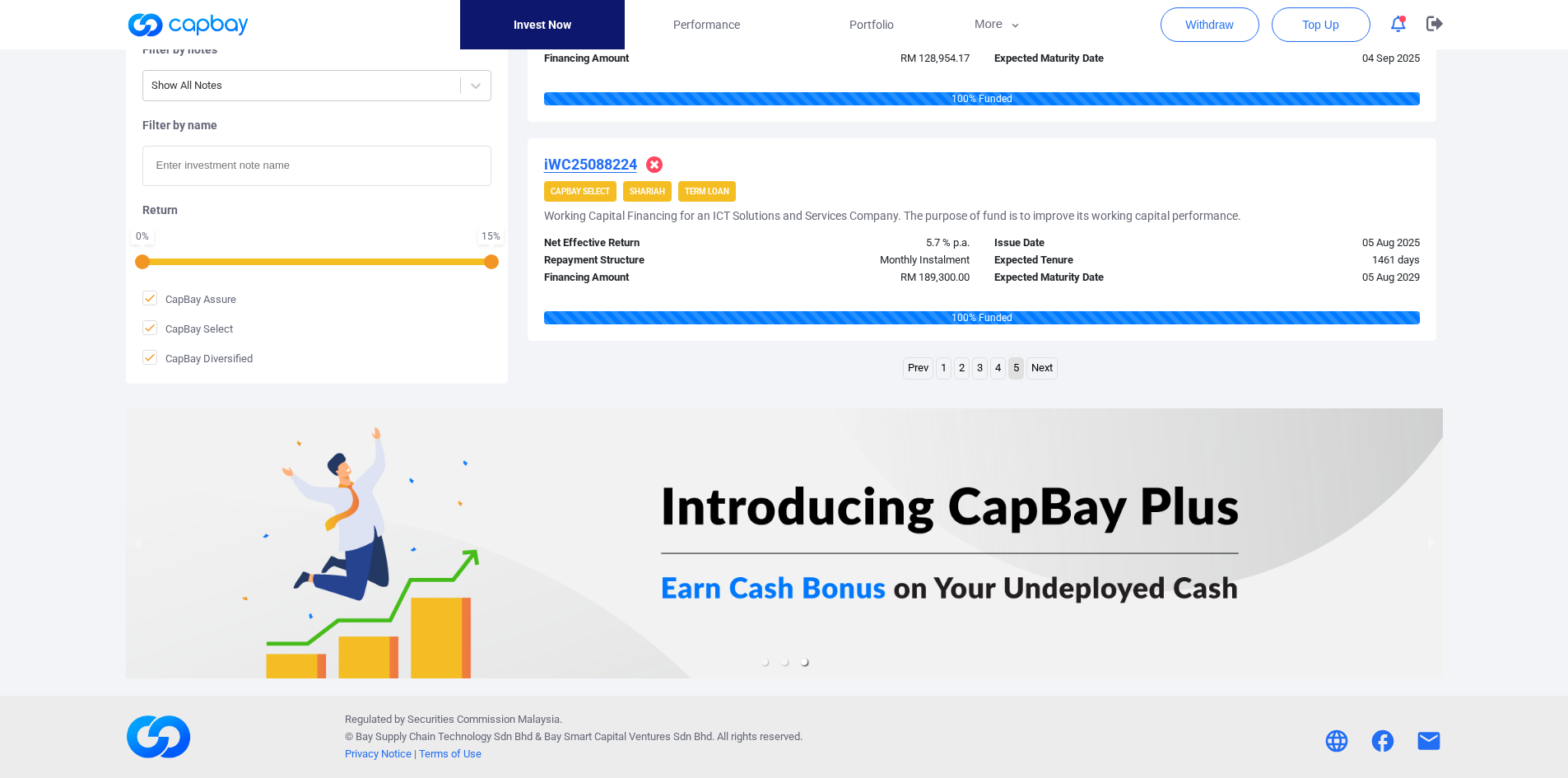 click on "4" at bounding box center [998, 368] 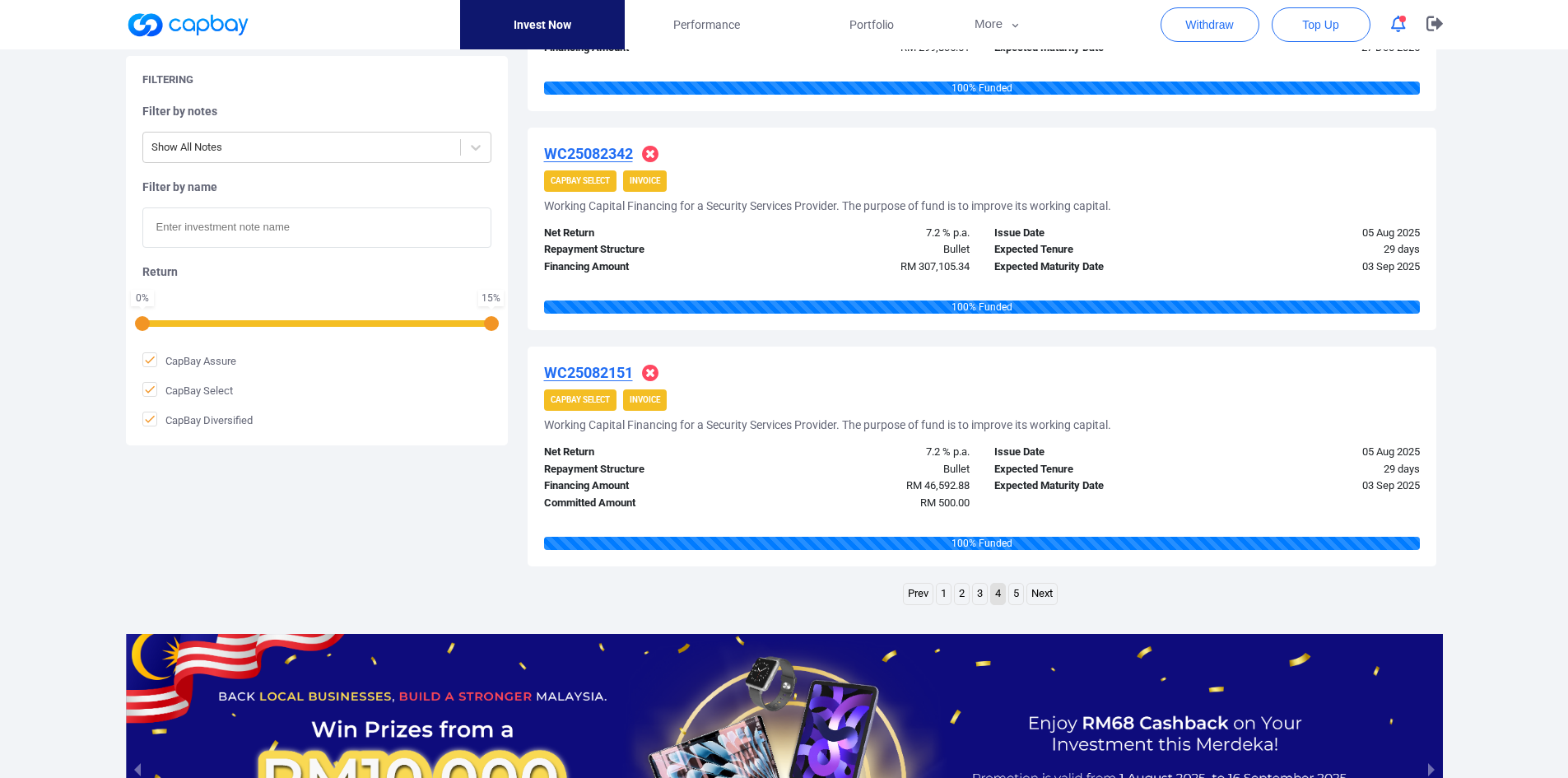 scroll, scrollTop: 2027, scrollLeft: 0, axis: vertical 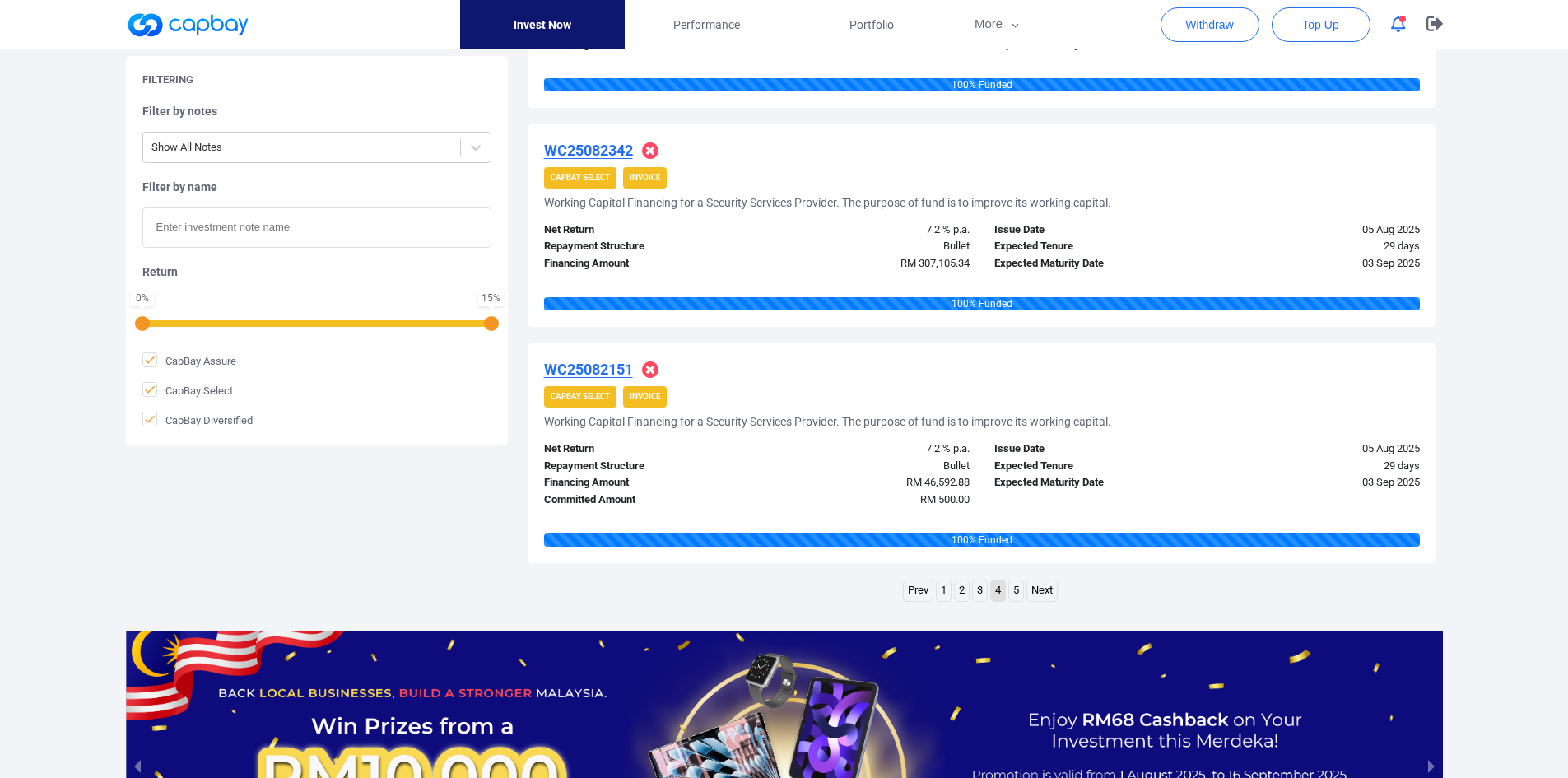 click on "3" at bounding box center (979, 590) 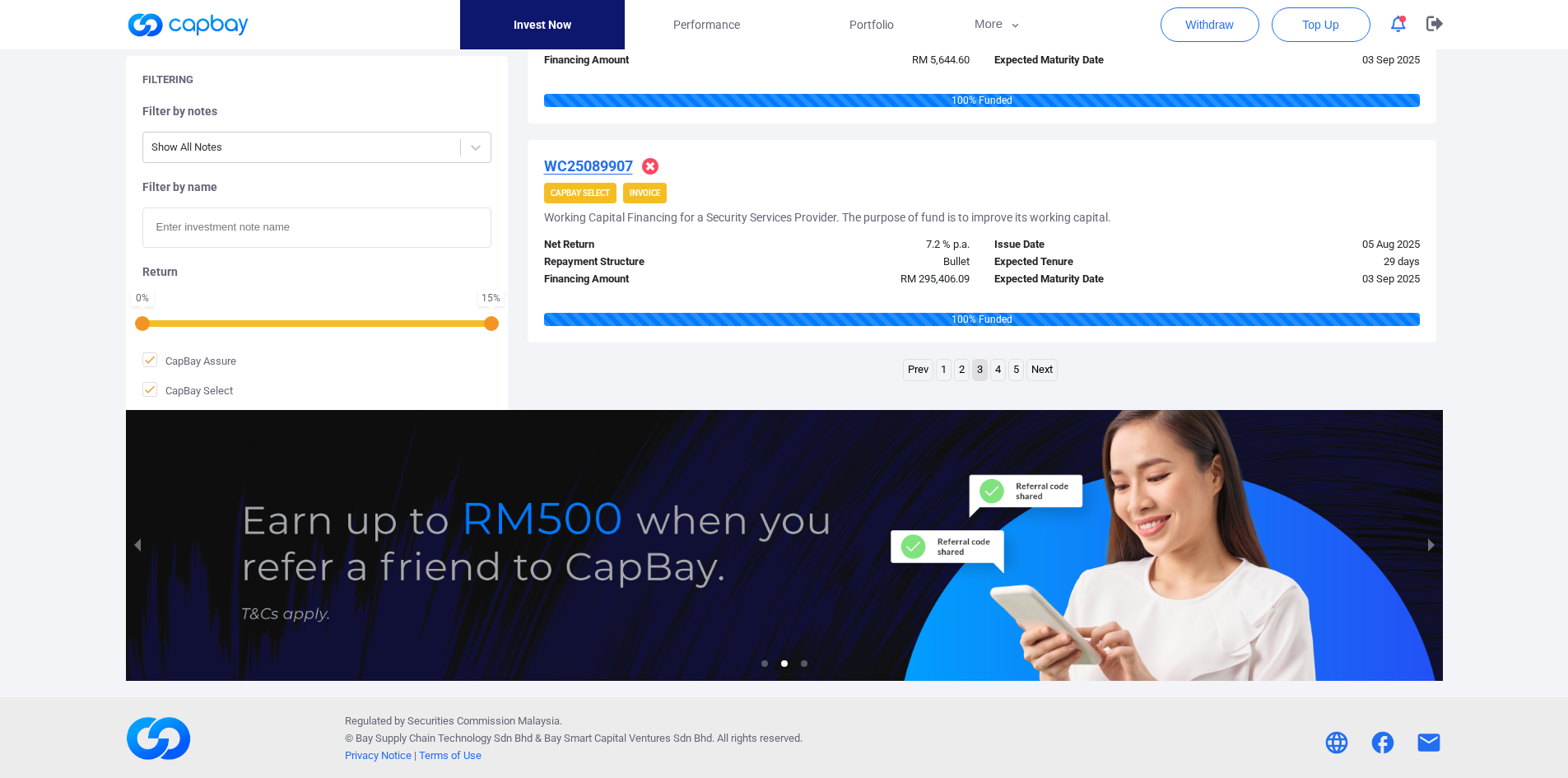 scroll, scrollTop: 2044, scrollLeft: 0, axis: vertical 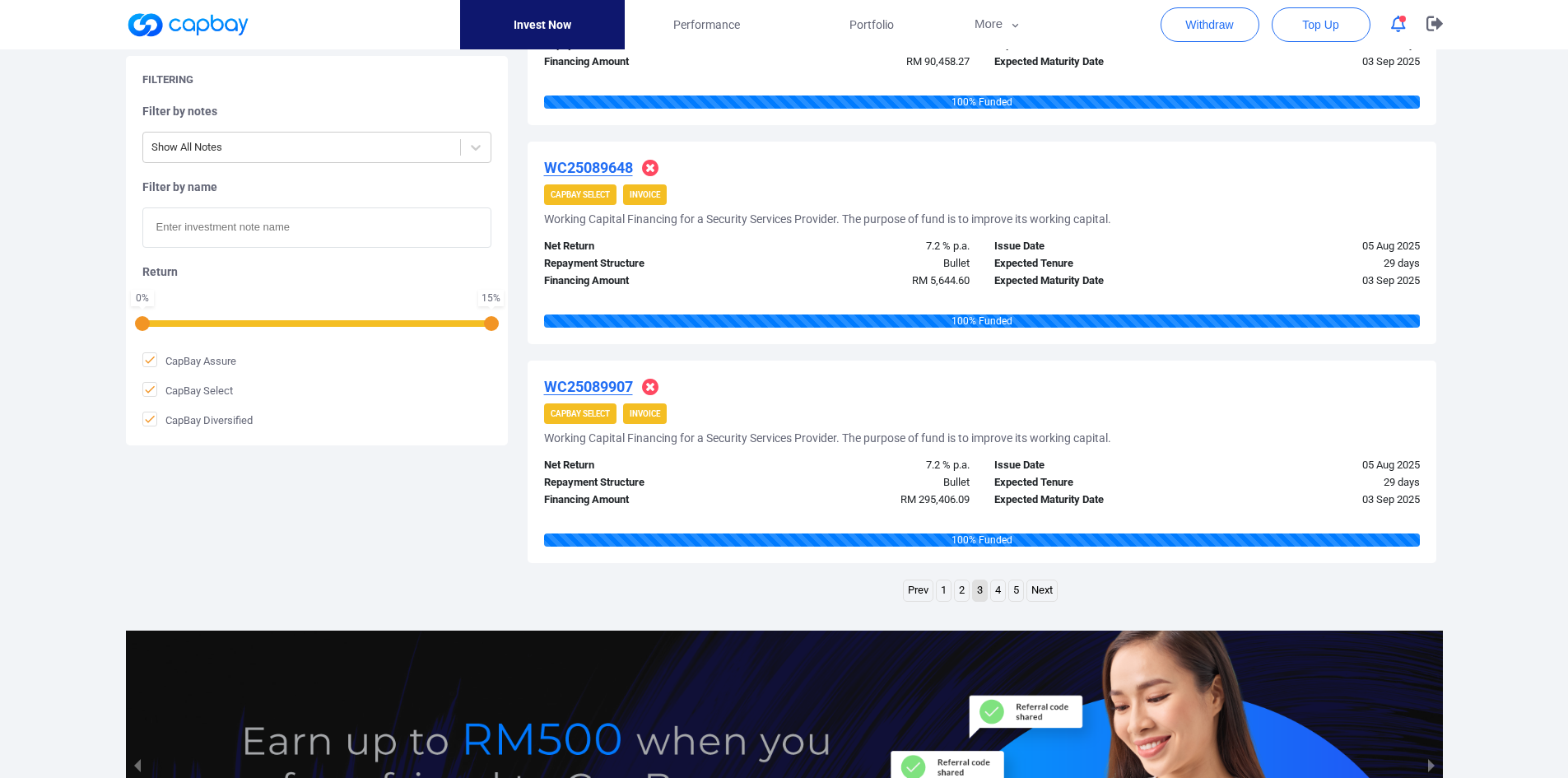 click on "2" at bounding box center (961, 590) 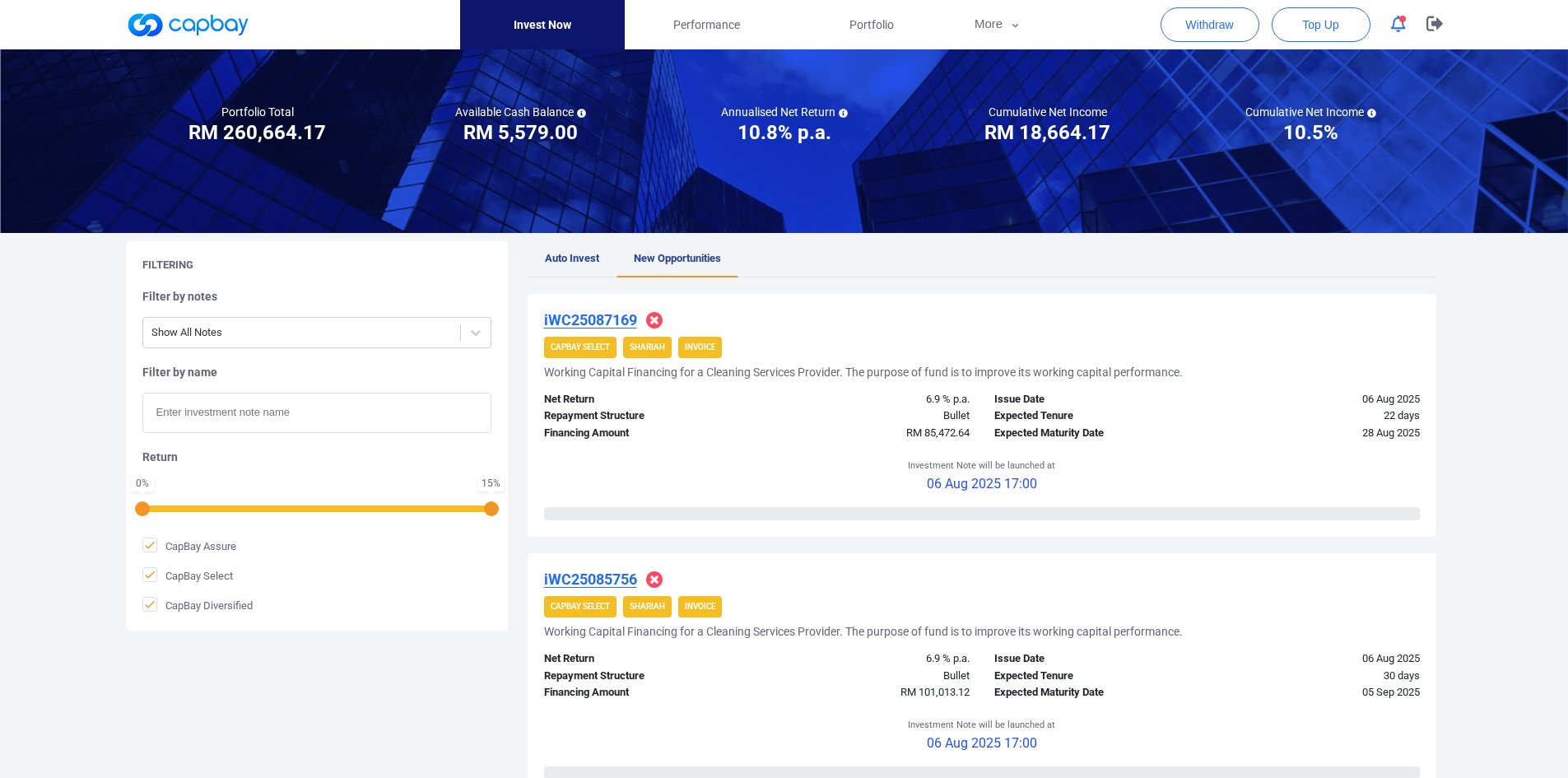 scroll, scrollTop: 0, scrollLeft: 0, axis: both 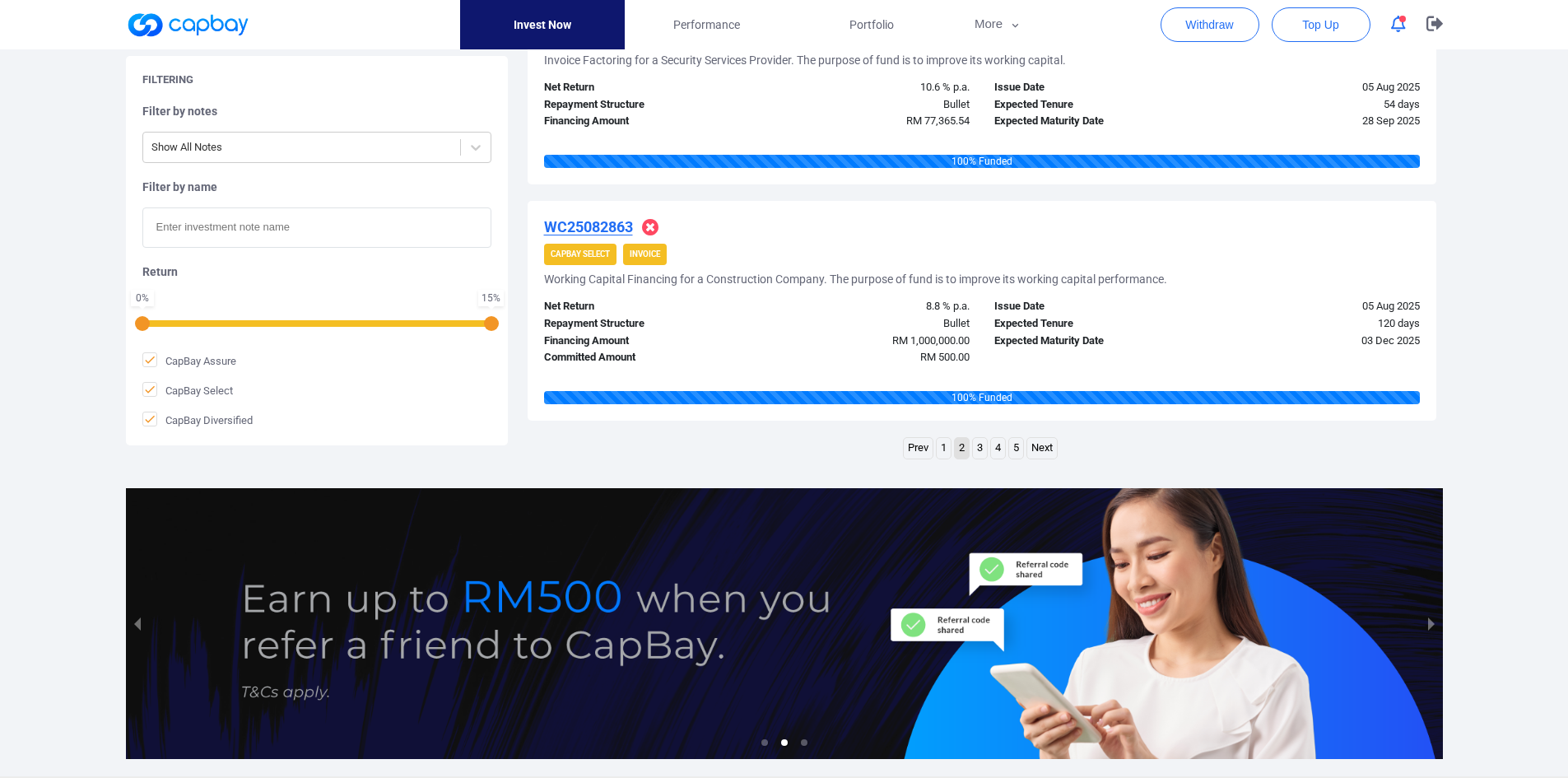 click on "1" at bounding box center [943, 448] 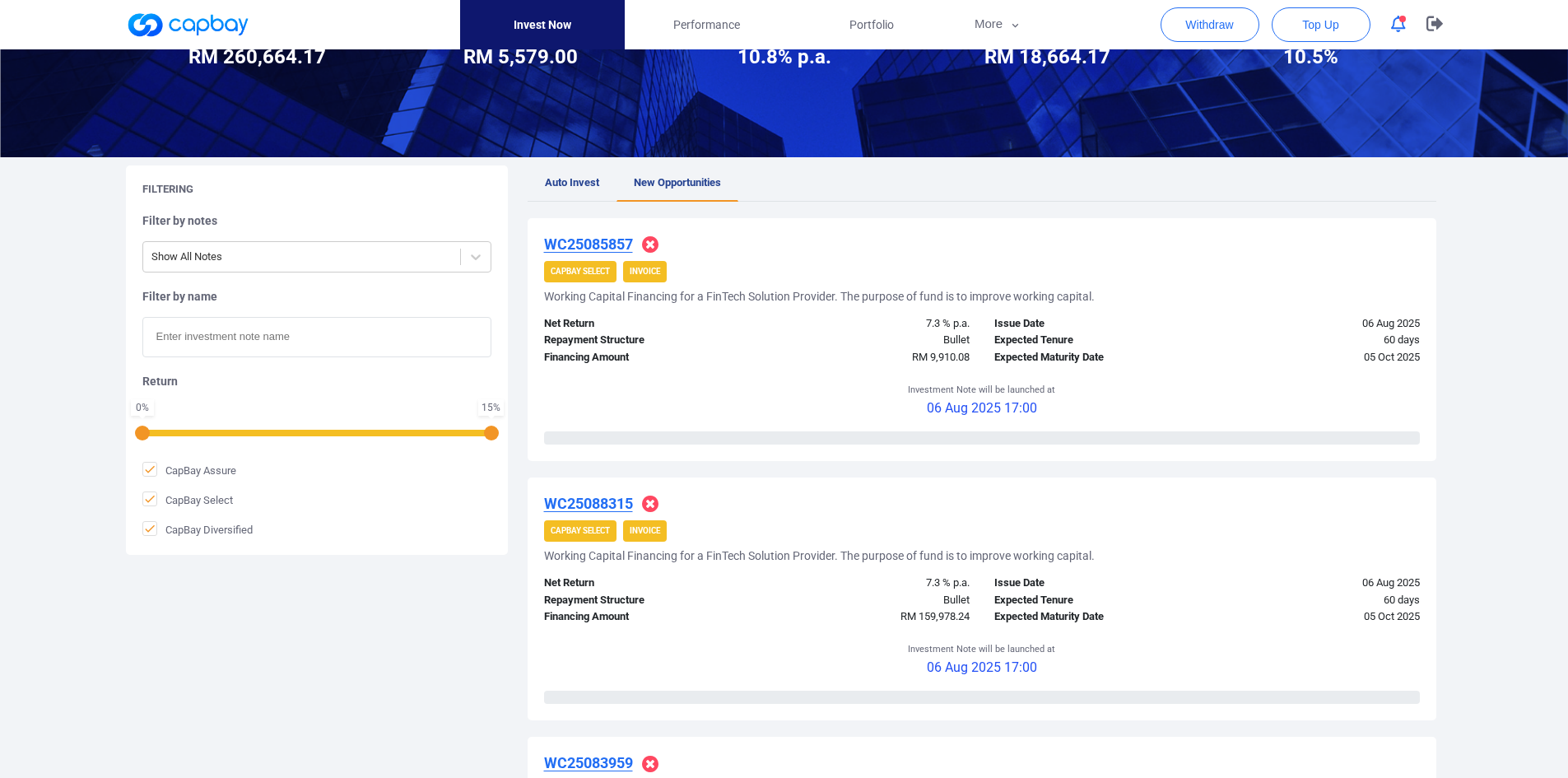 scroll, scrollTop: 329, scrollLeft: 0, axis: vertical 